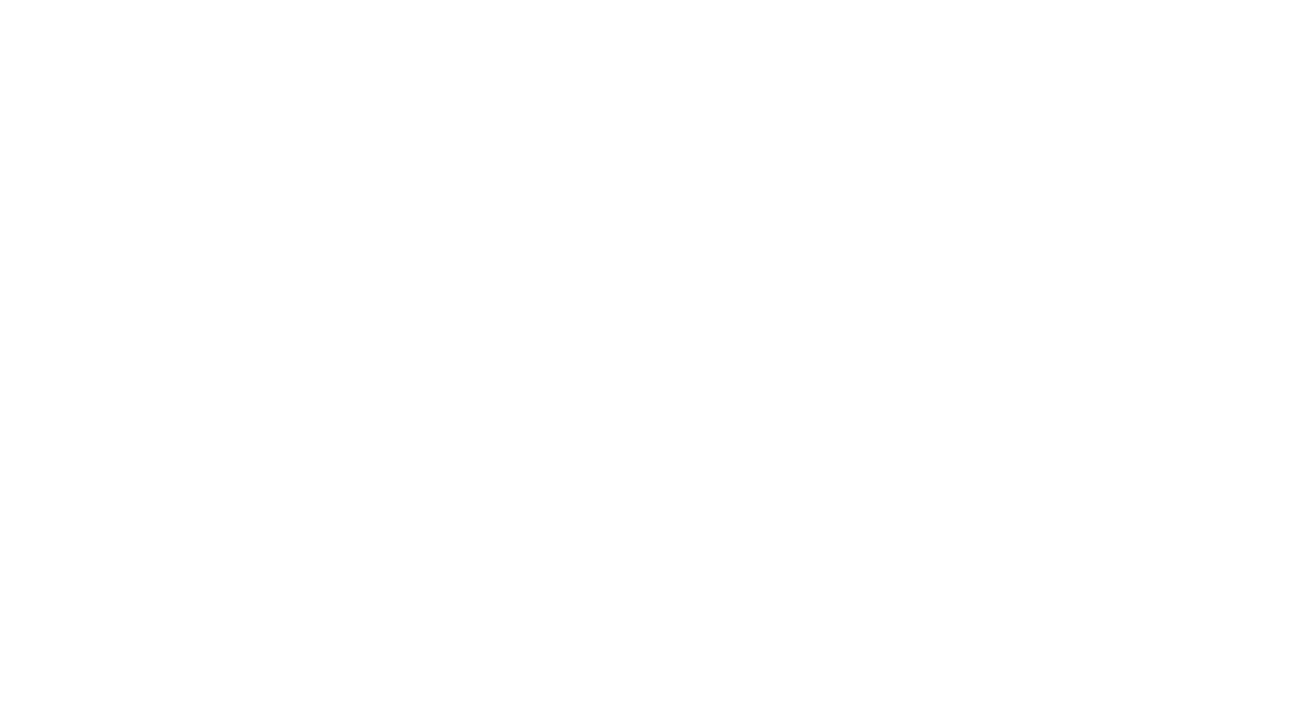 scroll, scrollTop: 0, scrollLeft: 0, axis: both 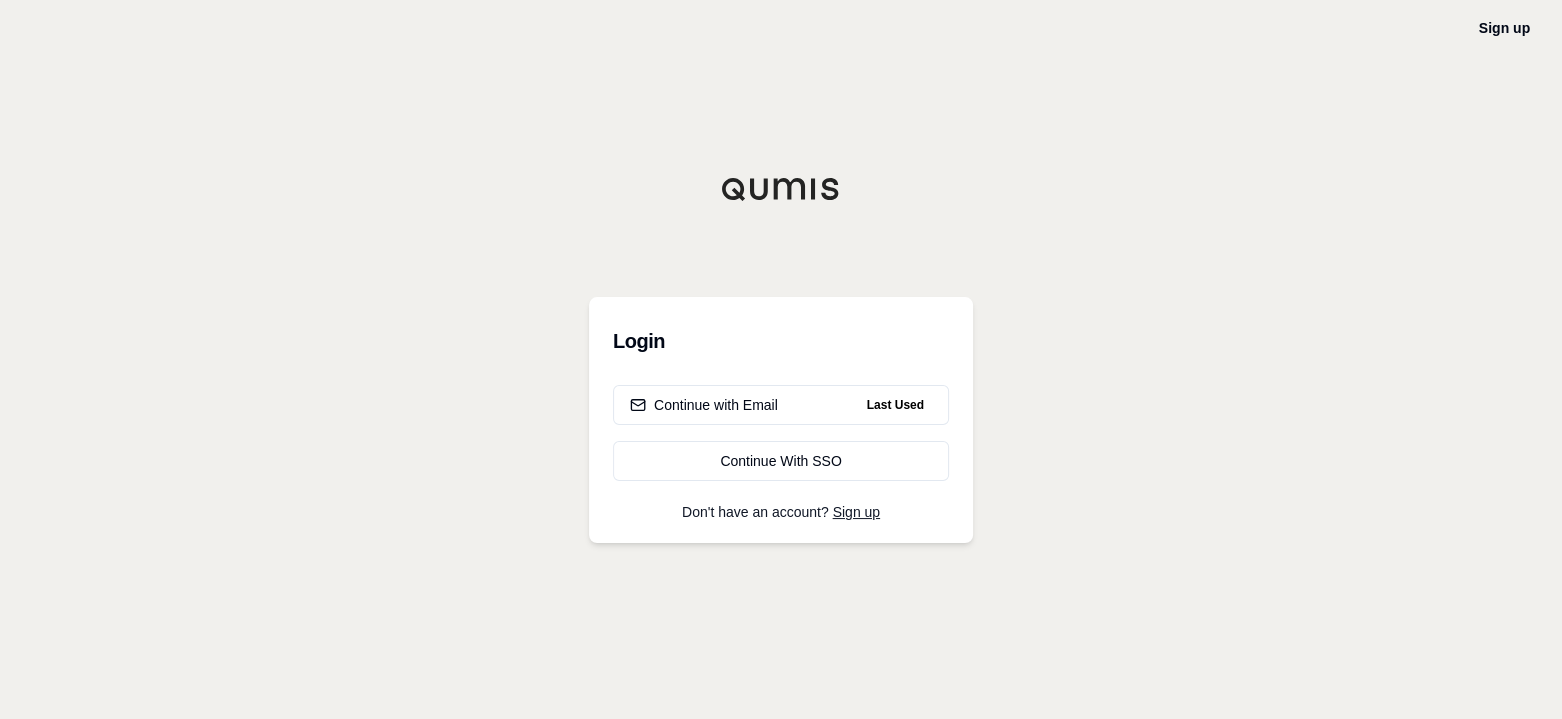 click on "Continue with Email" at bounding box center (704, 405) 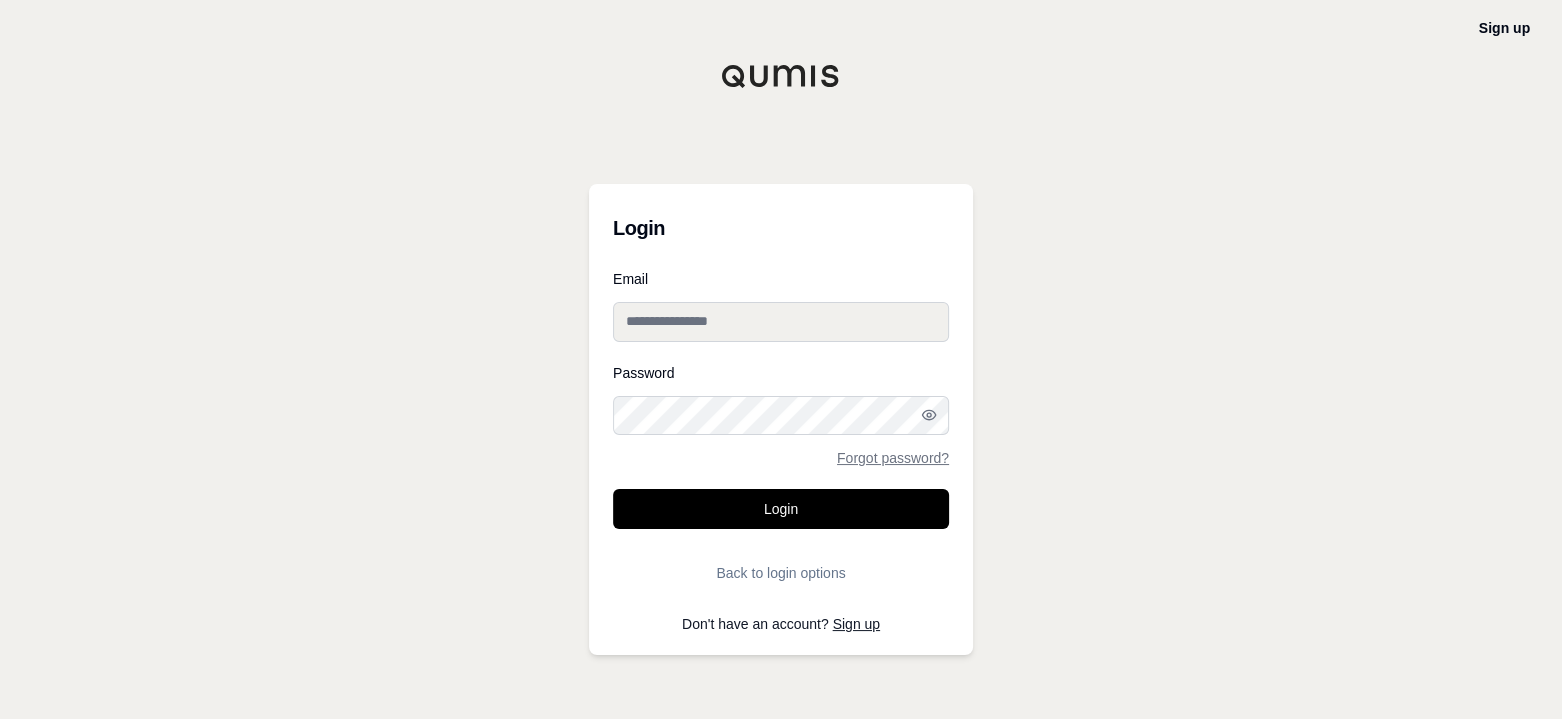 type on "**********" 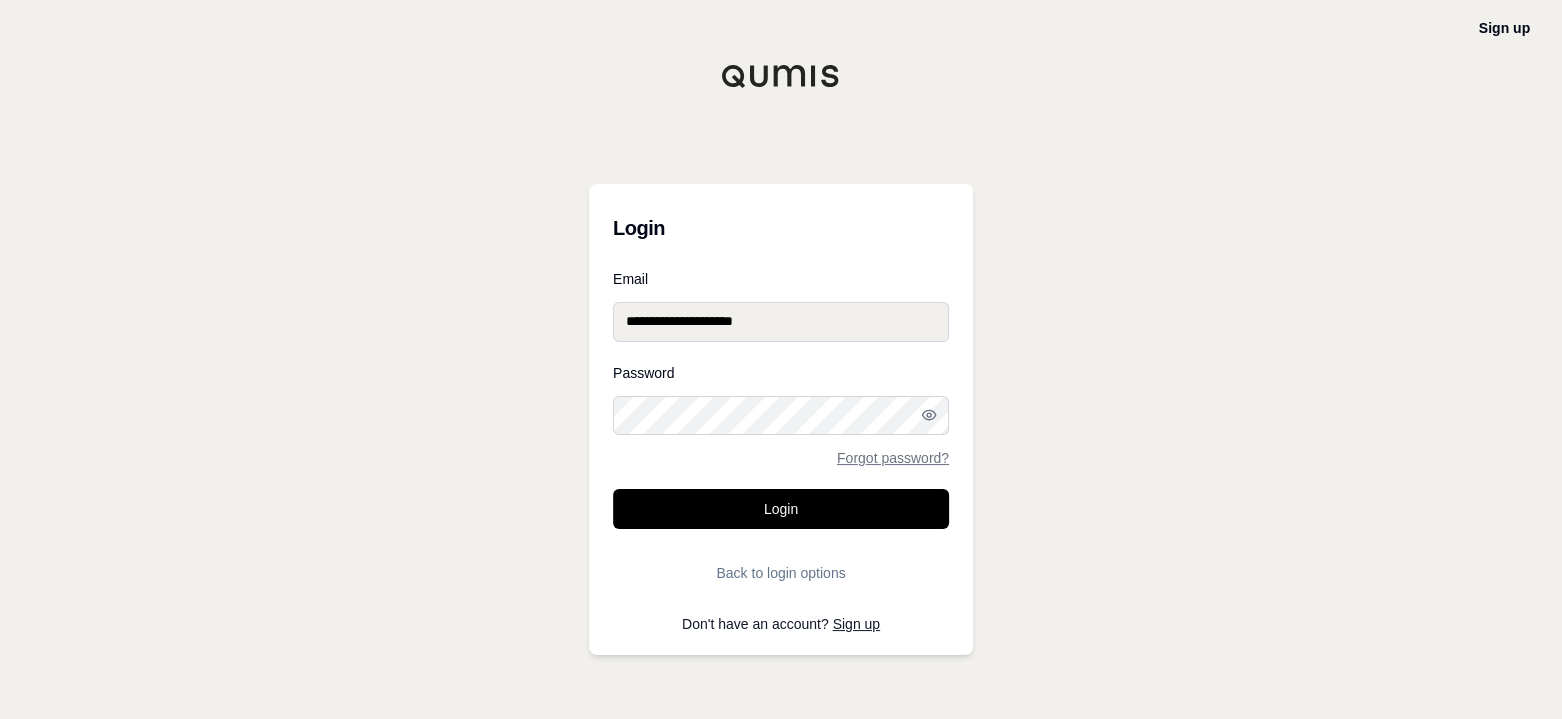 click on "Login" at bounding box center (781, 509) 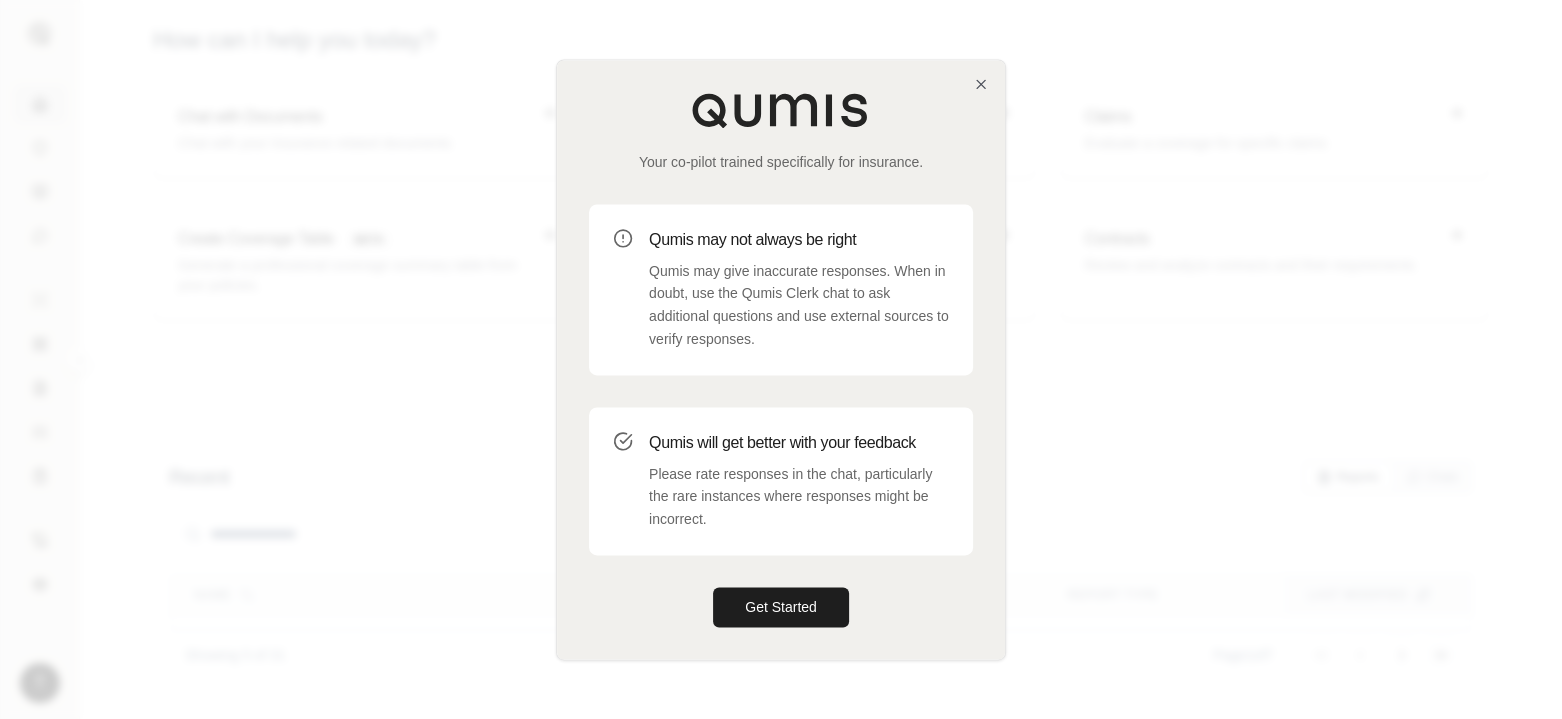 click on "Get Started" at bounding box center [781, 607] 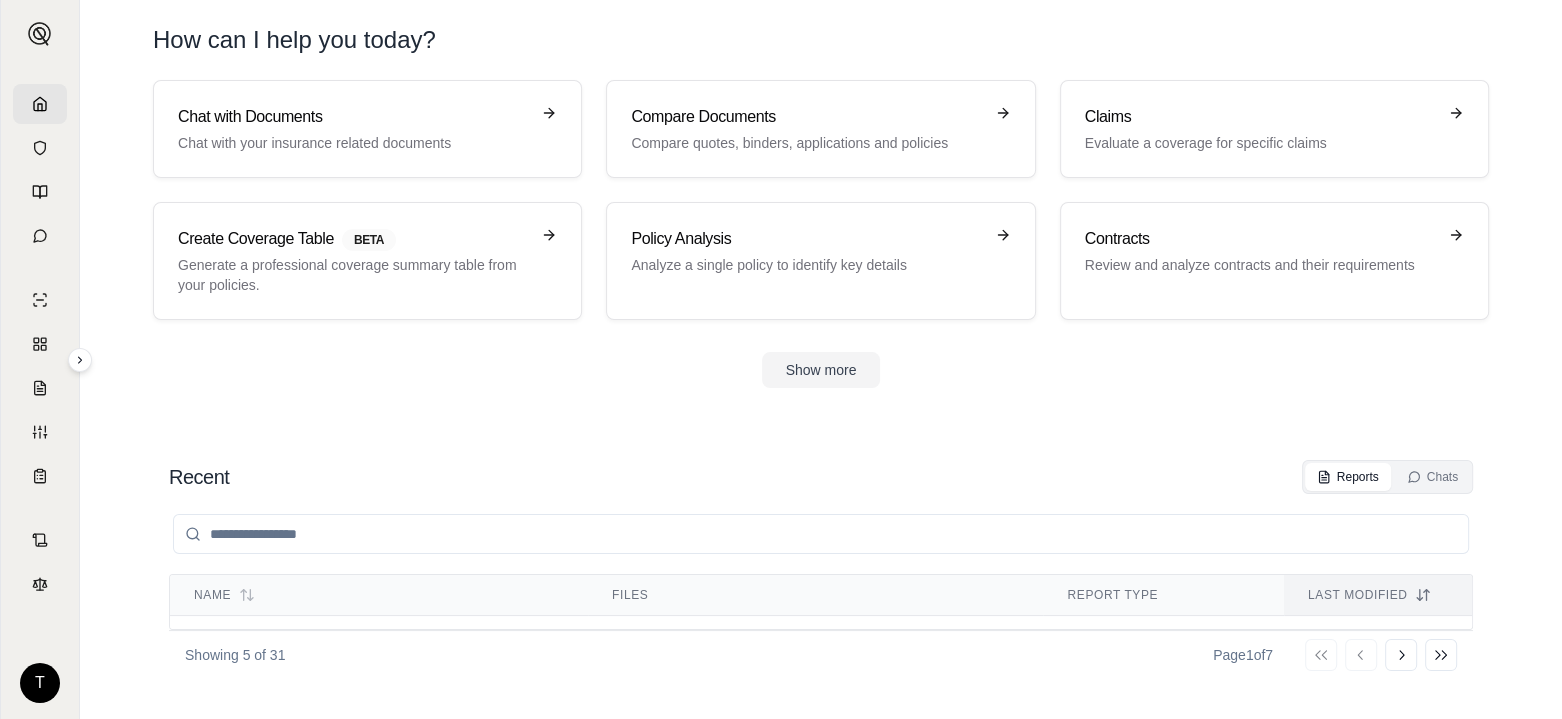 click on "Claims" at bounding box center (1260, 117) 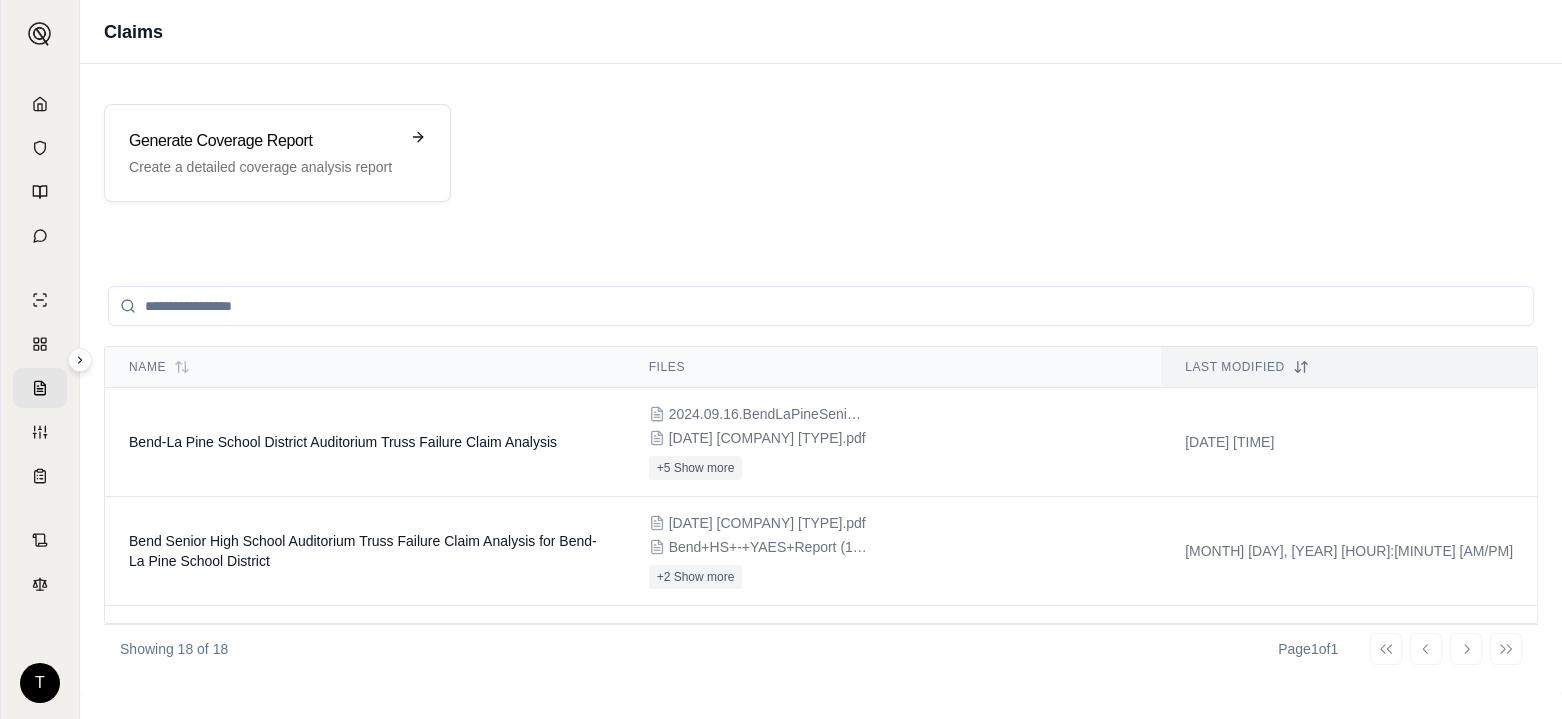 click on "Create a detailed coverage analysis report" at bounding box center [263, 167] 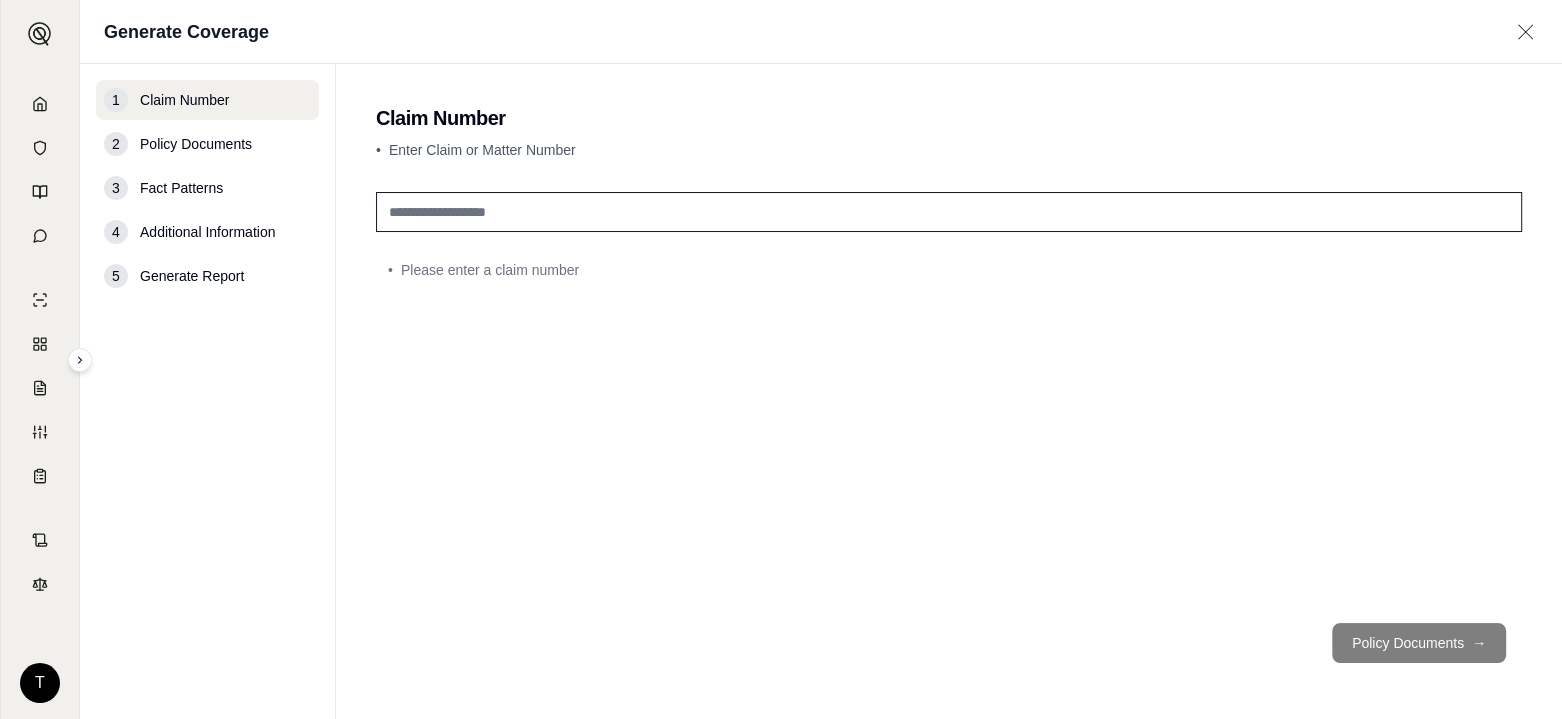 click at bounding box center [949, 212] 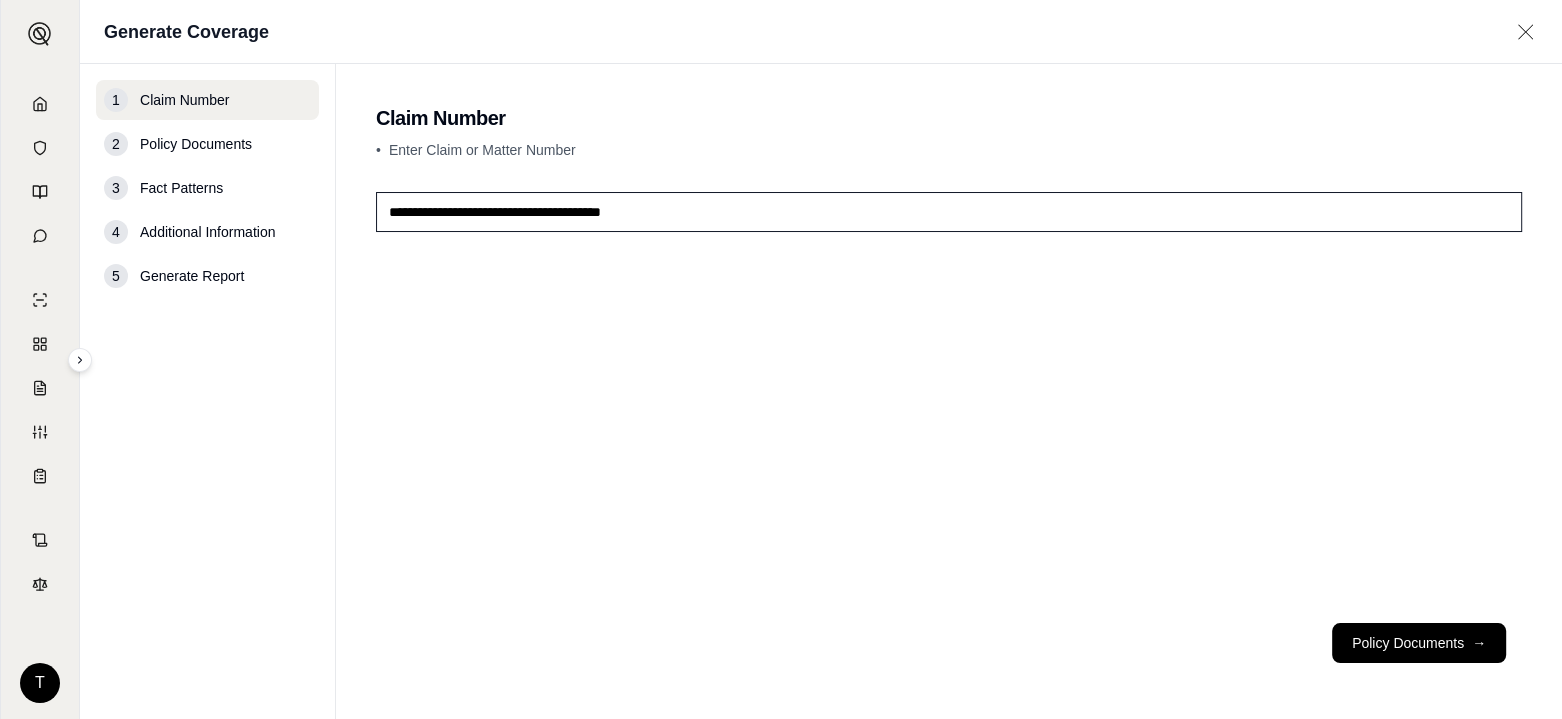 type on "**********" 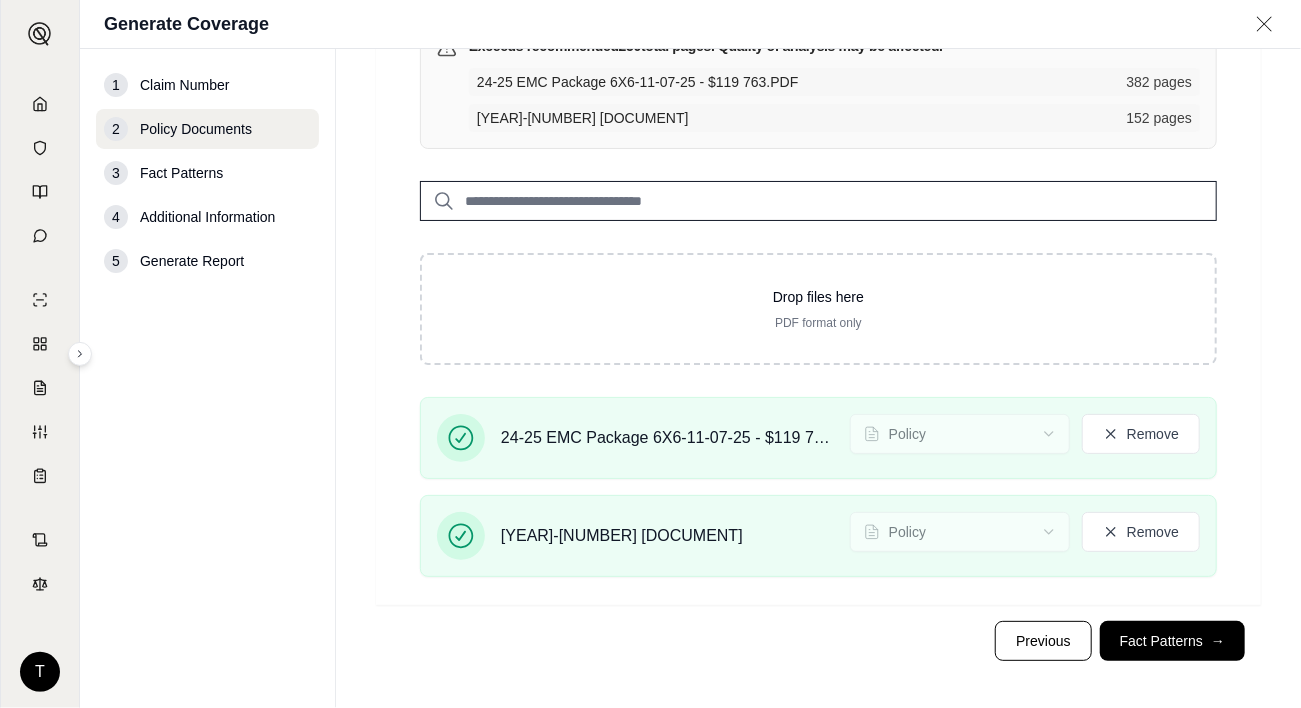 scroll, scrollTop: 195, scrollLeft: 0, axis: vertical 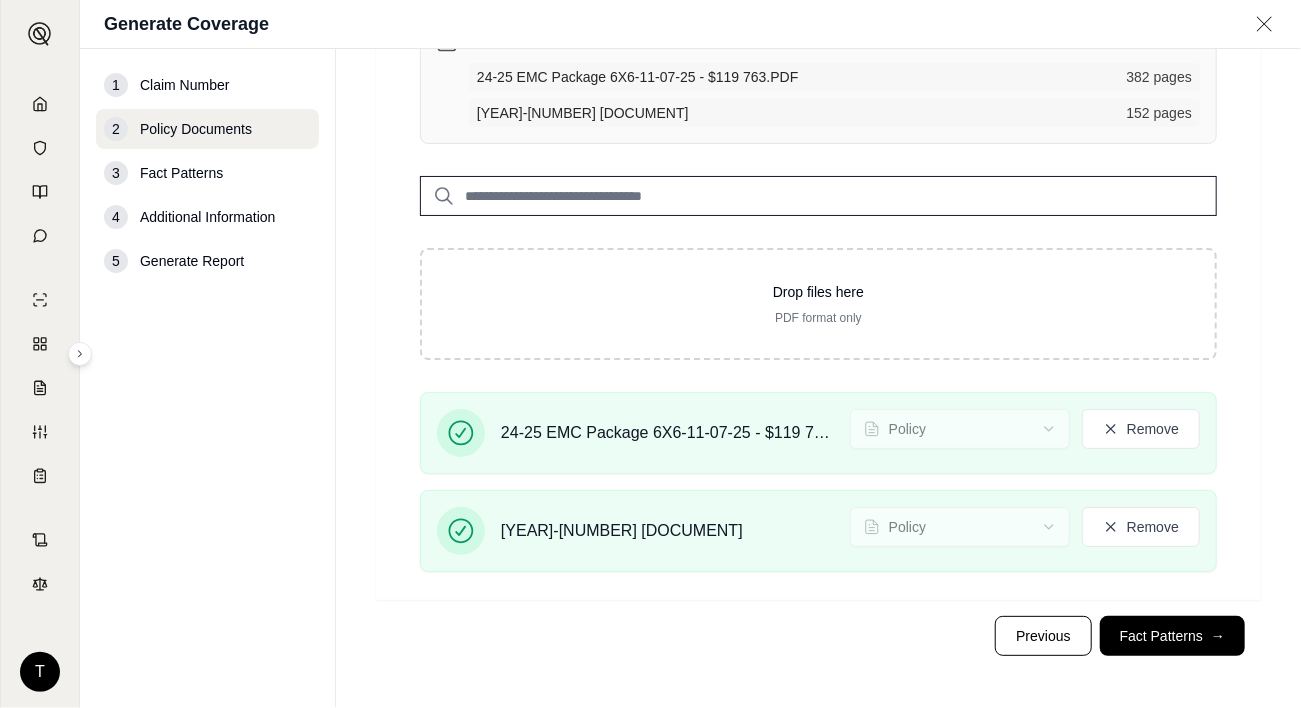 click on "Fact Patterns →" at bounding box center (1172, 636) 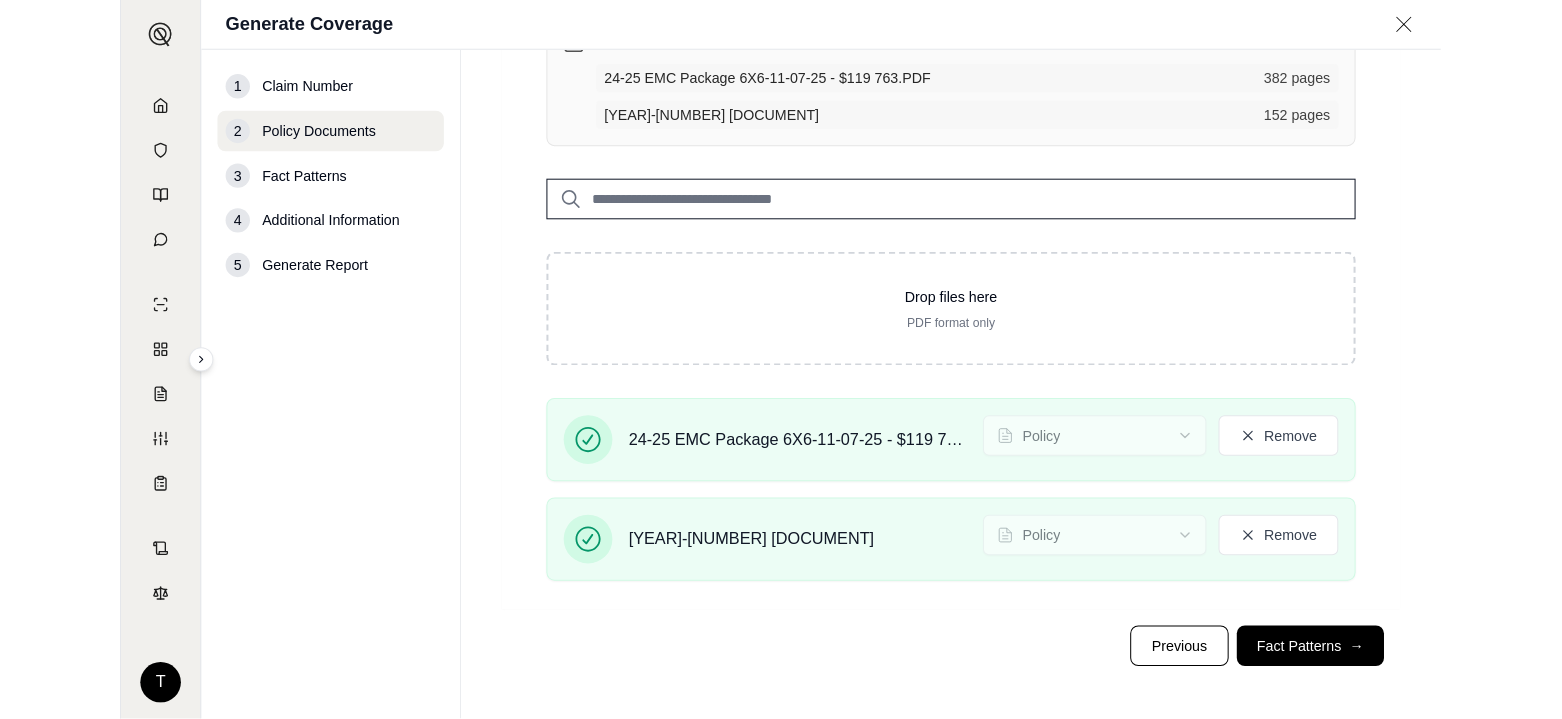 scroll, scrollTop: 0, scrollLeft: 0, axis: both 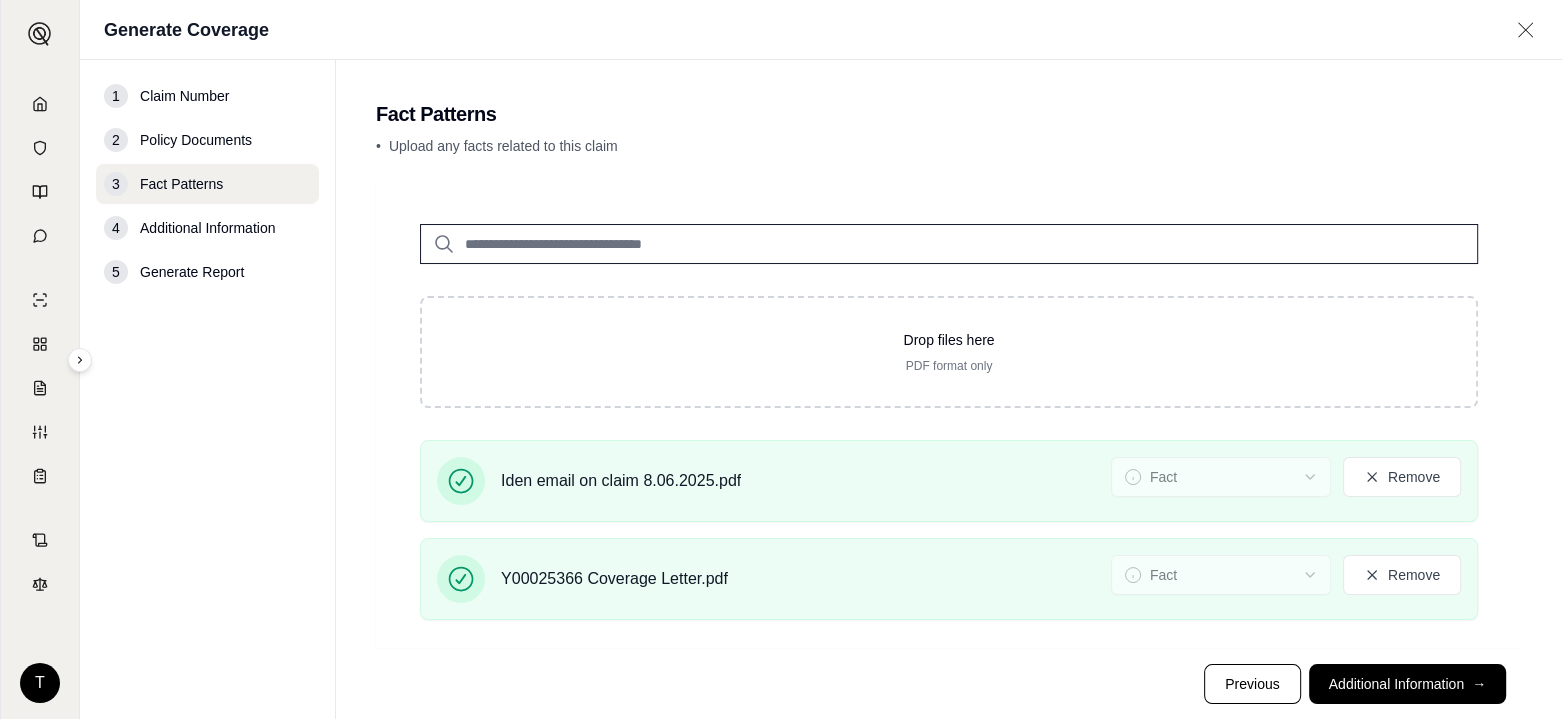 drag, startPoint x: 180, startPoint y: 228, endPoint x: 174, endPoint y: 241, distance: 14.3178215 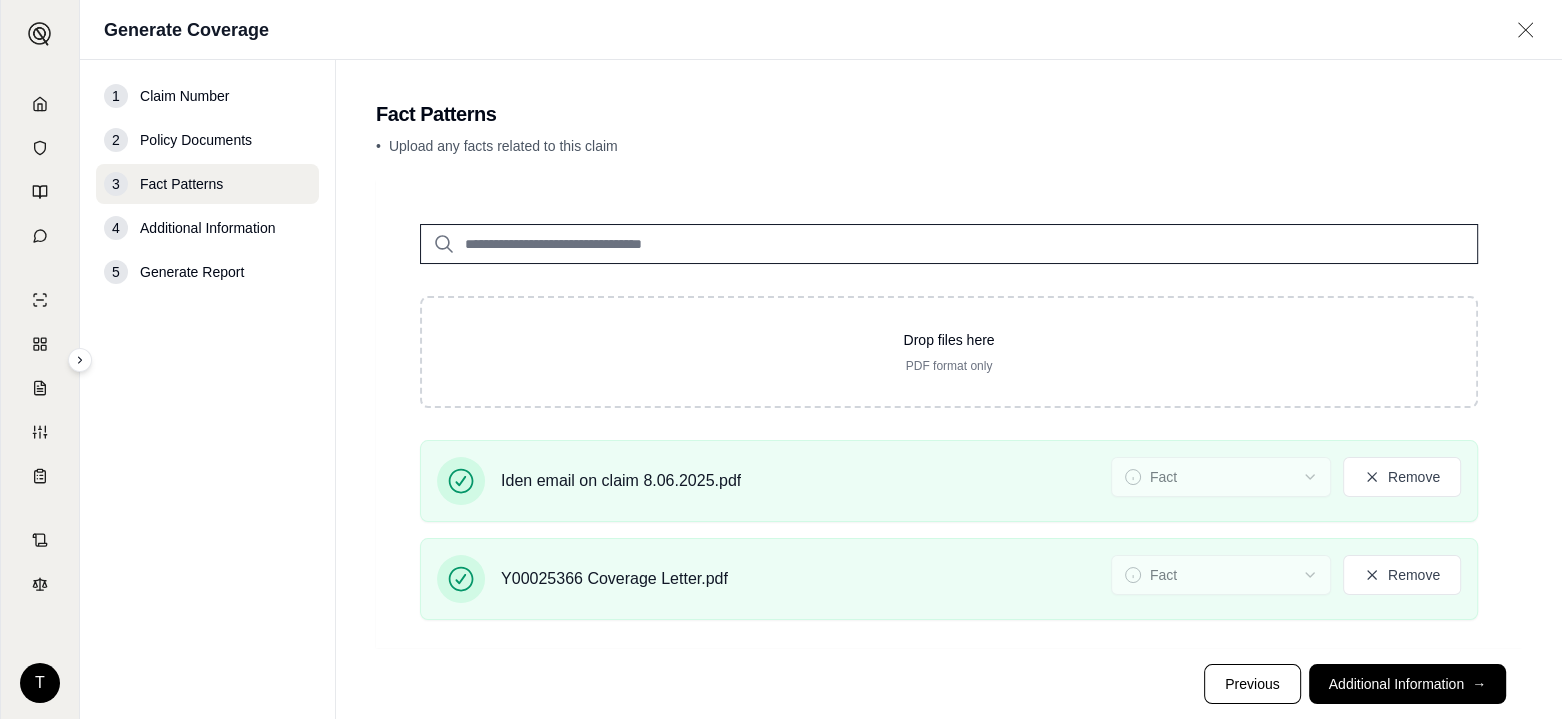 click on "Additional Information →" at bounding box center [1407, 684] 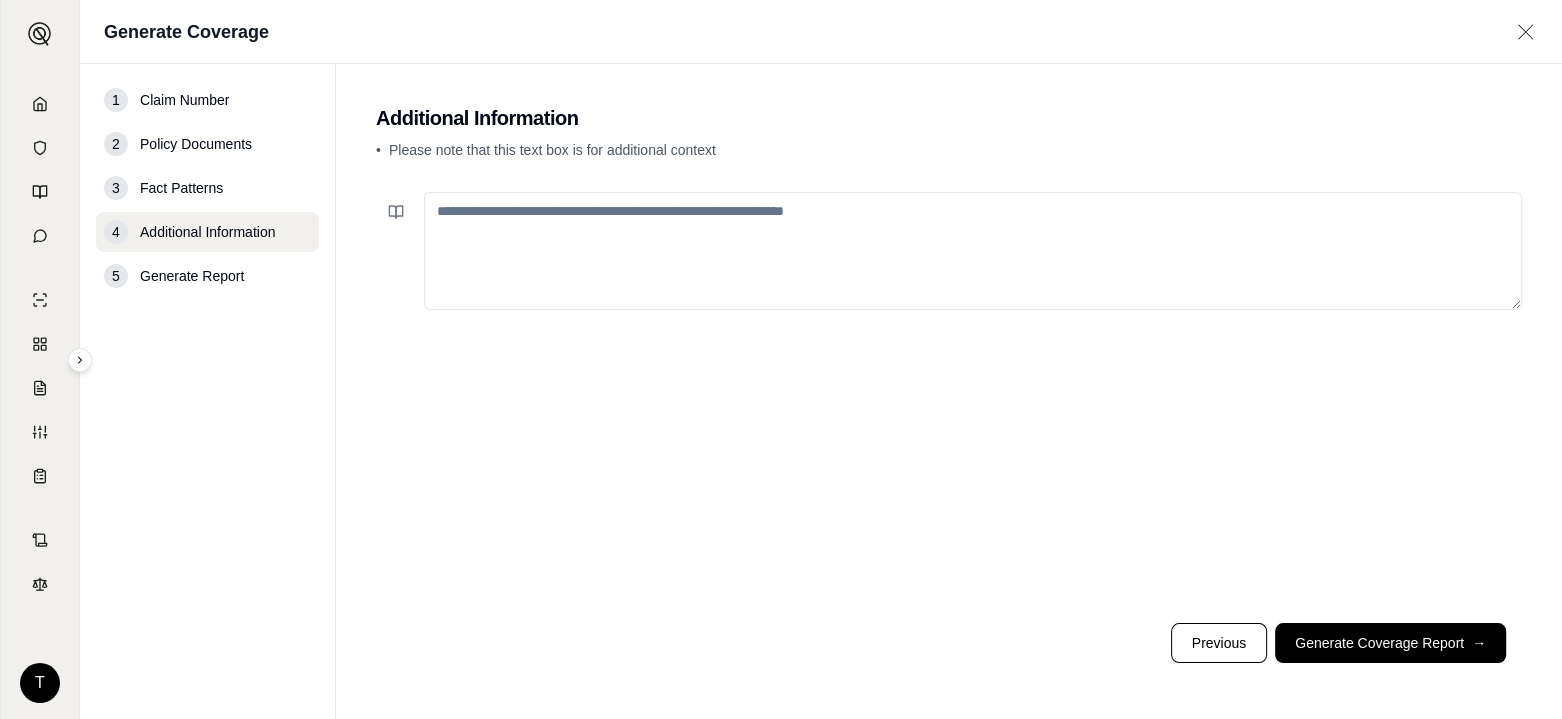 click at bounding box center (973, 251) 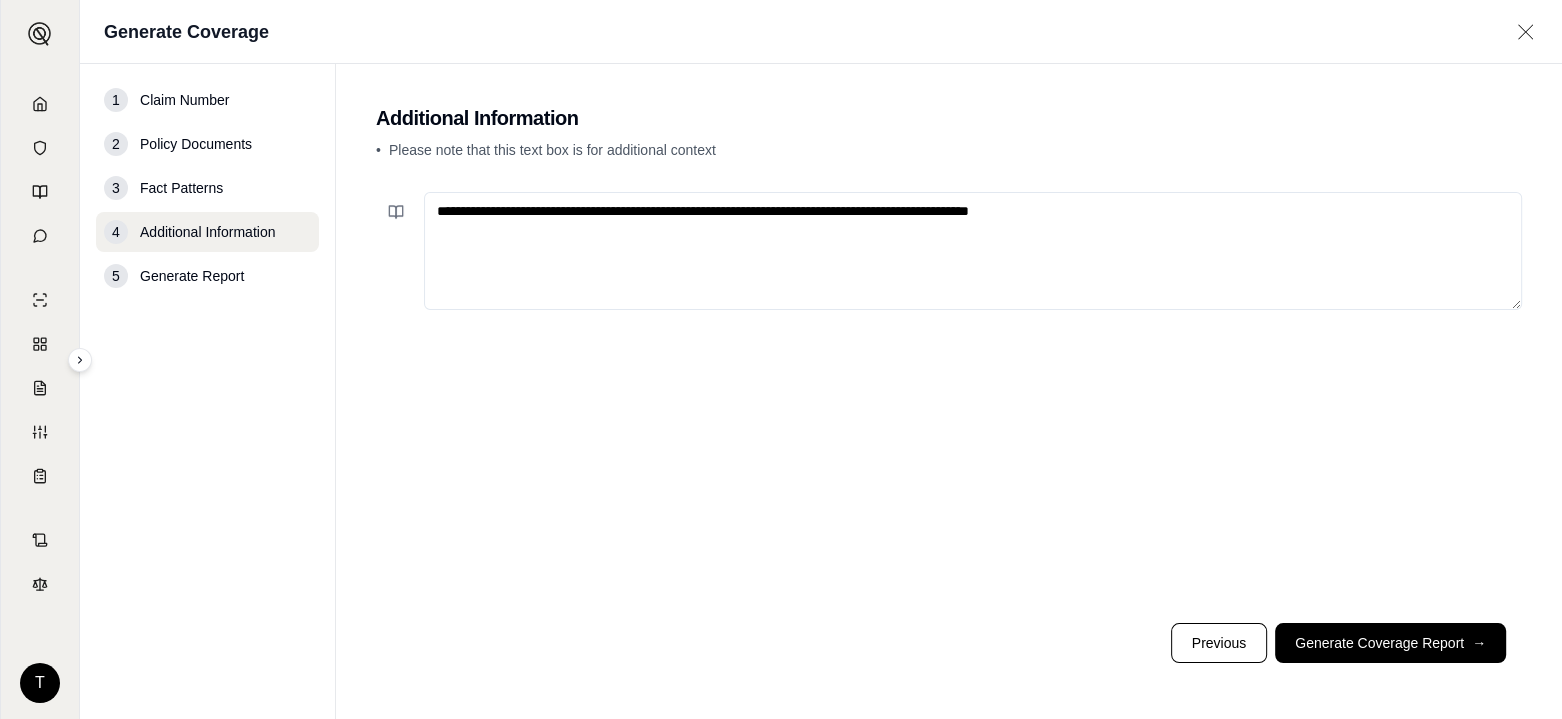 type on "**********" 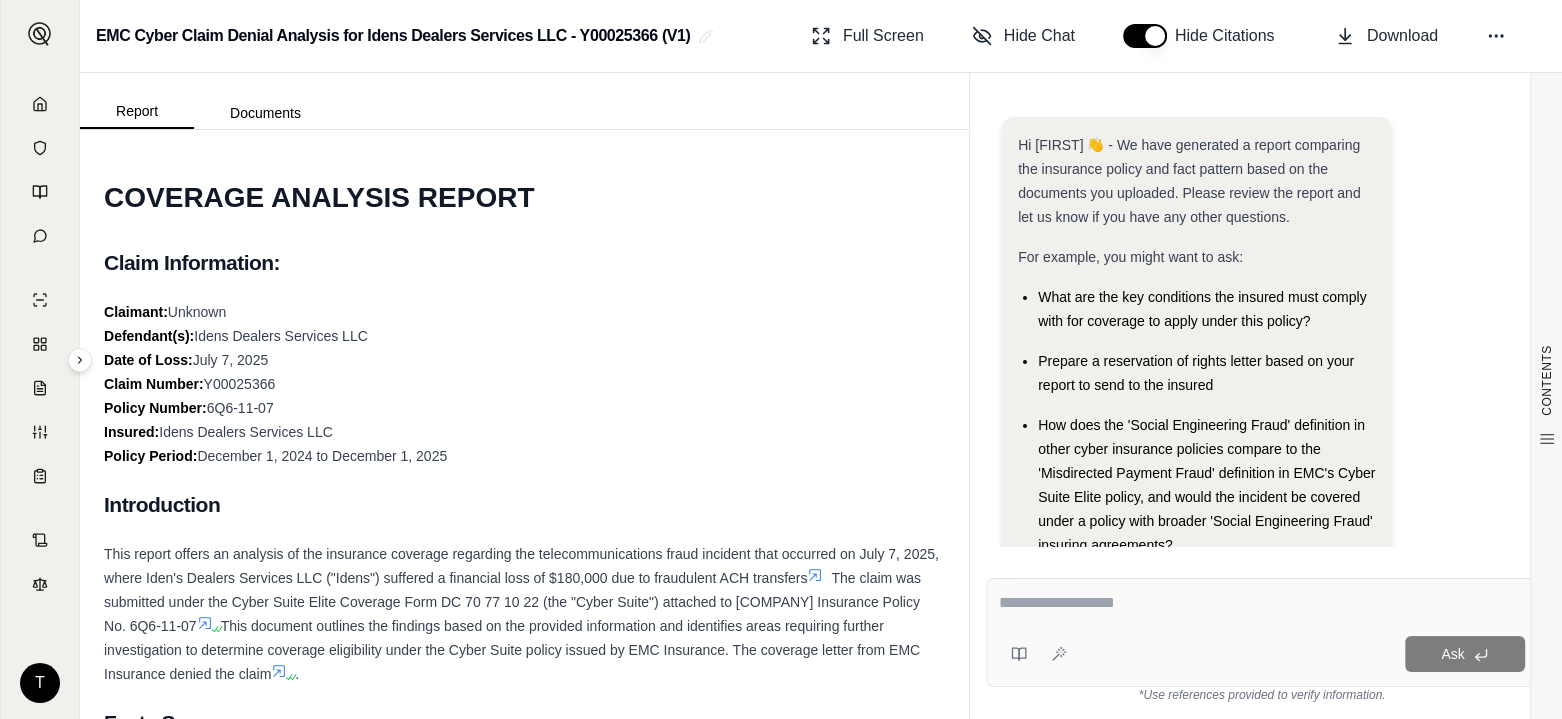 scroll, scrollTop: 209, scrollLeft: 0, axis: vertical 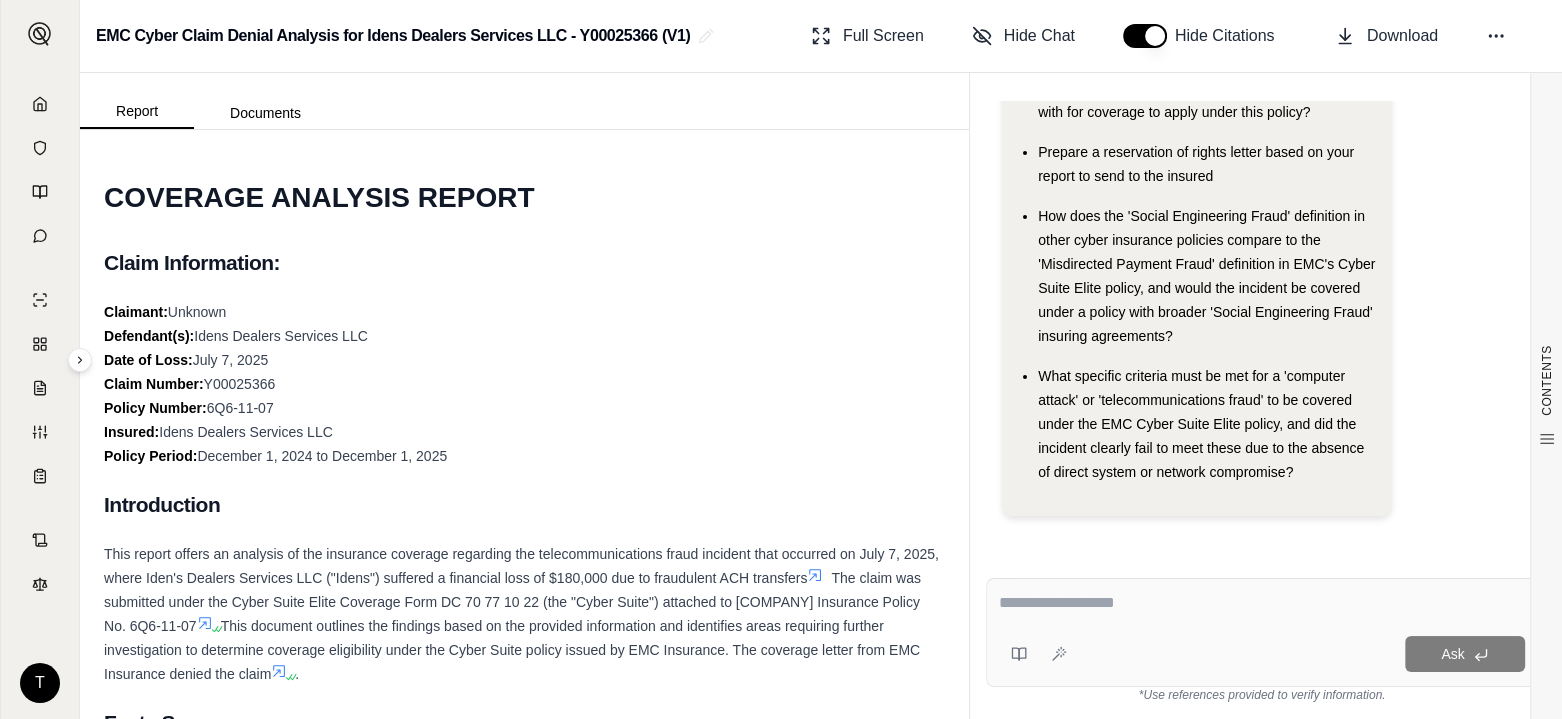 click on "Download" at bounding box center (1402, 36) 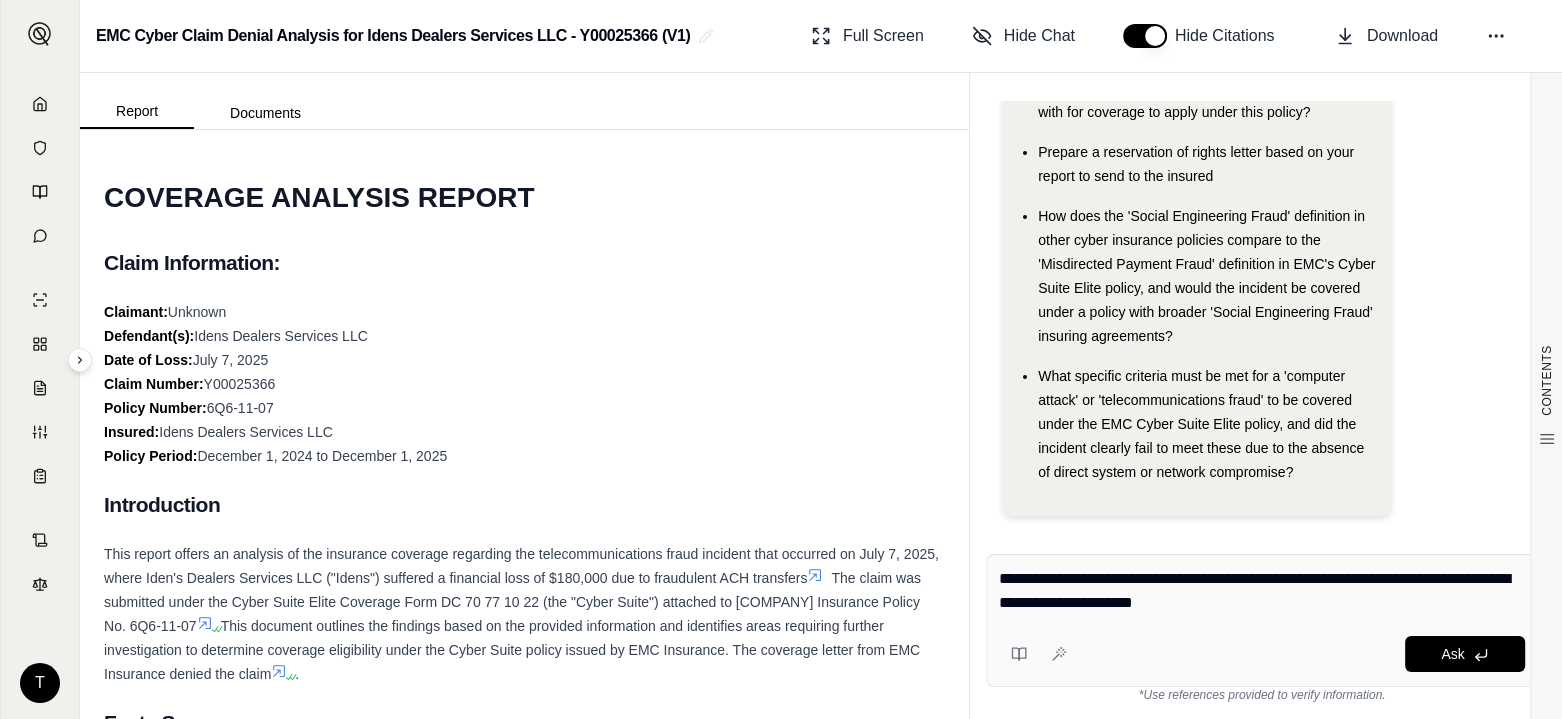 type on "**********" 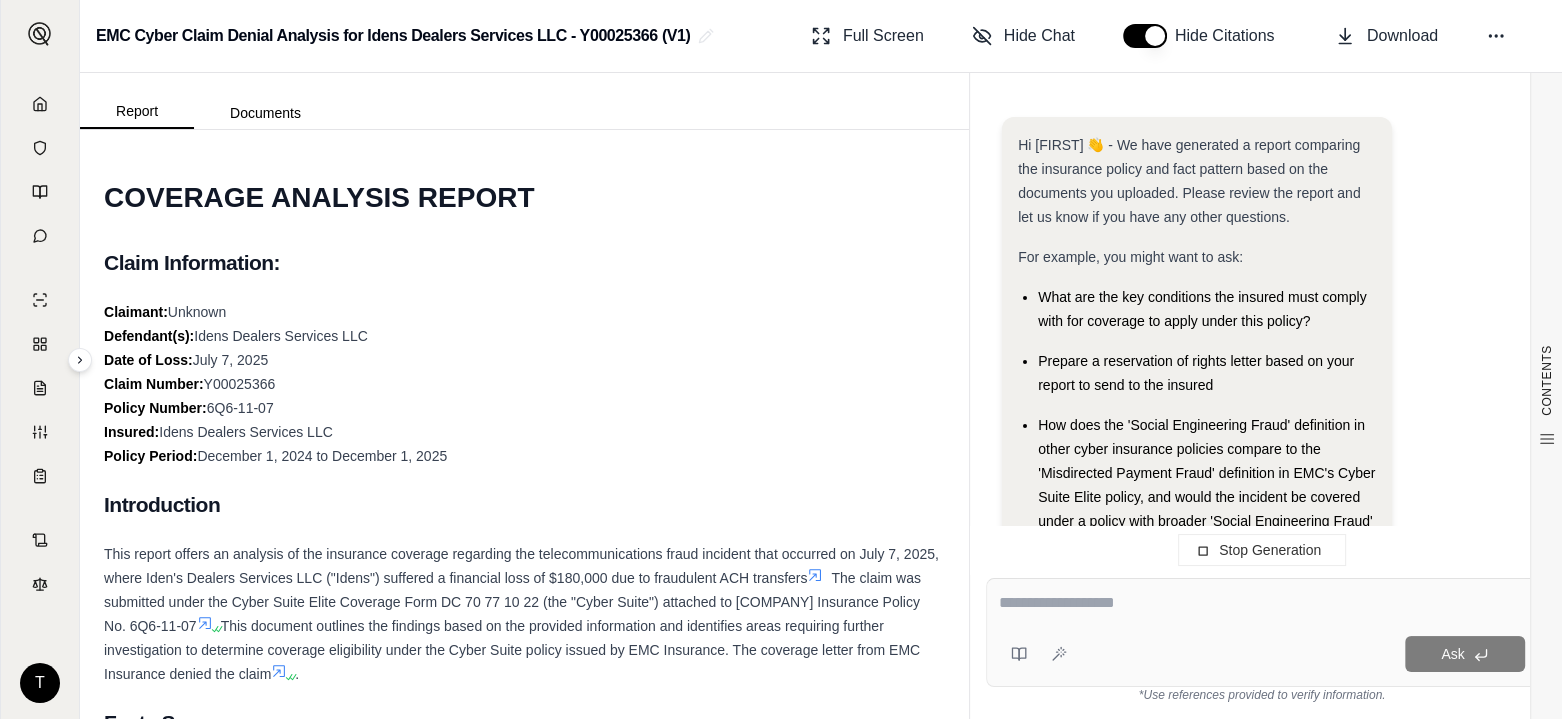 scroll, scrollTop: 0, scrollLeft: 0, axis: both 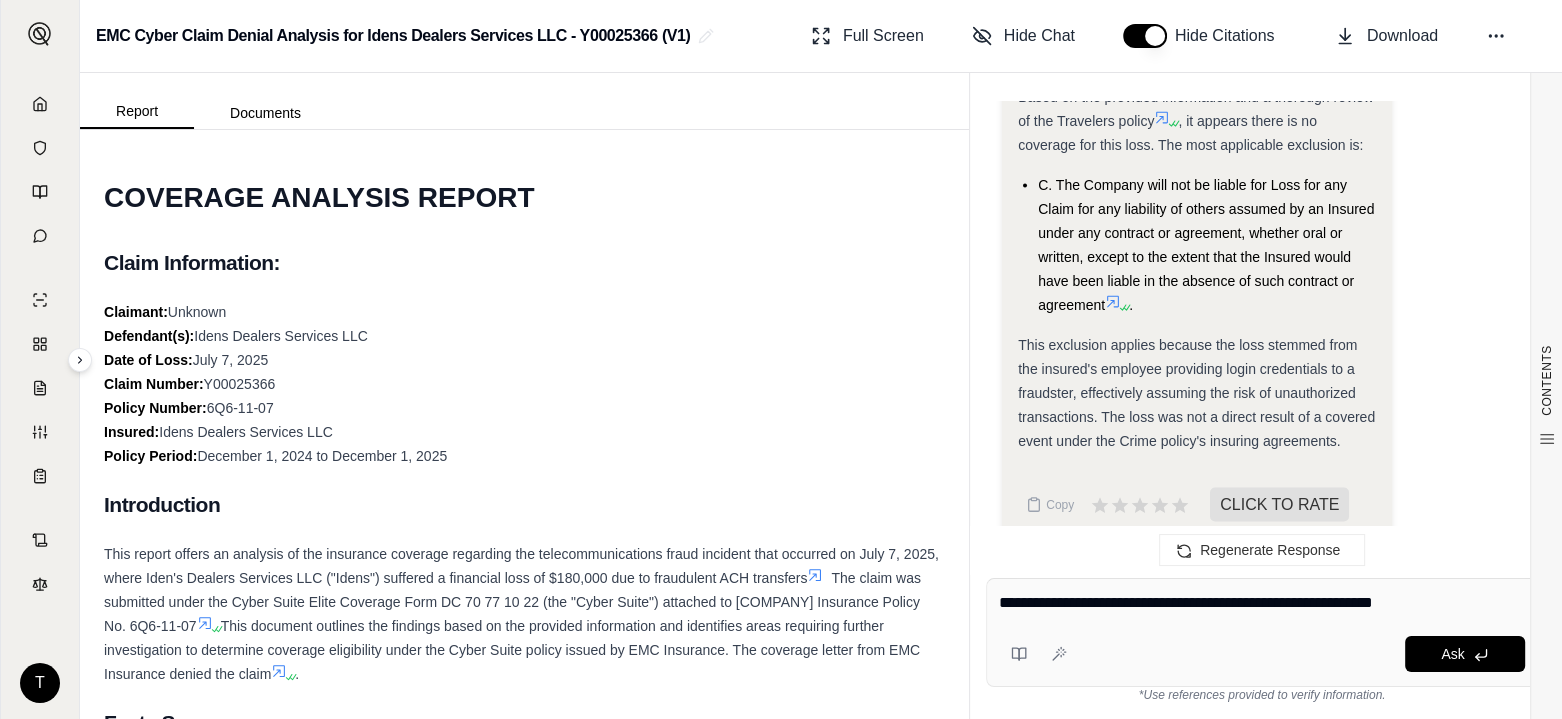 click on "Ask" at bounding box center (1300, 654) 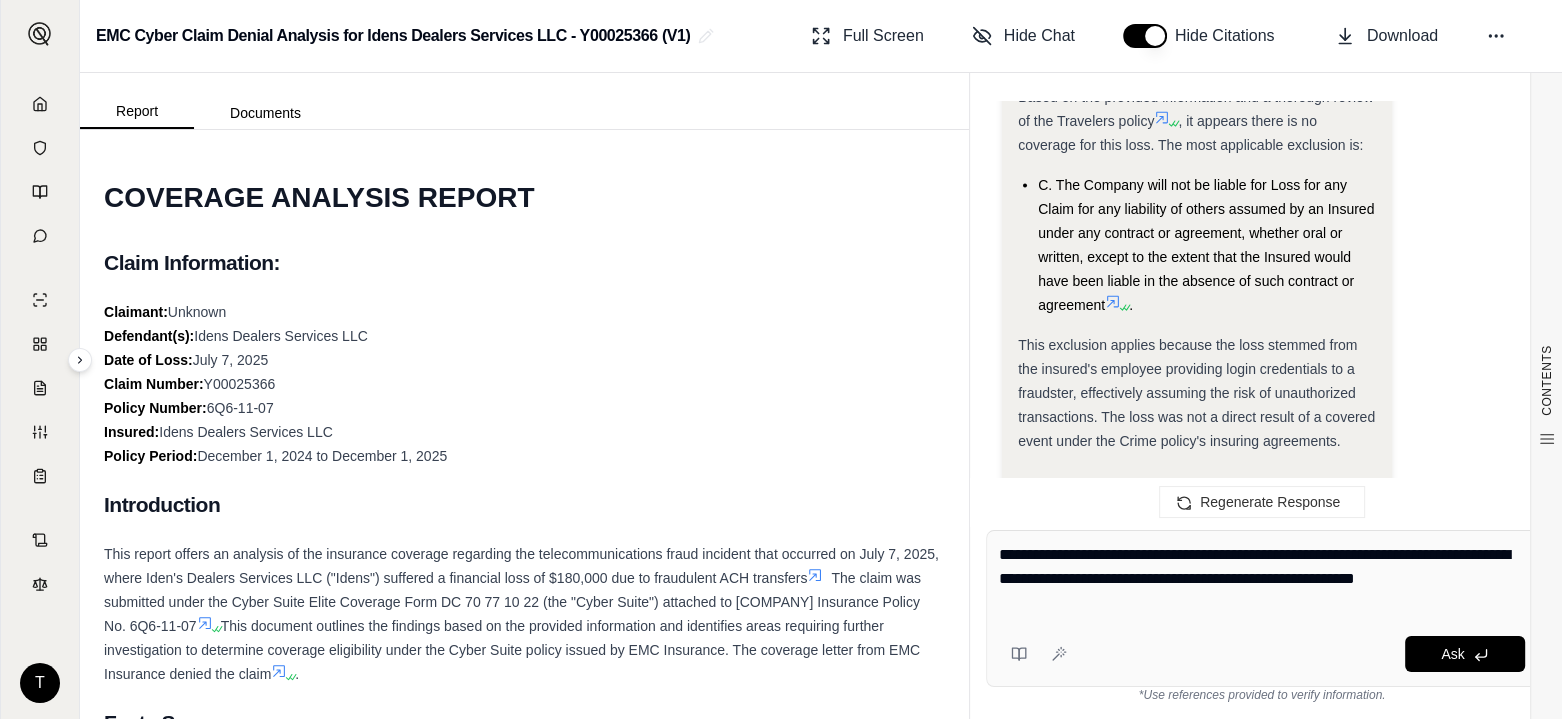 type on "**********" 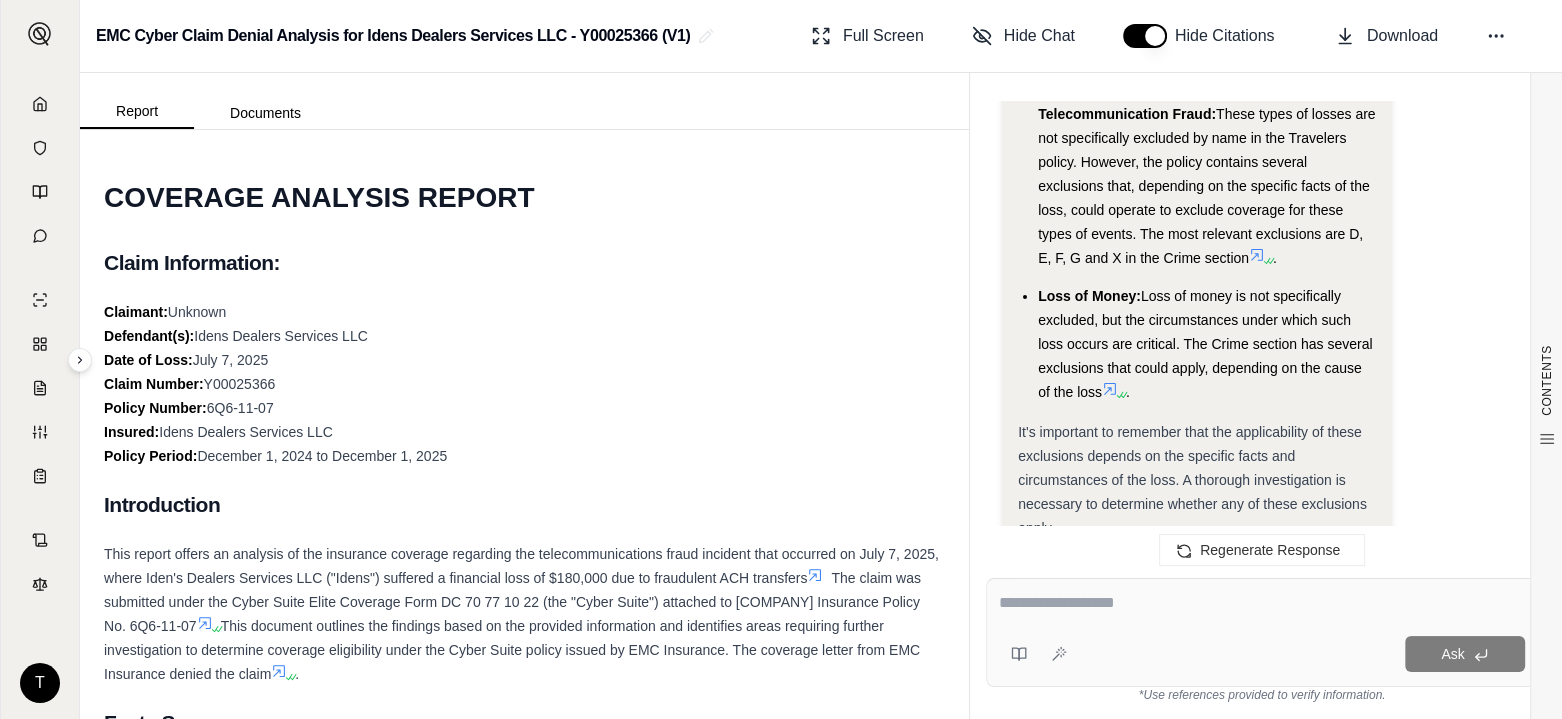 scroll, scrollTop: 6516, scrollLeft: 0, axis: vertical 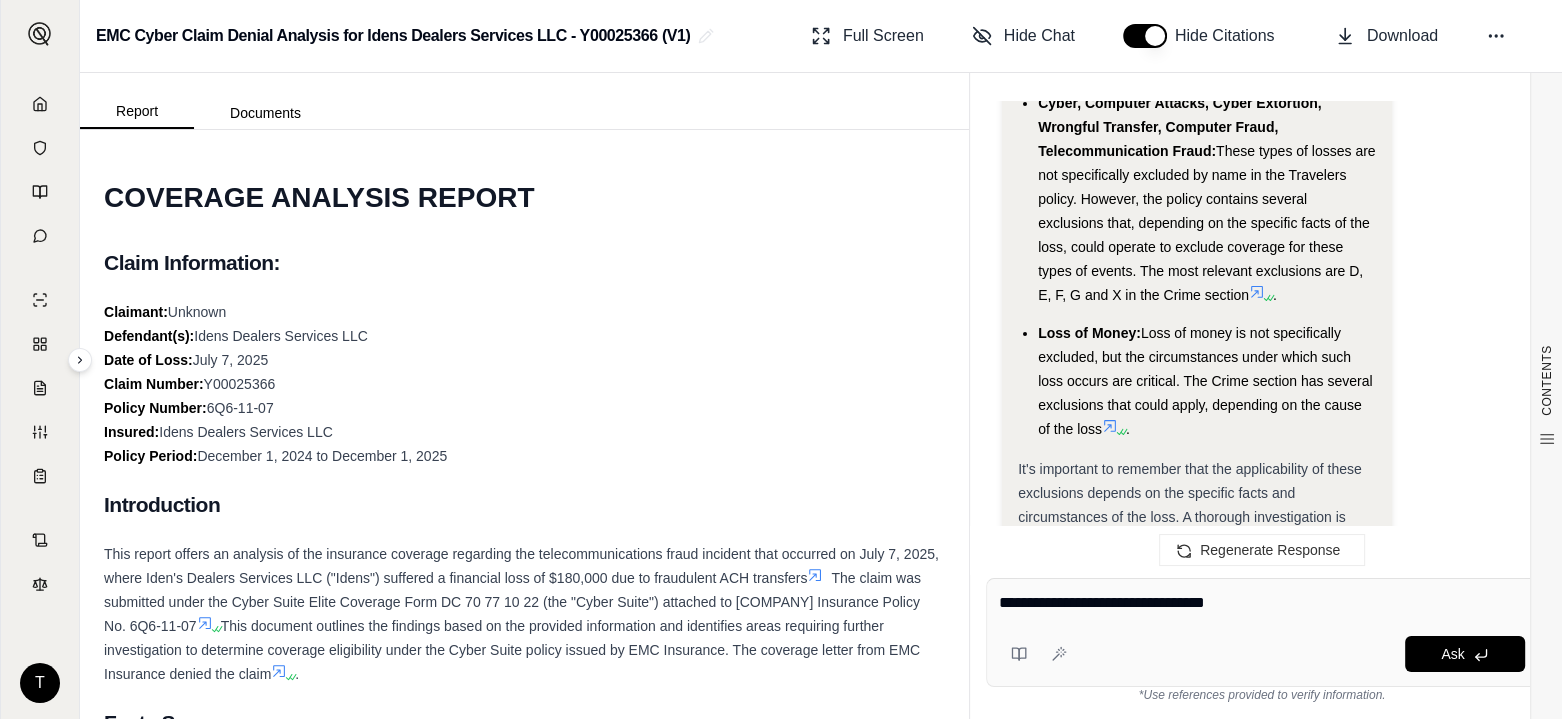 type on "**********" 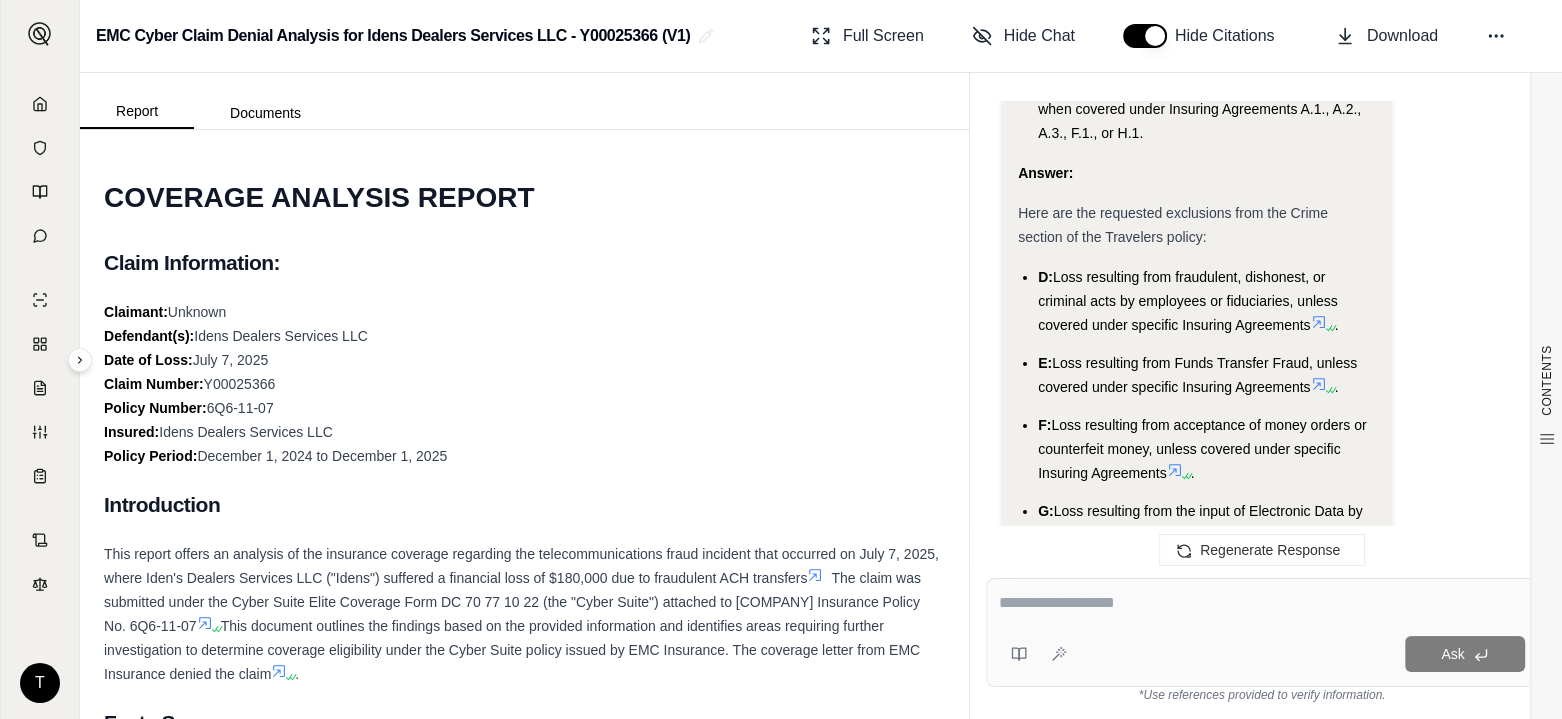 scroll, scrollTop: 7904, scrollLeft: 0, axis: vertical 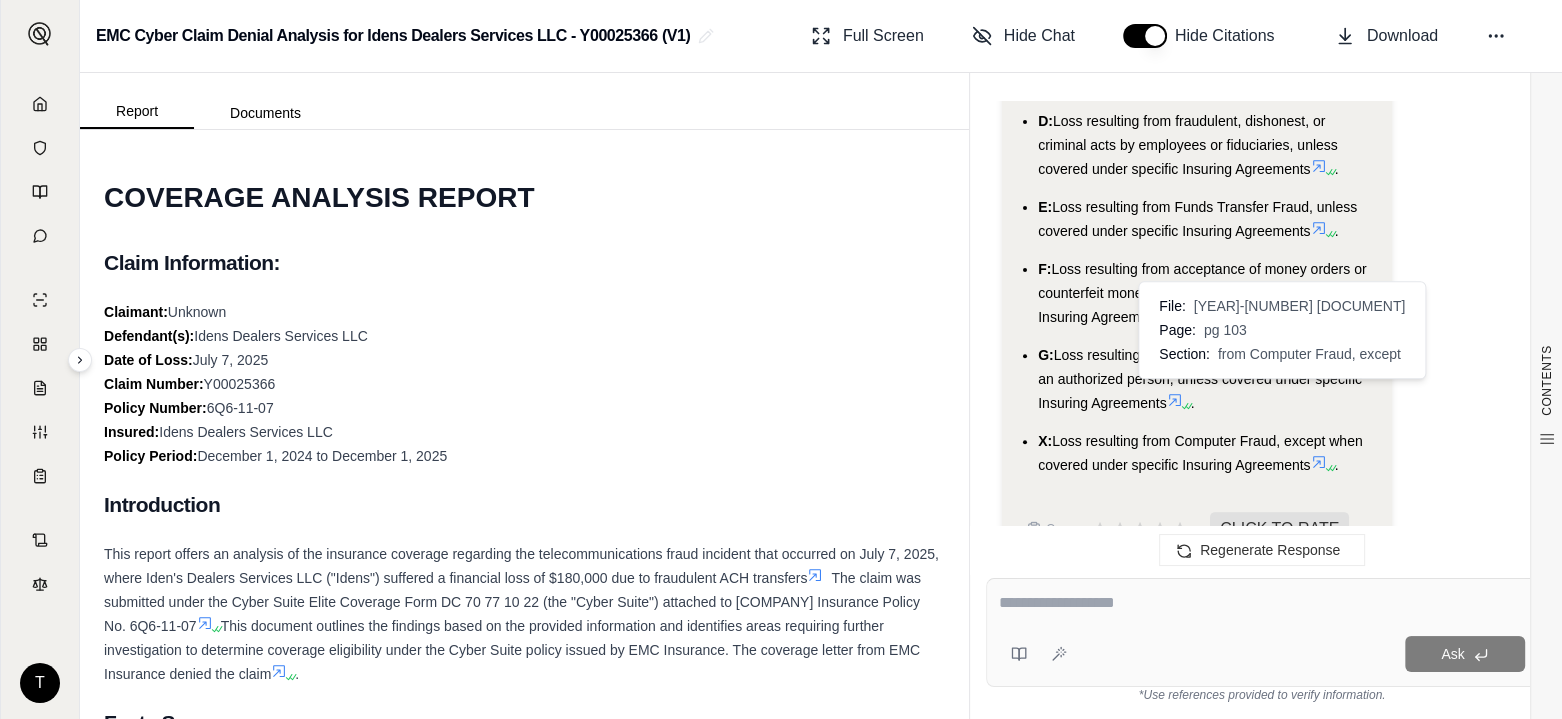 click 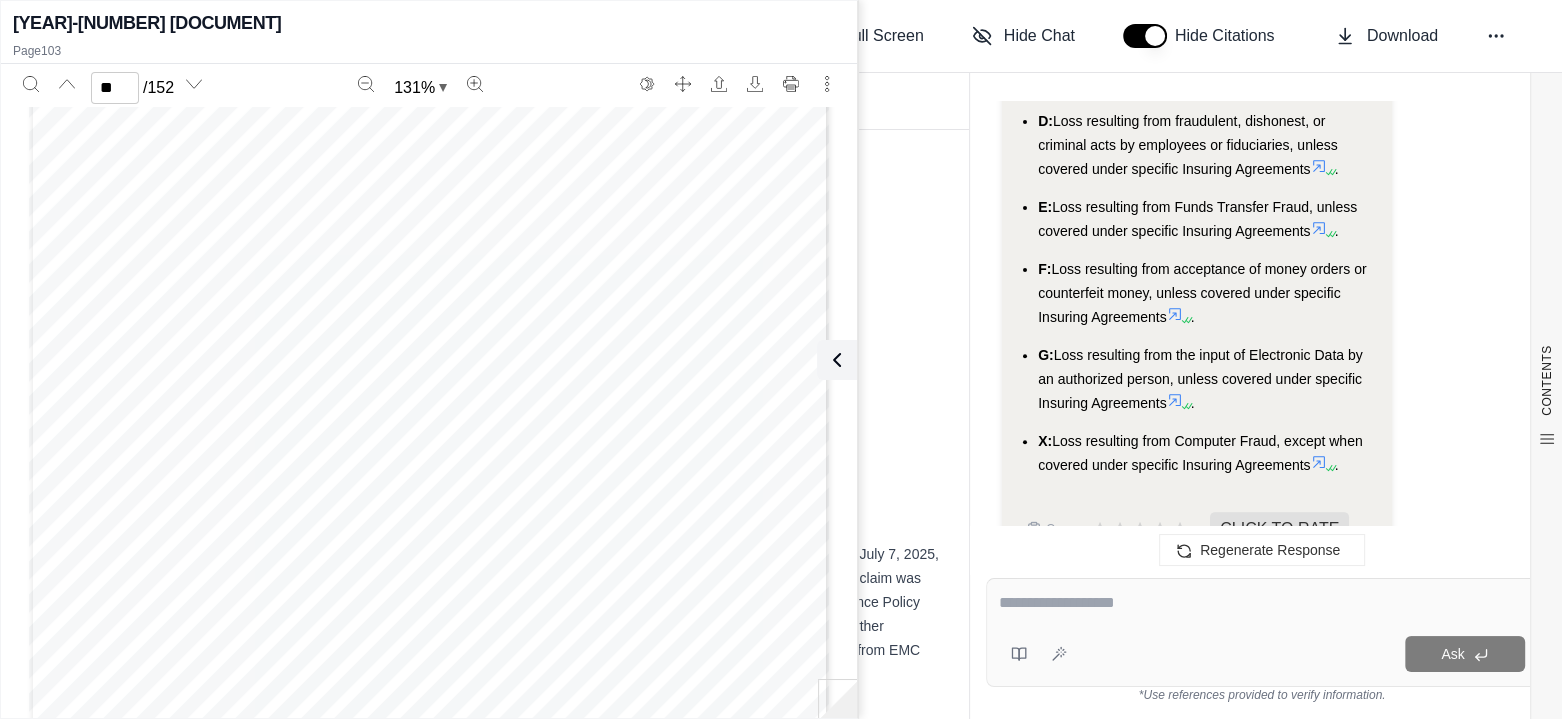scroll, scrollTop: 92831, scrollLeft: 0, axis: vertical 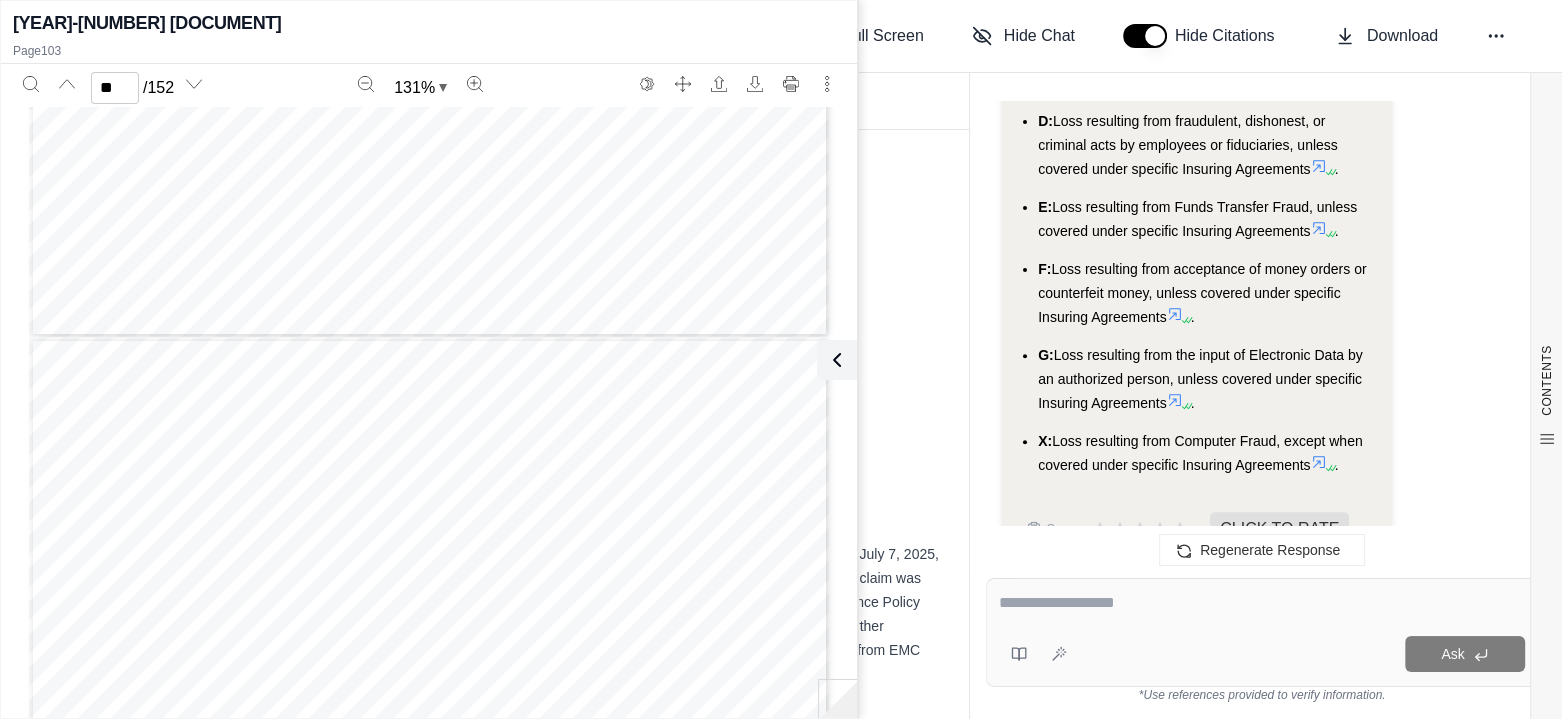 type on "**" 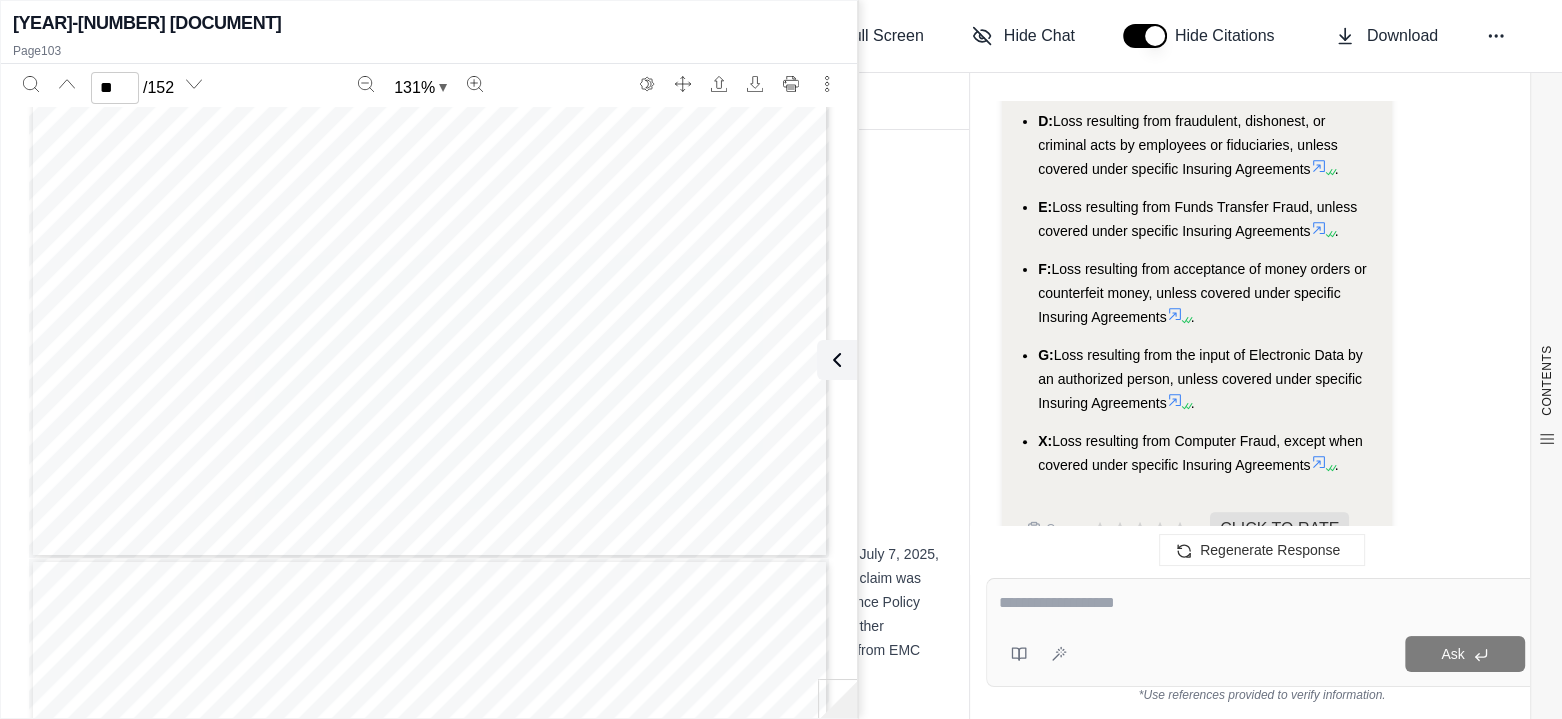 scroll, scrollTop: 91931, scrollLeft: 0, axis: vertical 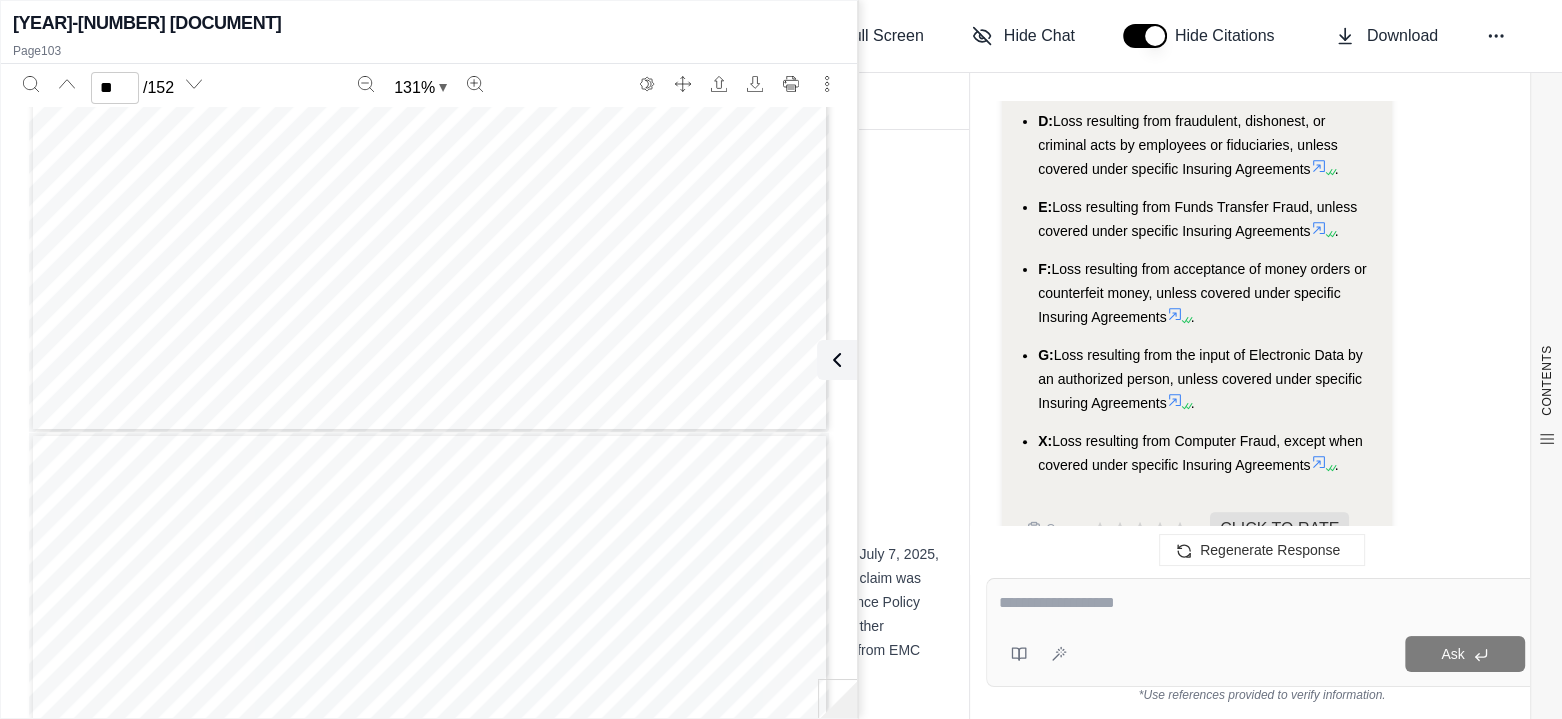 click at bounding box center [1262, 603] 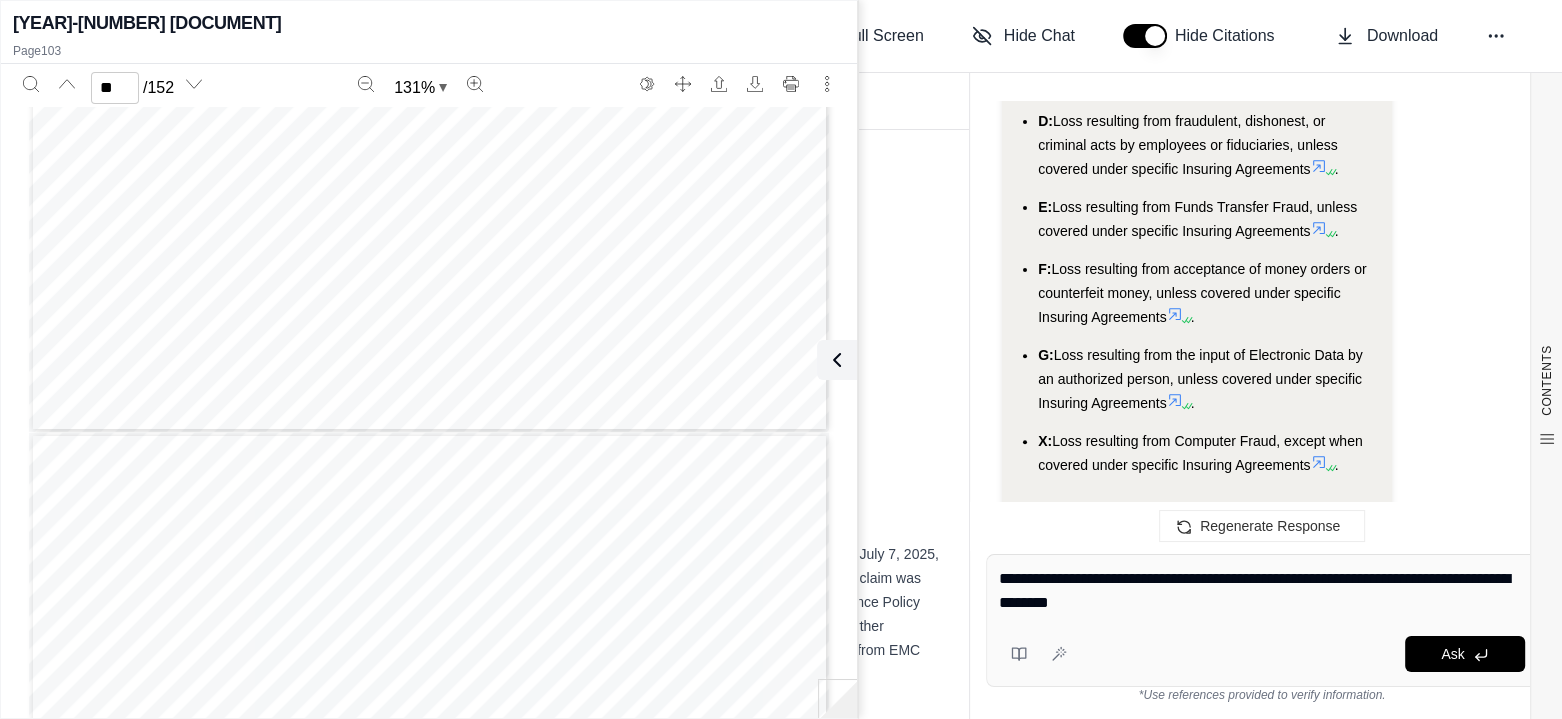 type on "**********" 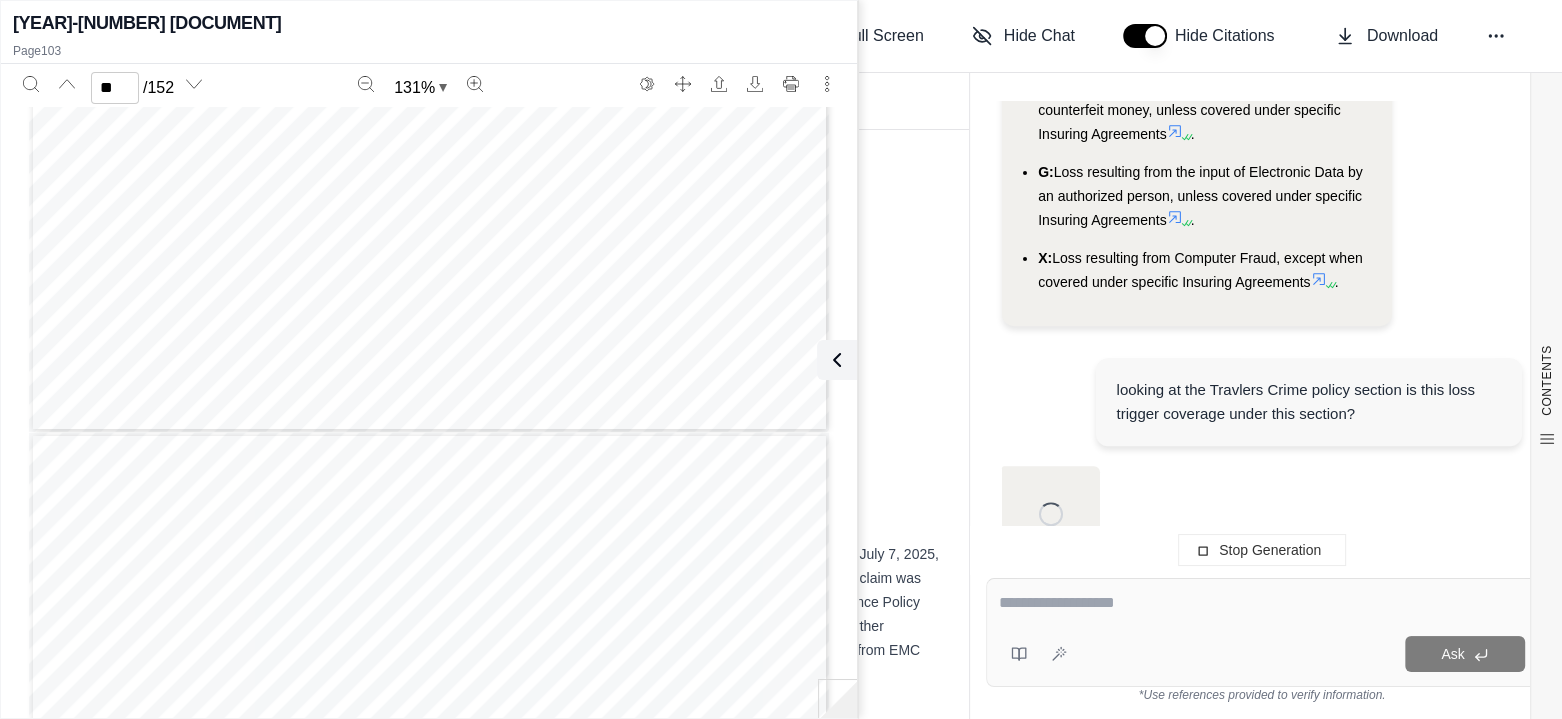 scroll, scrollTop: 8143, scrollLeft: 0, axis: vertical 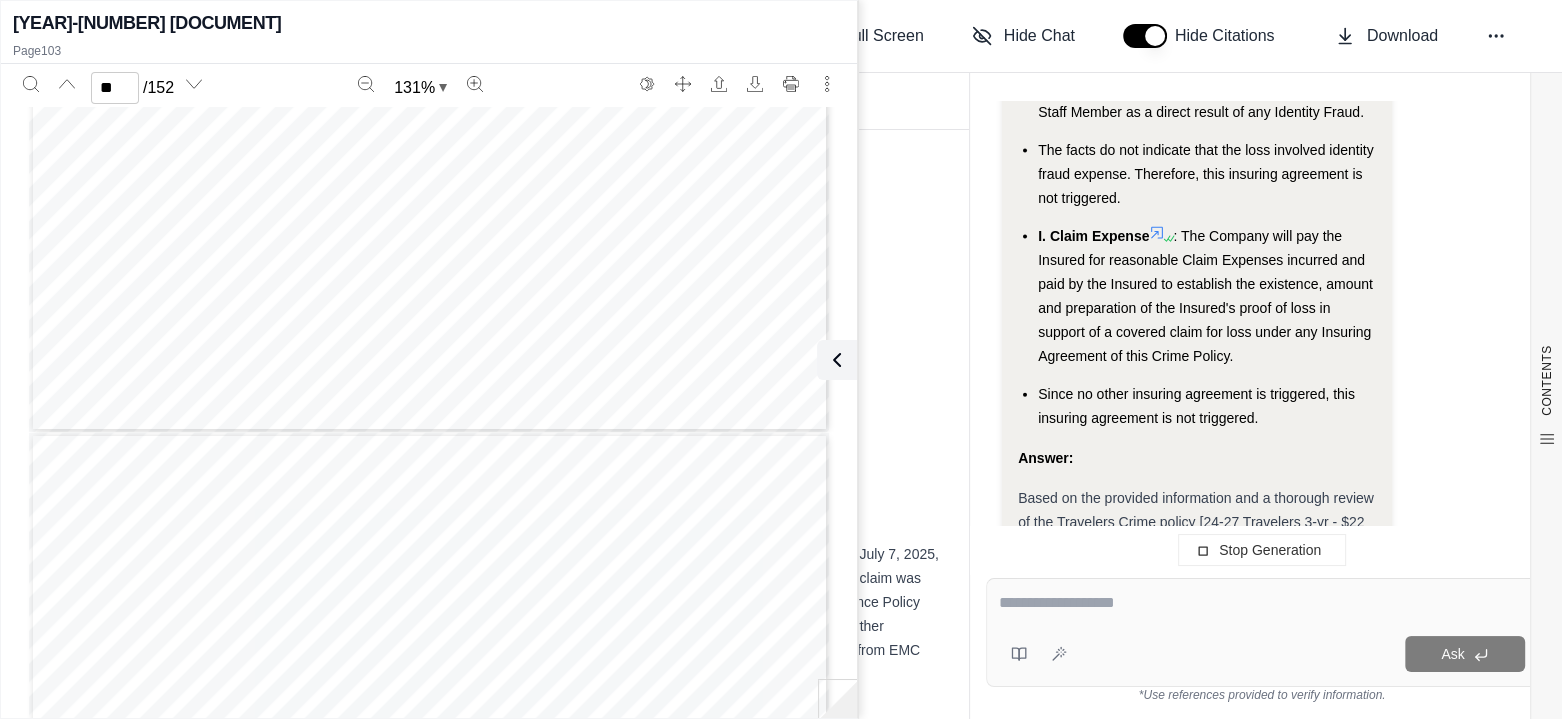 click on "Claimant: Unknown Defendant(s): Idens Dealers Services LLC Date of Loss: July 7, 2025 Claim Number: Y00025366 Policy Number: 6Q6-11-07 Insured: Idens Dealers Services LLC Policy Period: December 1, 2024 to December 1, 2025" at bounding box center [524, 384] 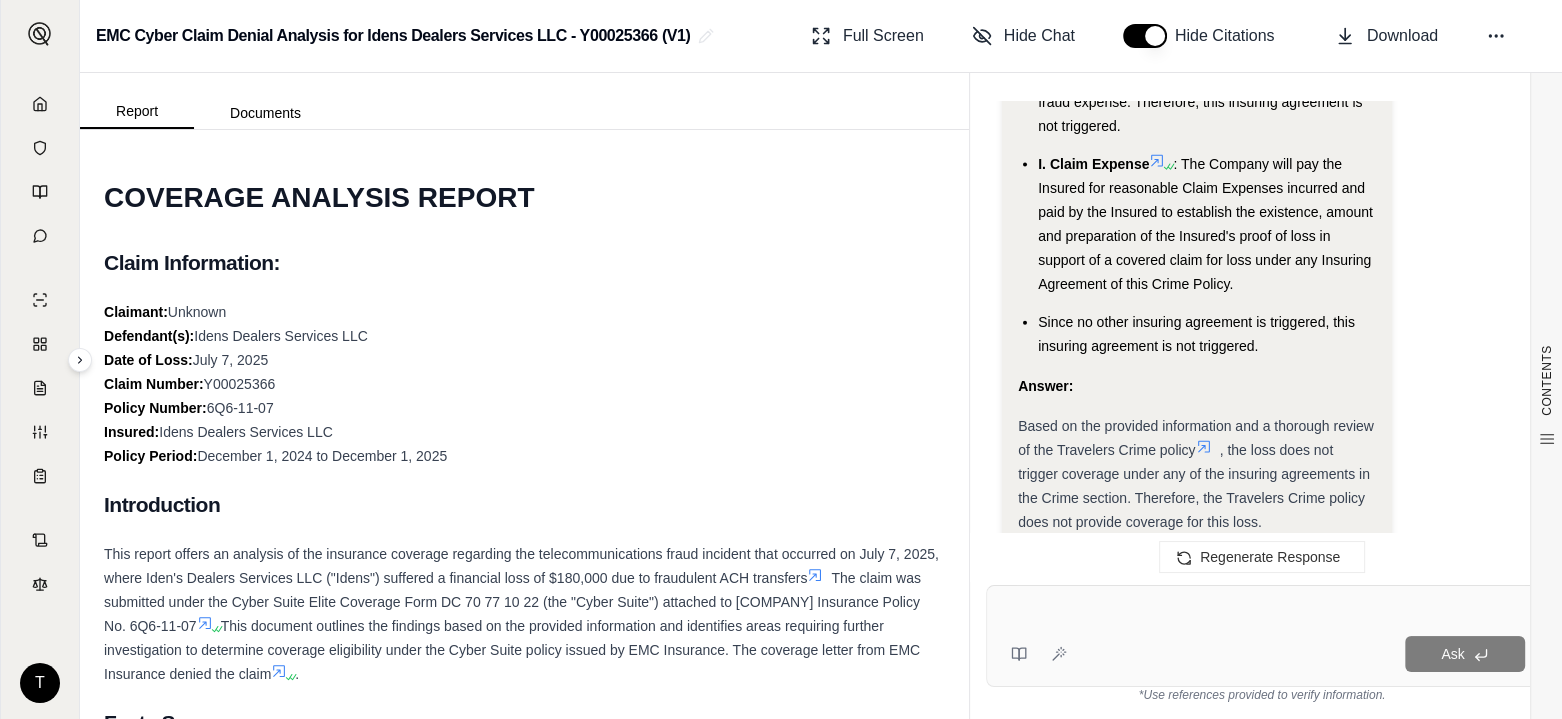 scroll, scrollTop: 11847, scrollLeft: 0, axis: vertical 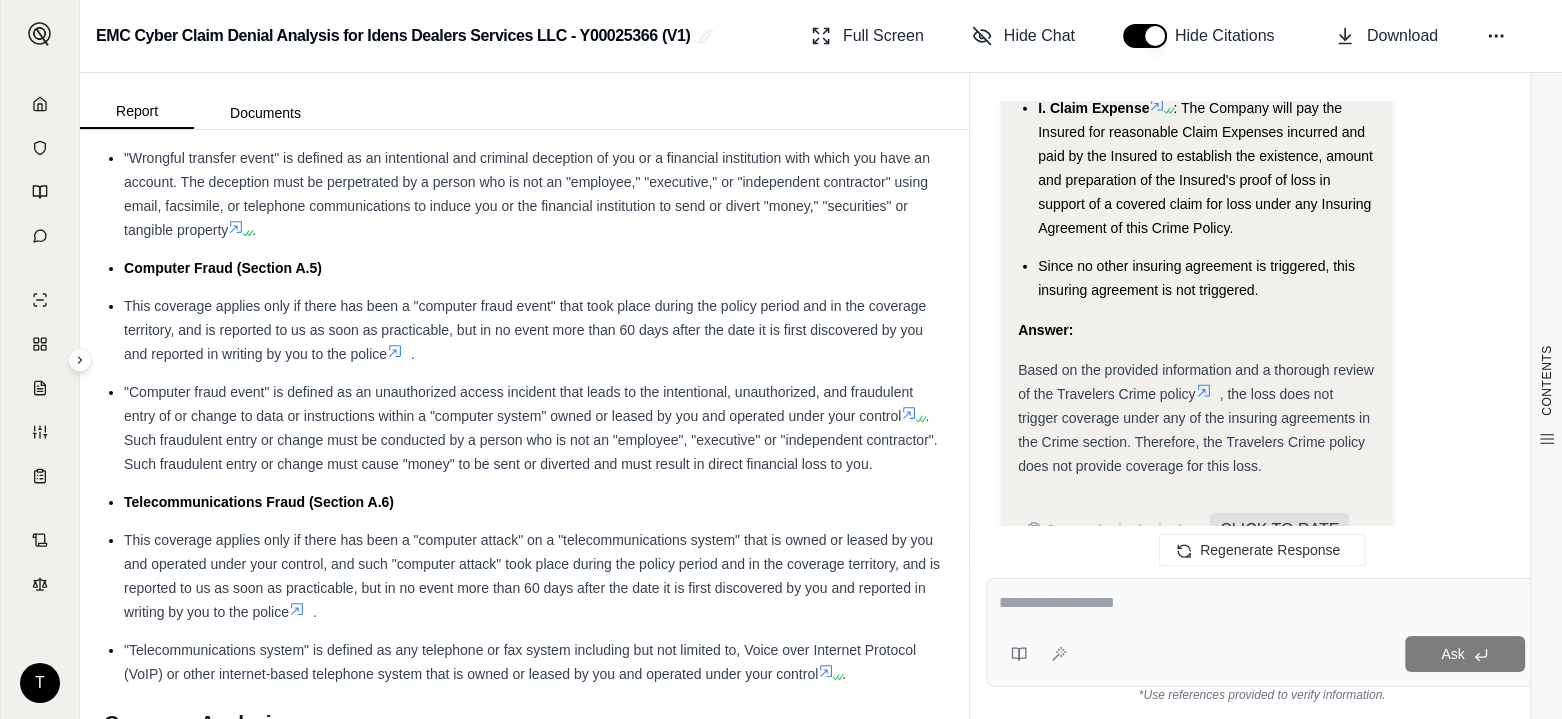 click on "Documents" at bounding box center [265, 113] 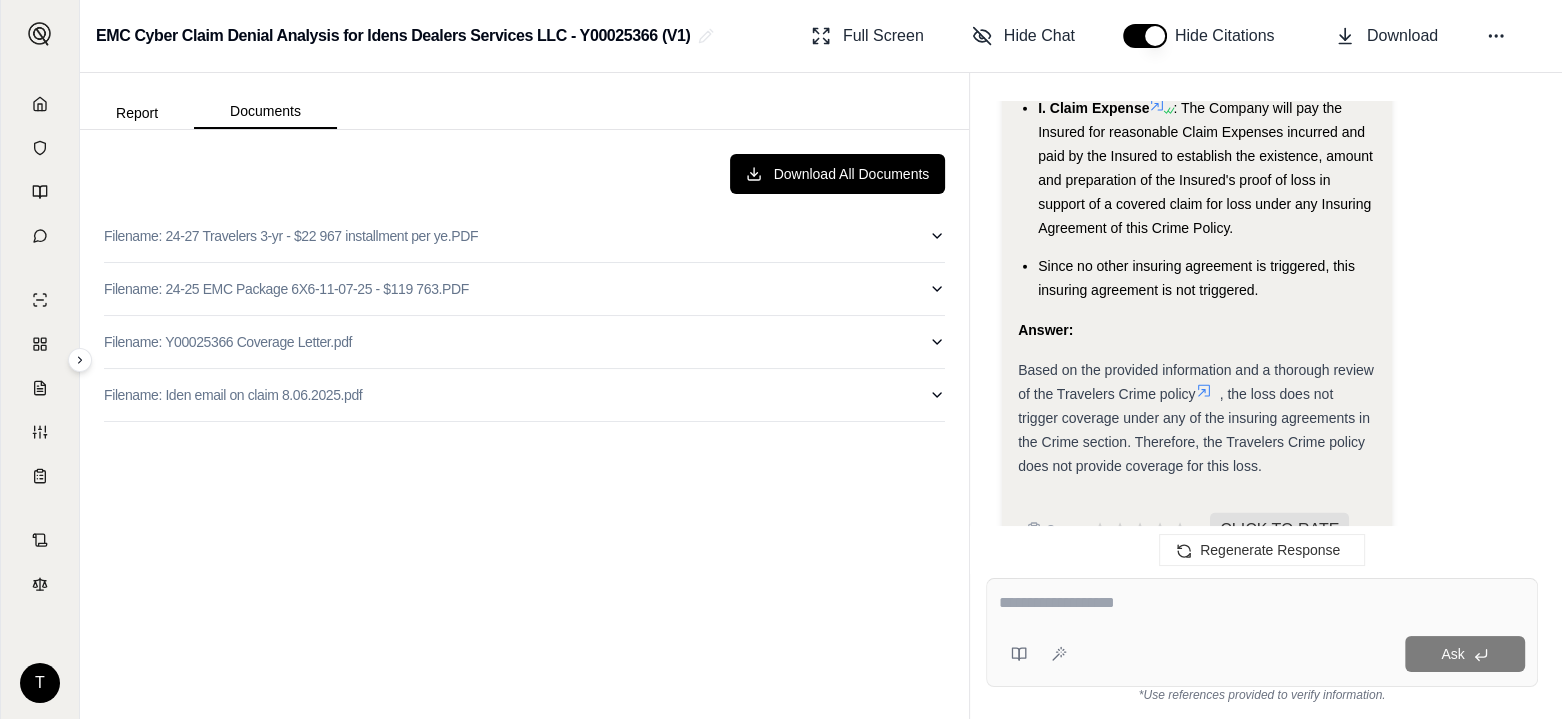 click on "Filename: 24-25 EMC Package 6X6-11-07-25 - $119 763.PDF" at bounding box center (524, 289) 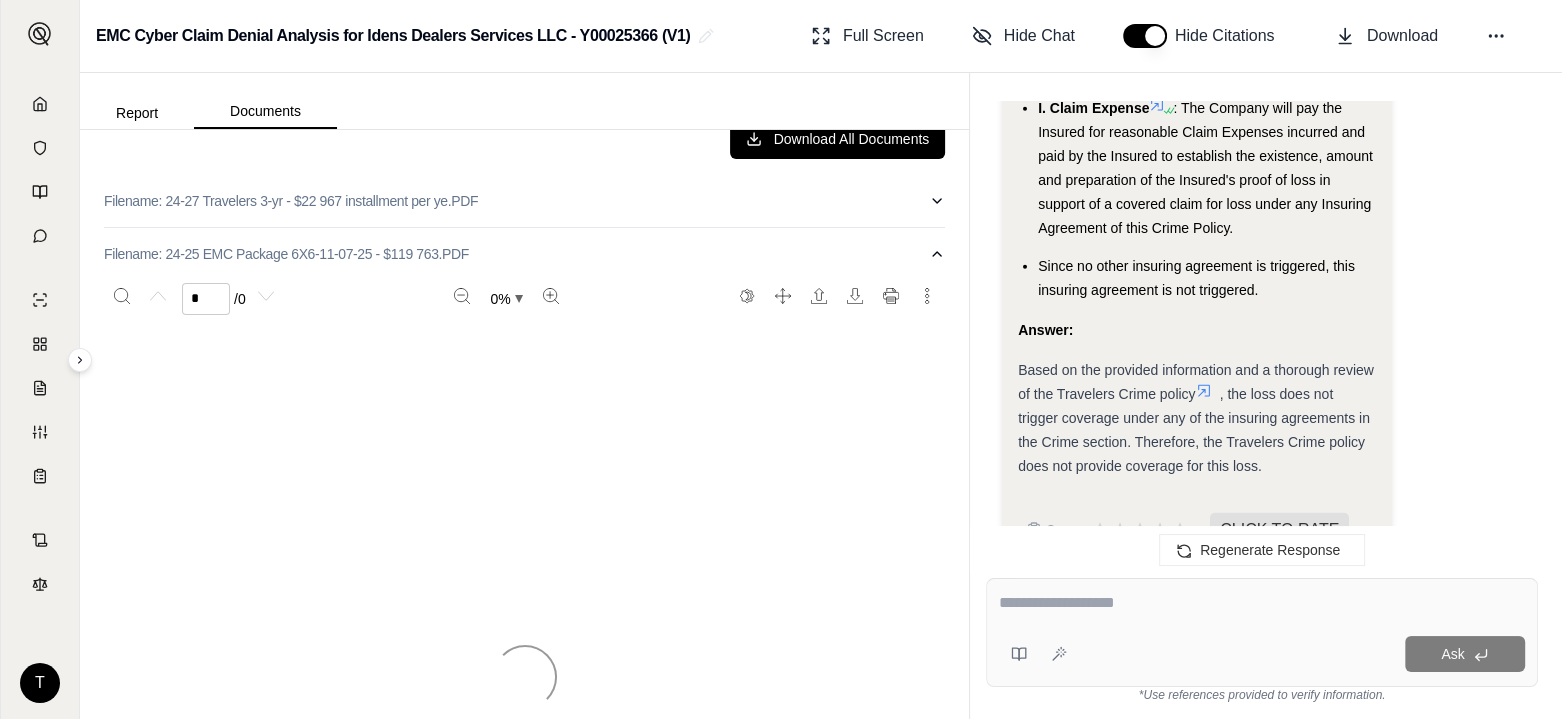 scroll, scrollTop: 0, scrollLeft: 0, axis: both 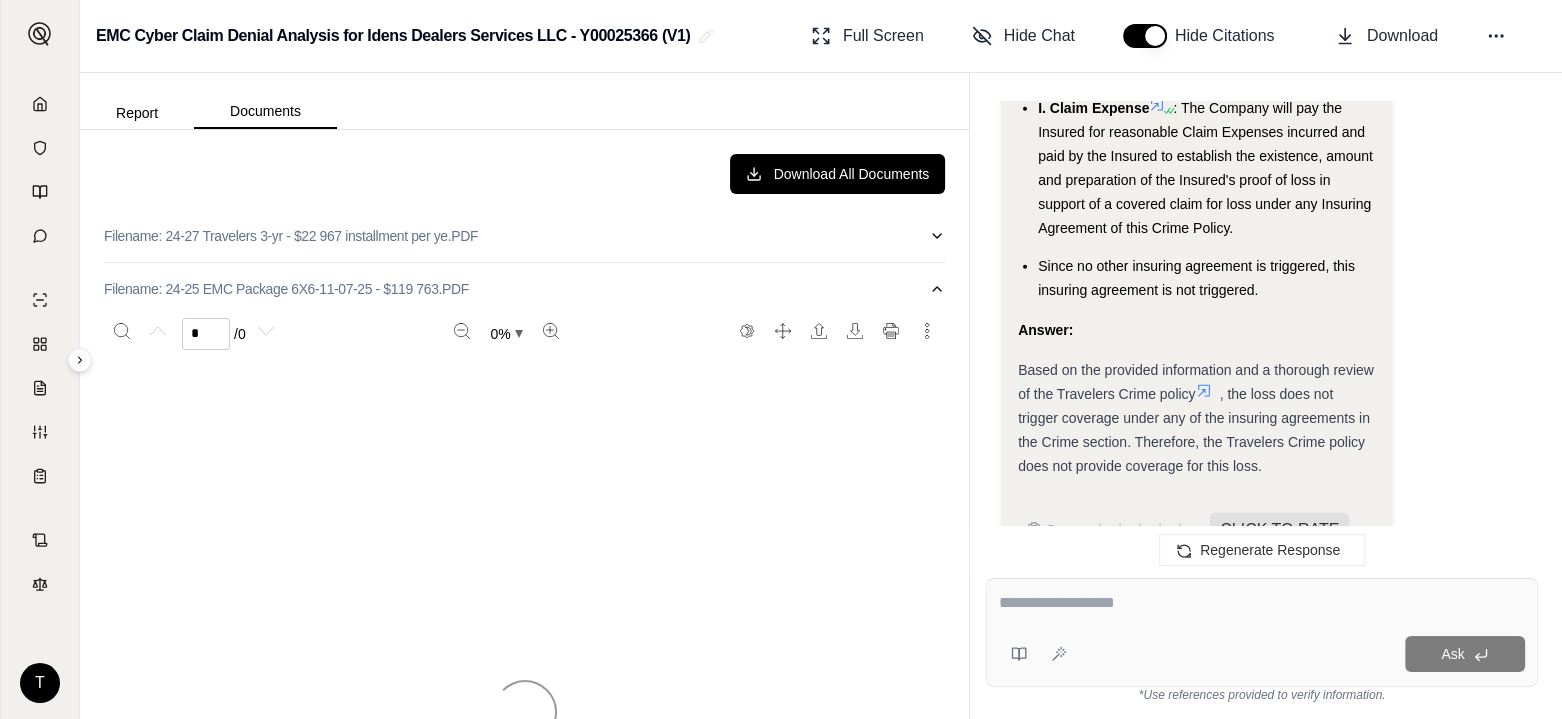 click on "Report" at bounding box center [137, 113] 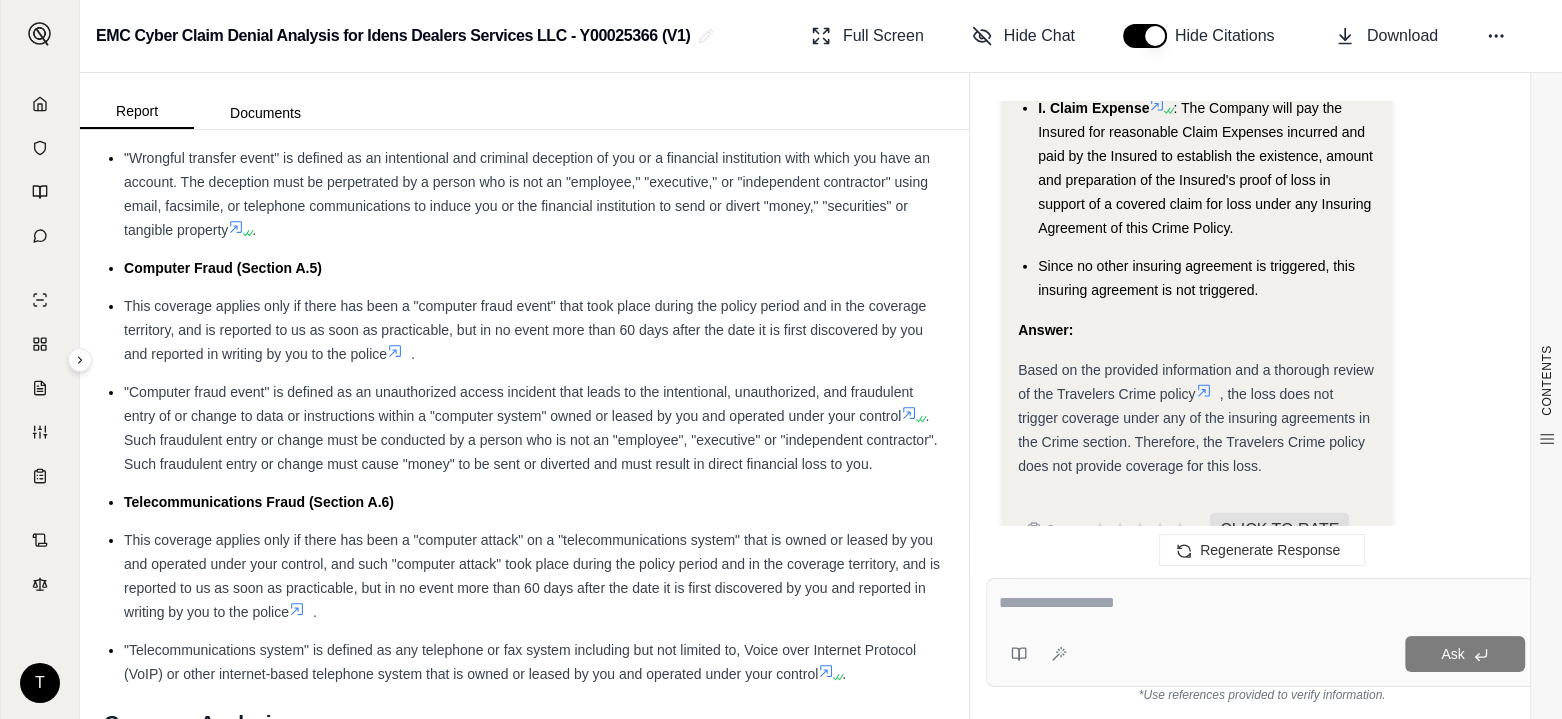 scroll, scrollTop: 0, scrollLeft: 0, axis: both 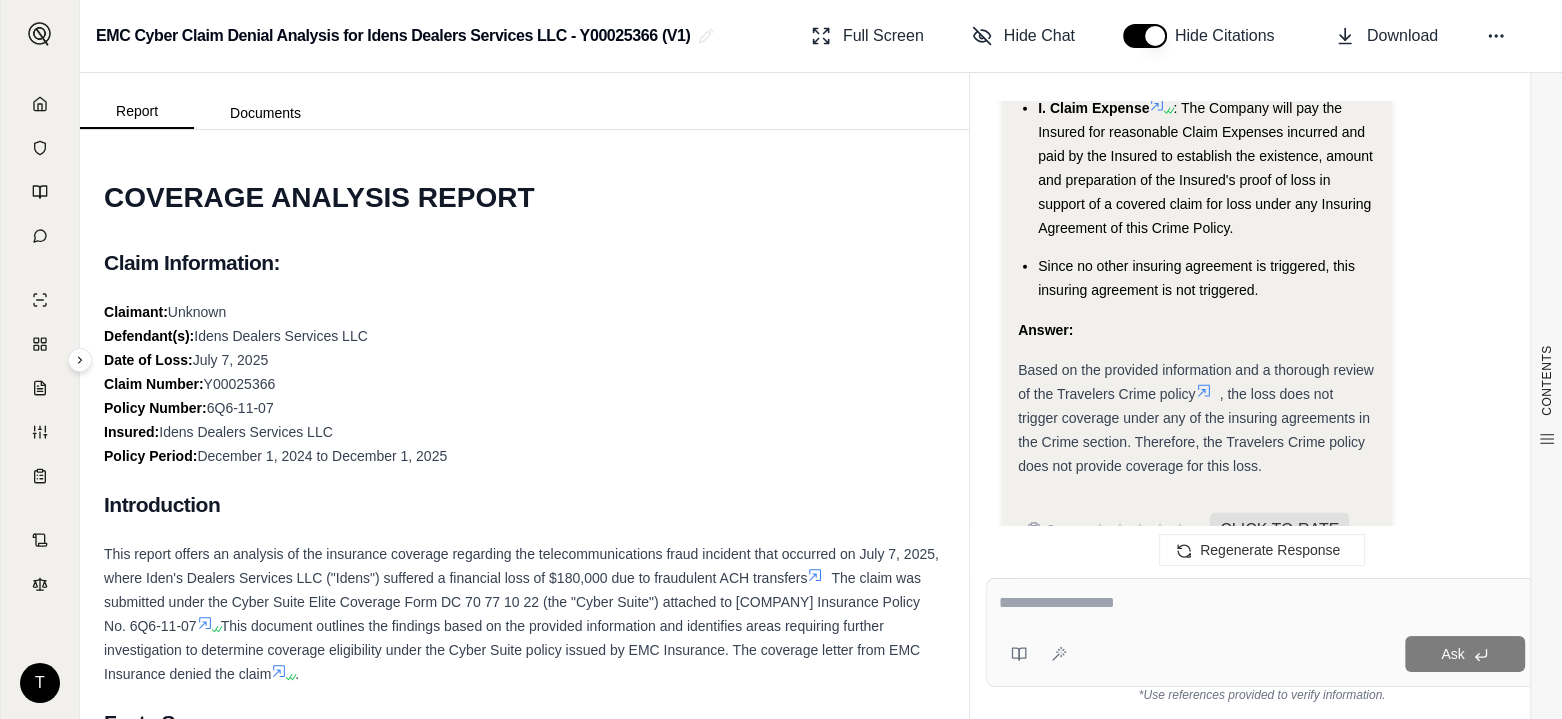 click 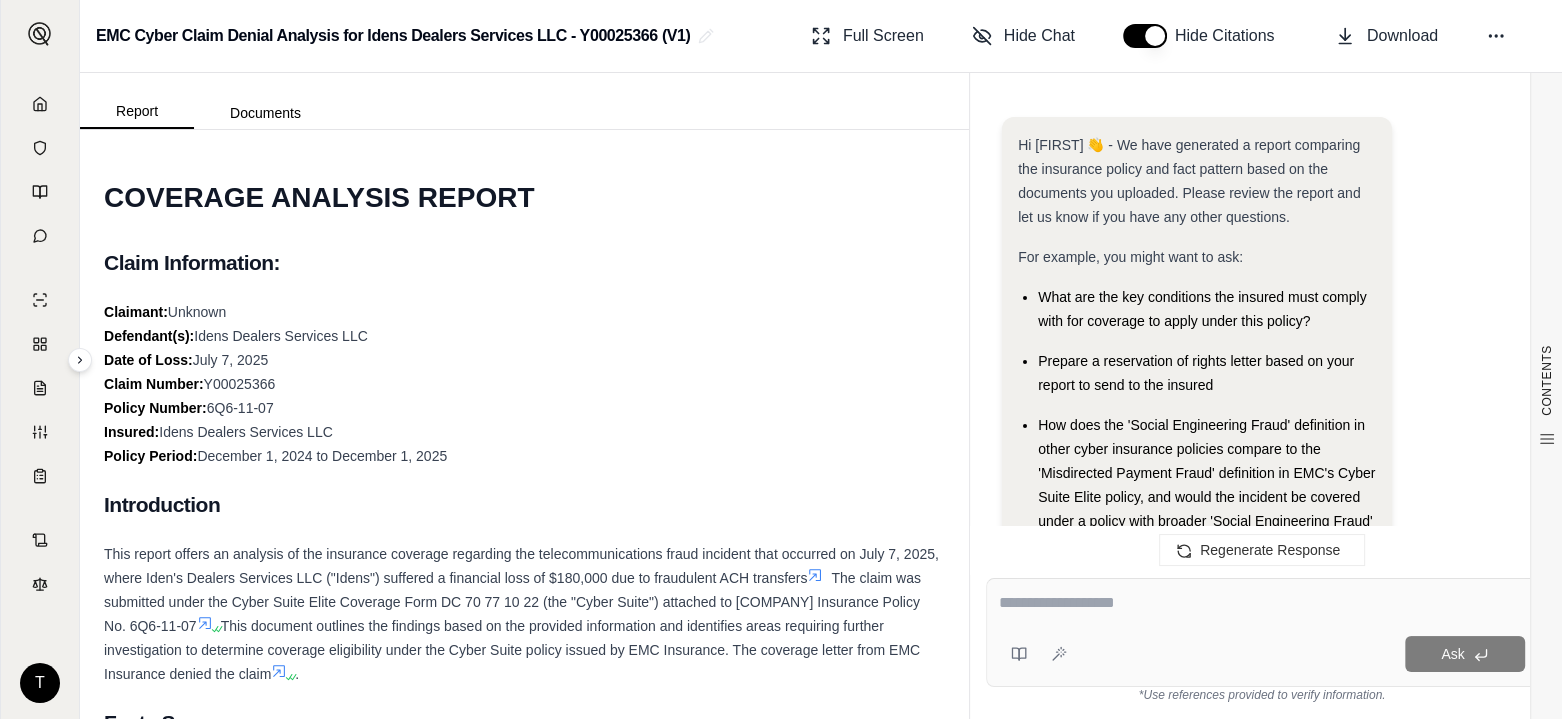 scroll, scrollTop: 12236, scrollLeft: 0, axis: vertical 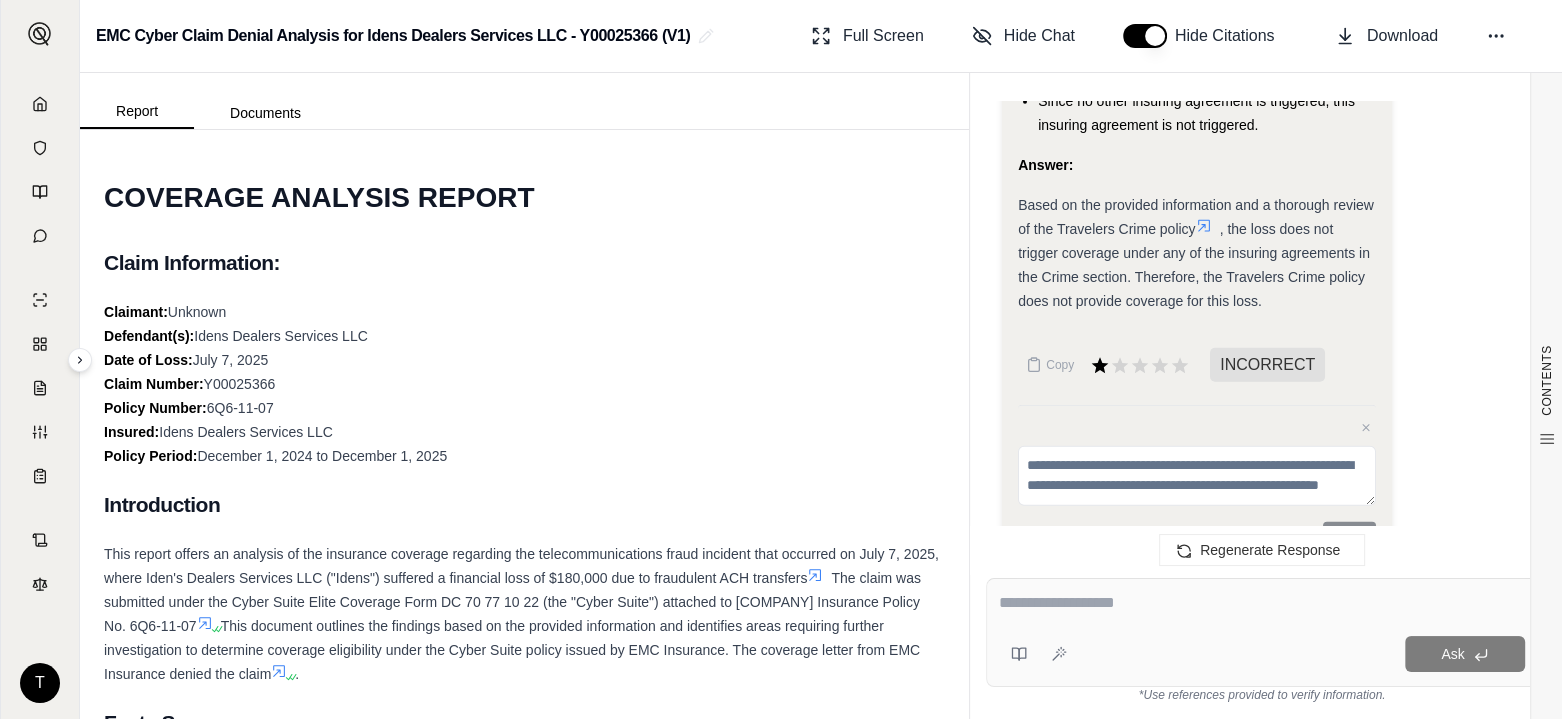 click at bounding box center (1262, 603) 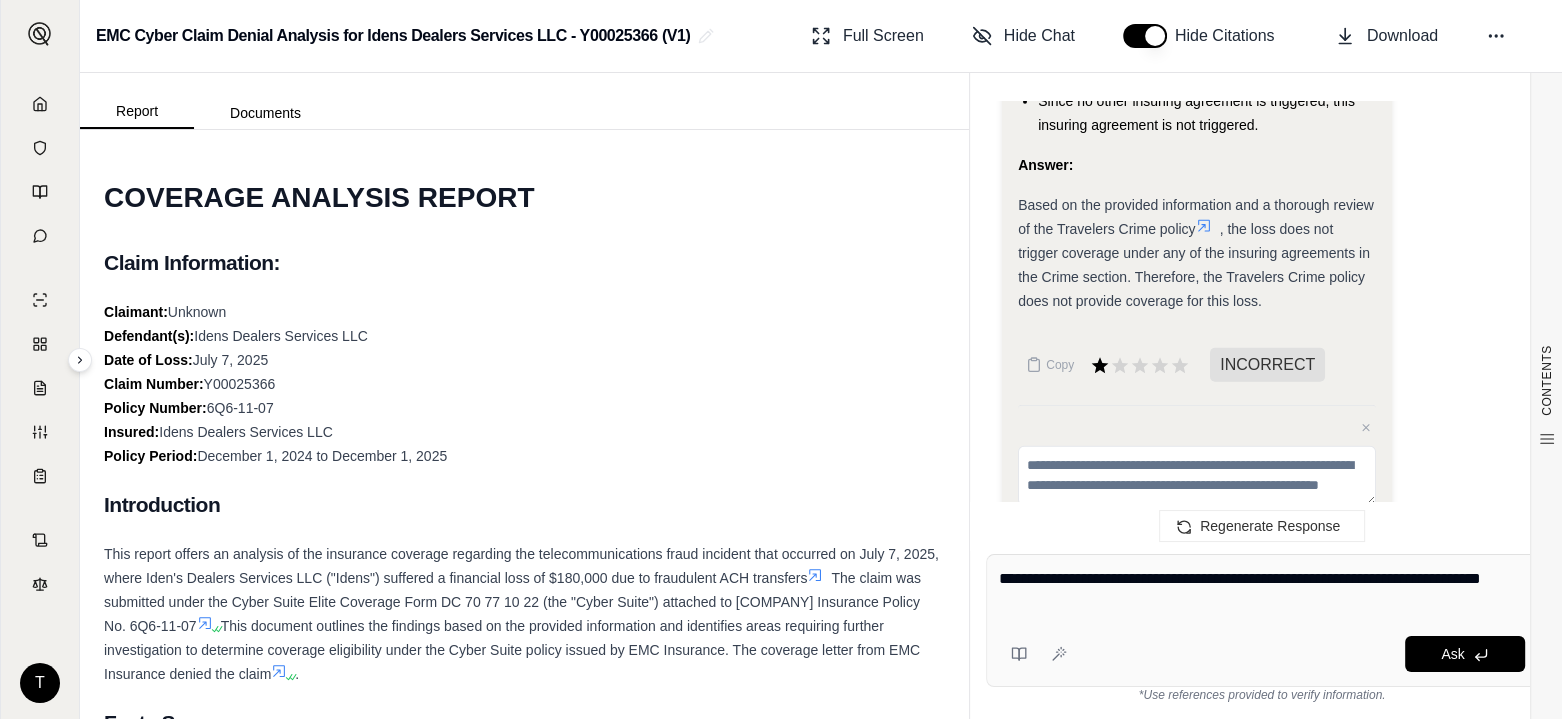 type on "**********" 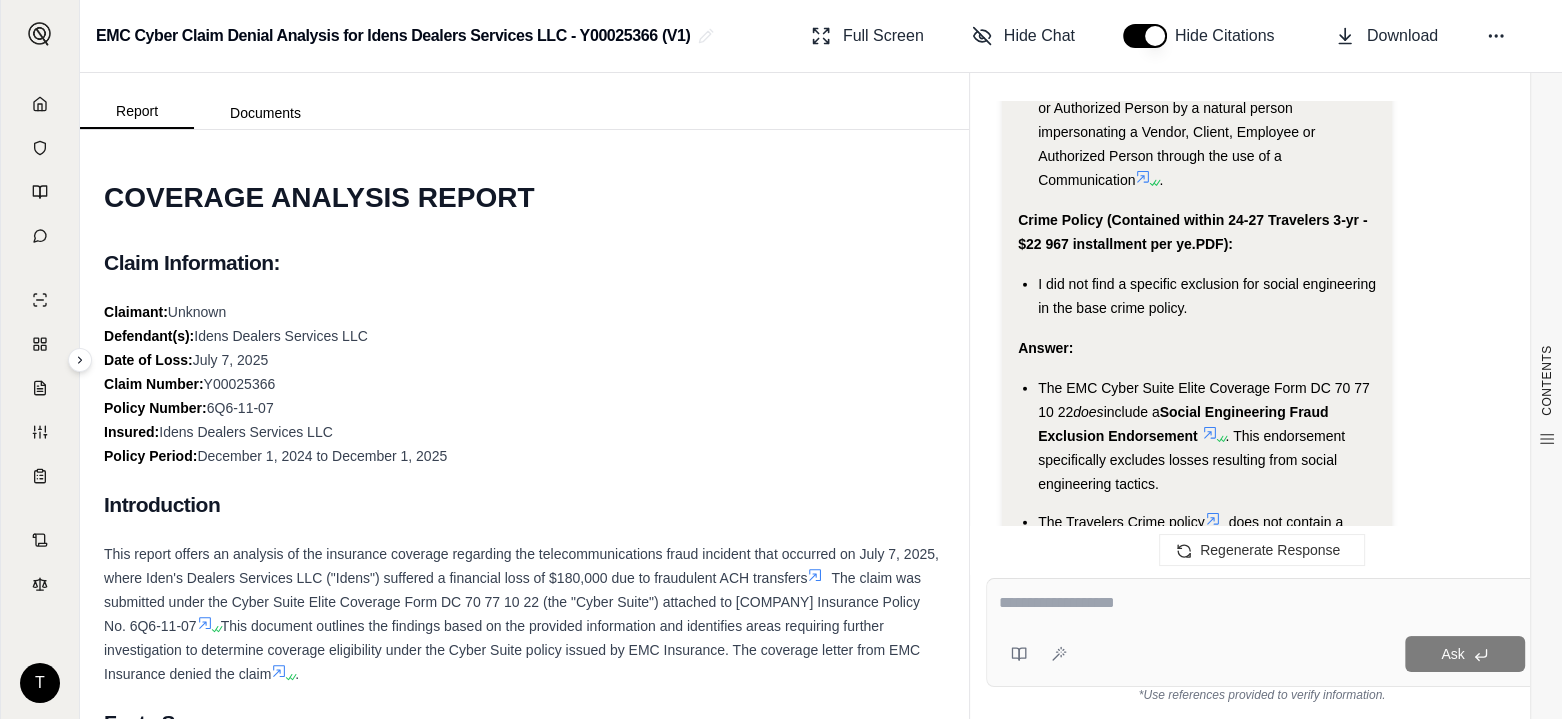 scroll, scrollTop: 13031, scrollLeft: 0, axis: vertical 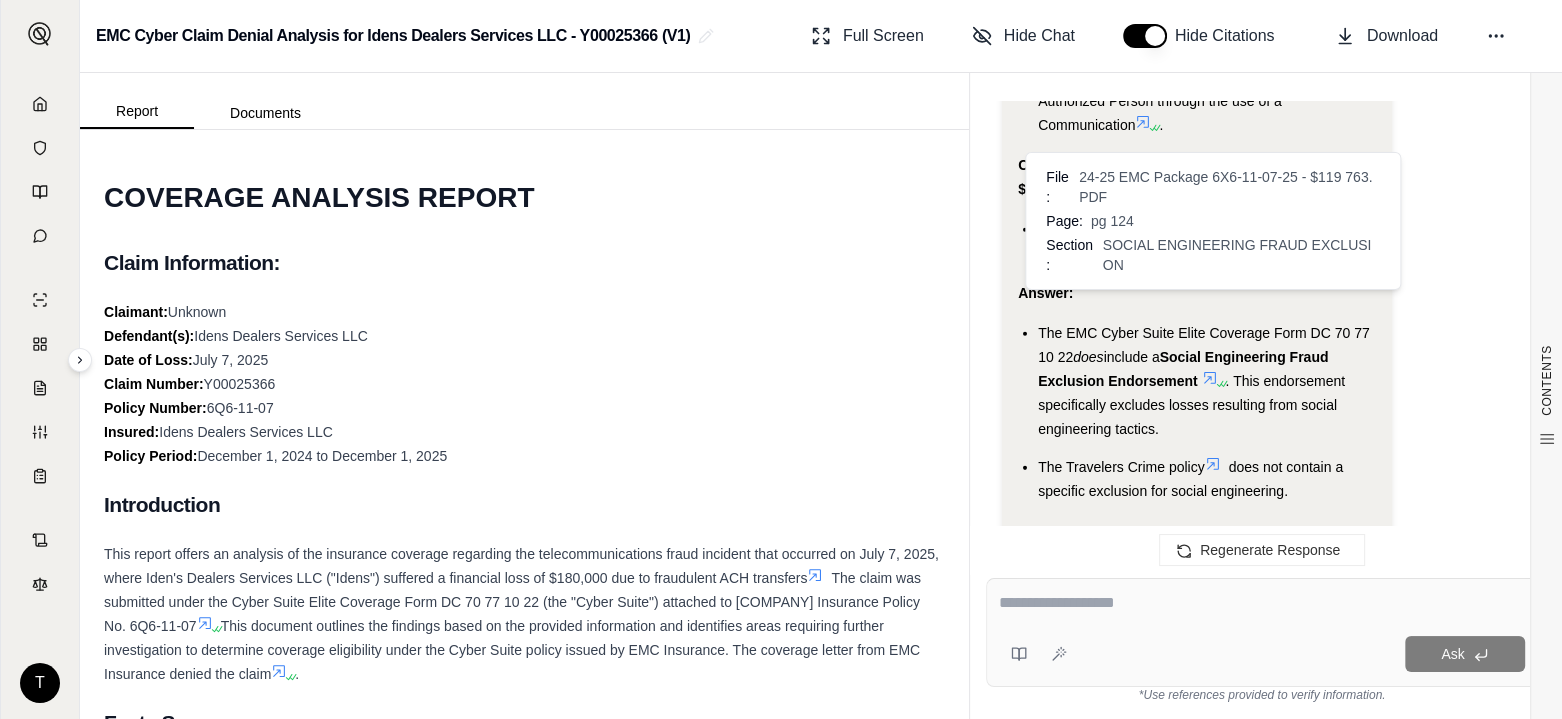 click 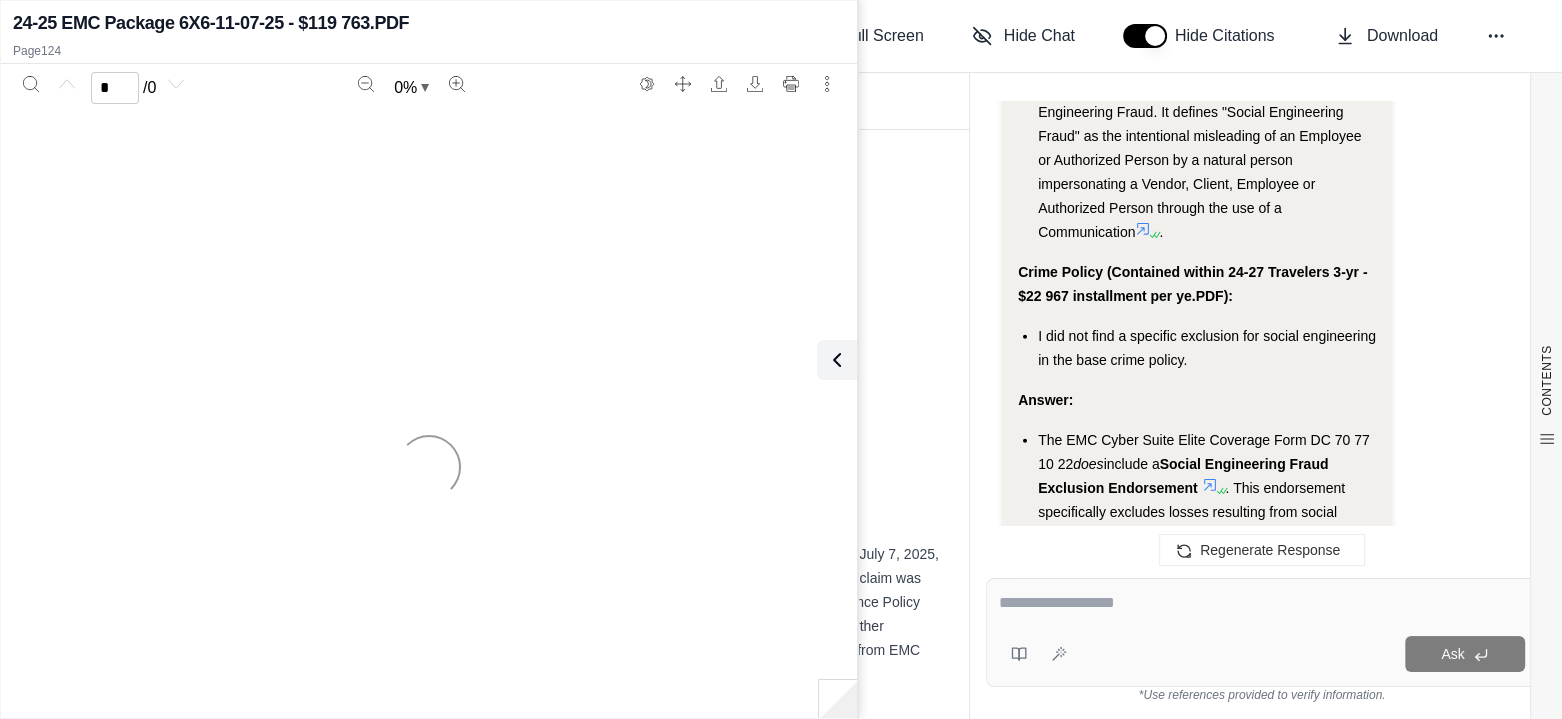scroll, scrollTop: 13175, scrollLeft: 0, axis: vertical 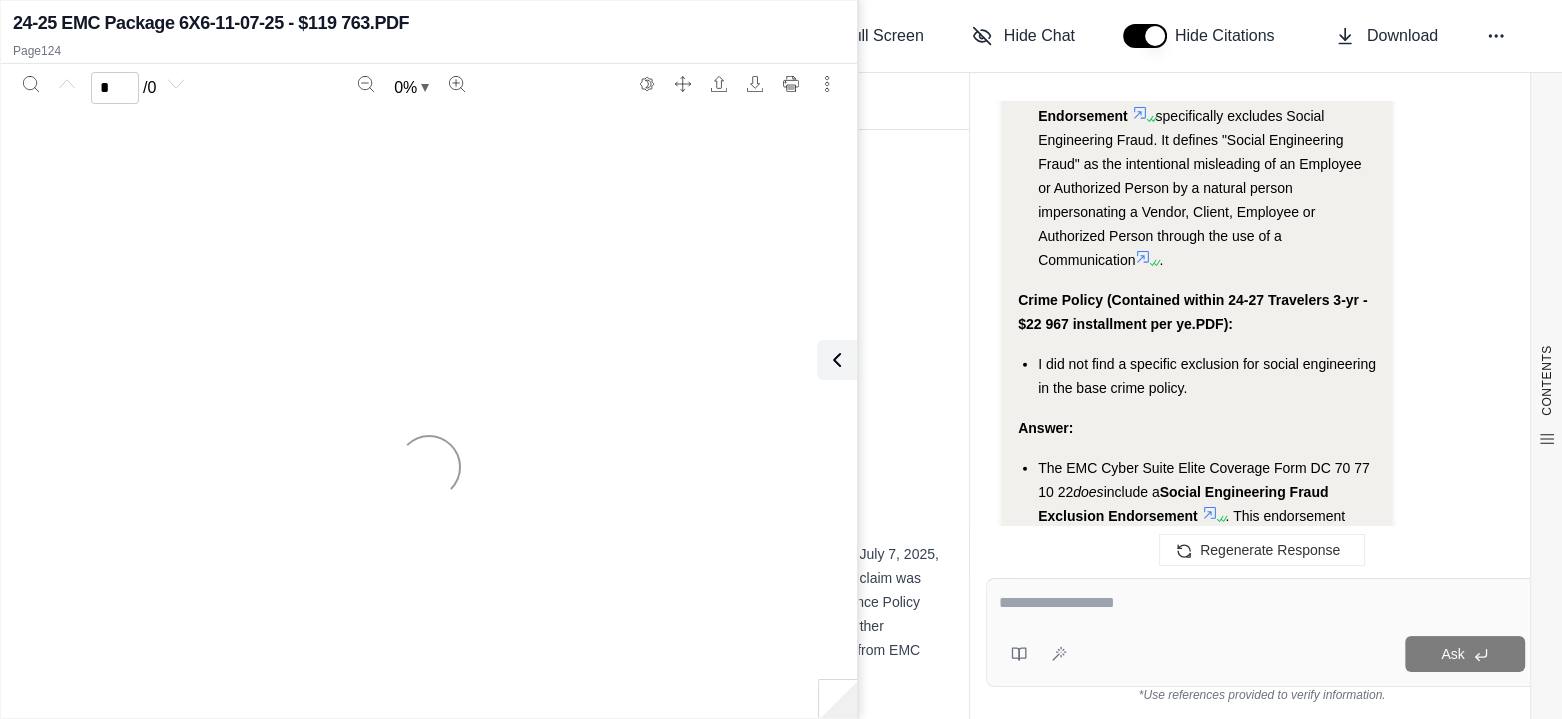 click at bounding box center [1262, 603] 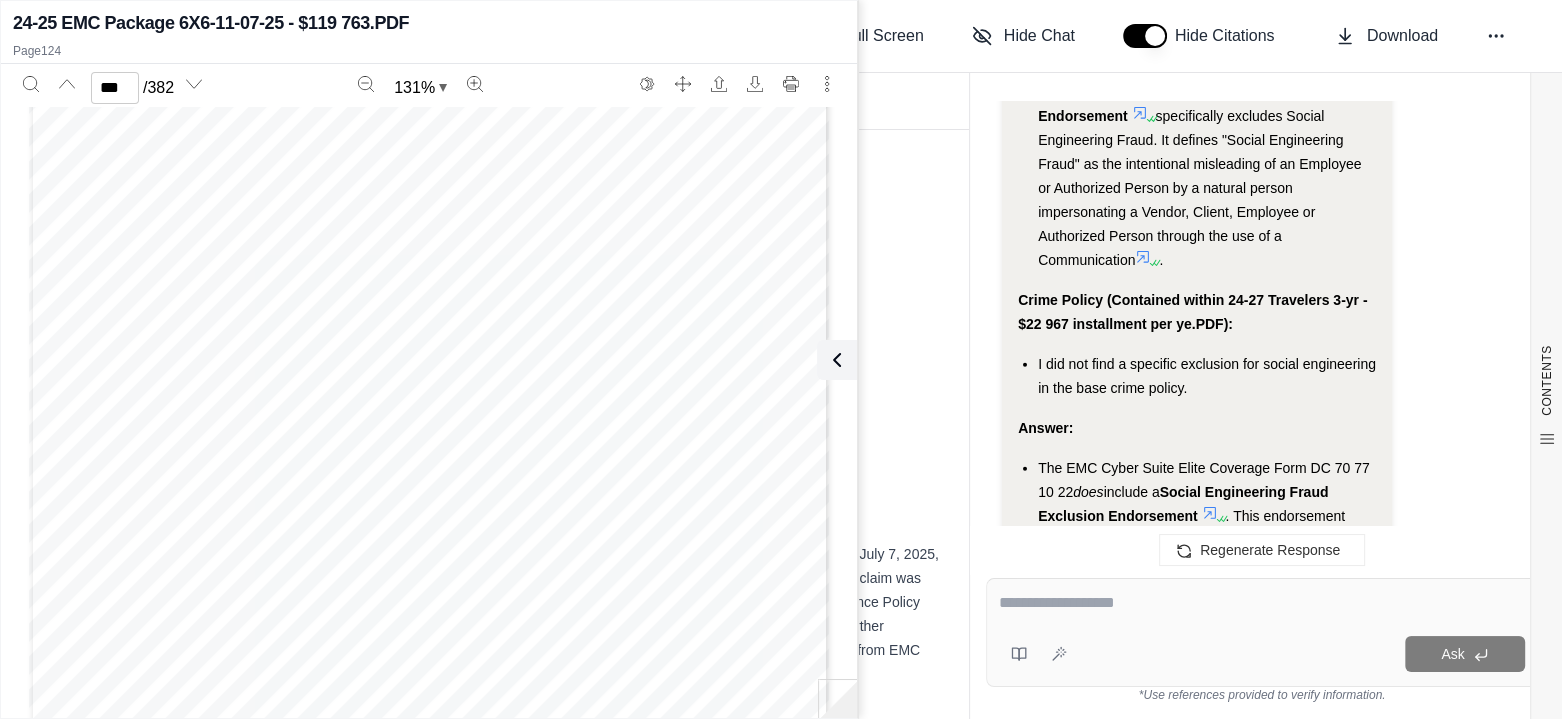 scroll, scrollTop: 130400, scrollLeft: 0, axis: vertical 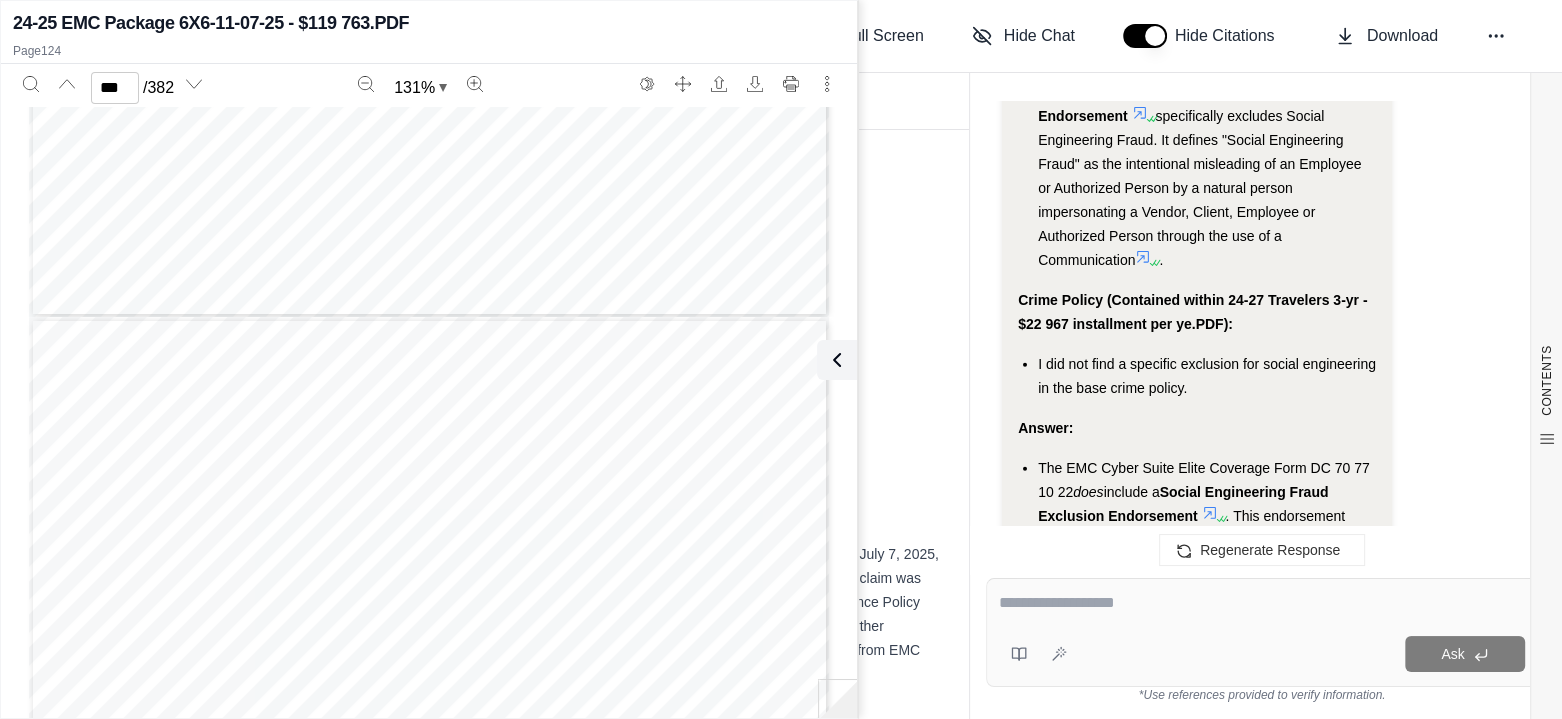 click 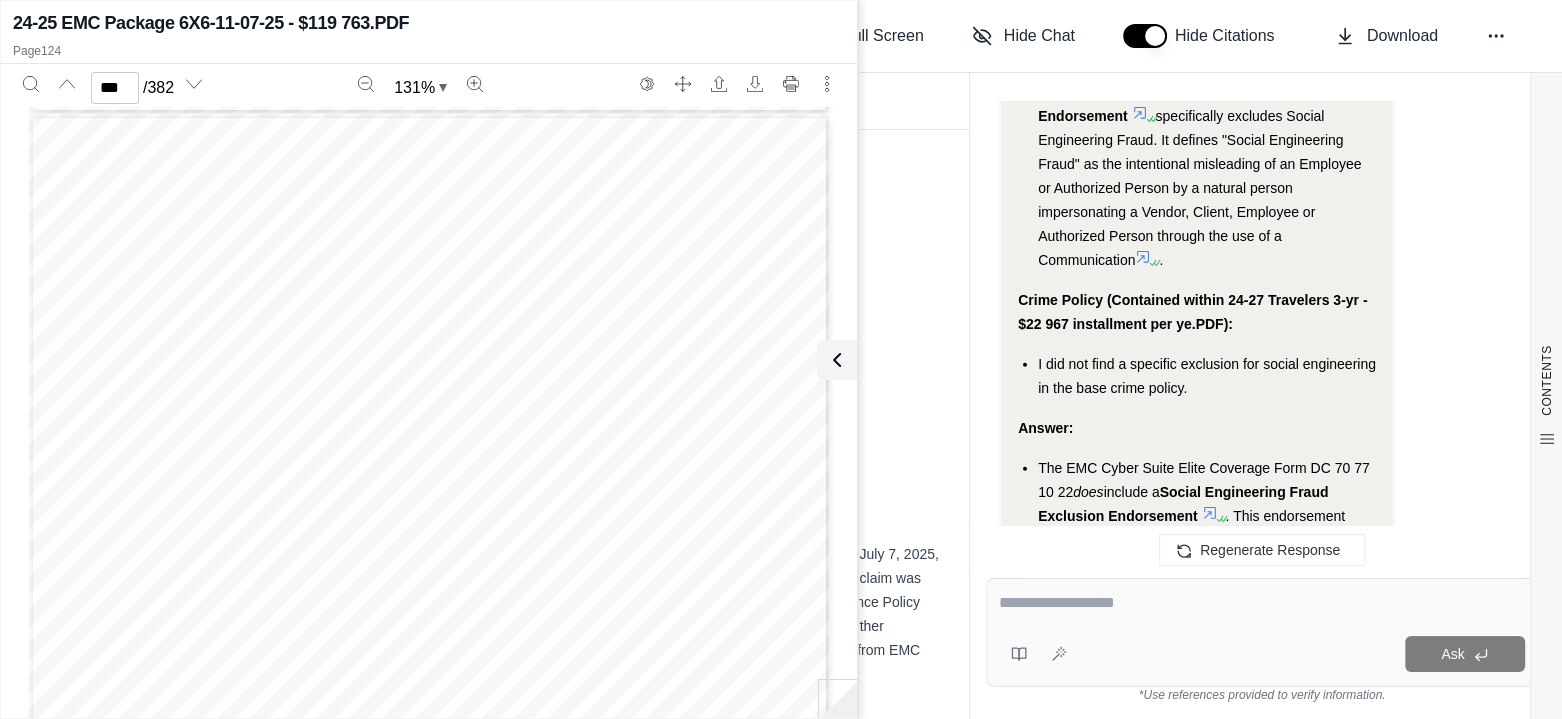 type on "***" 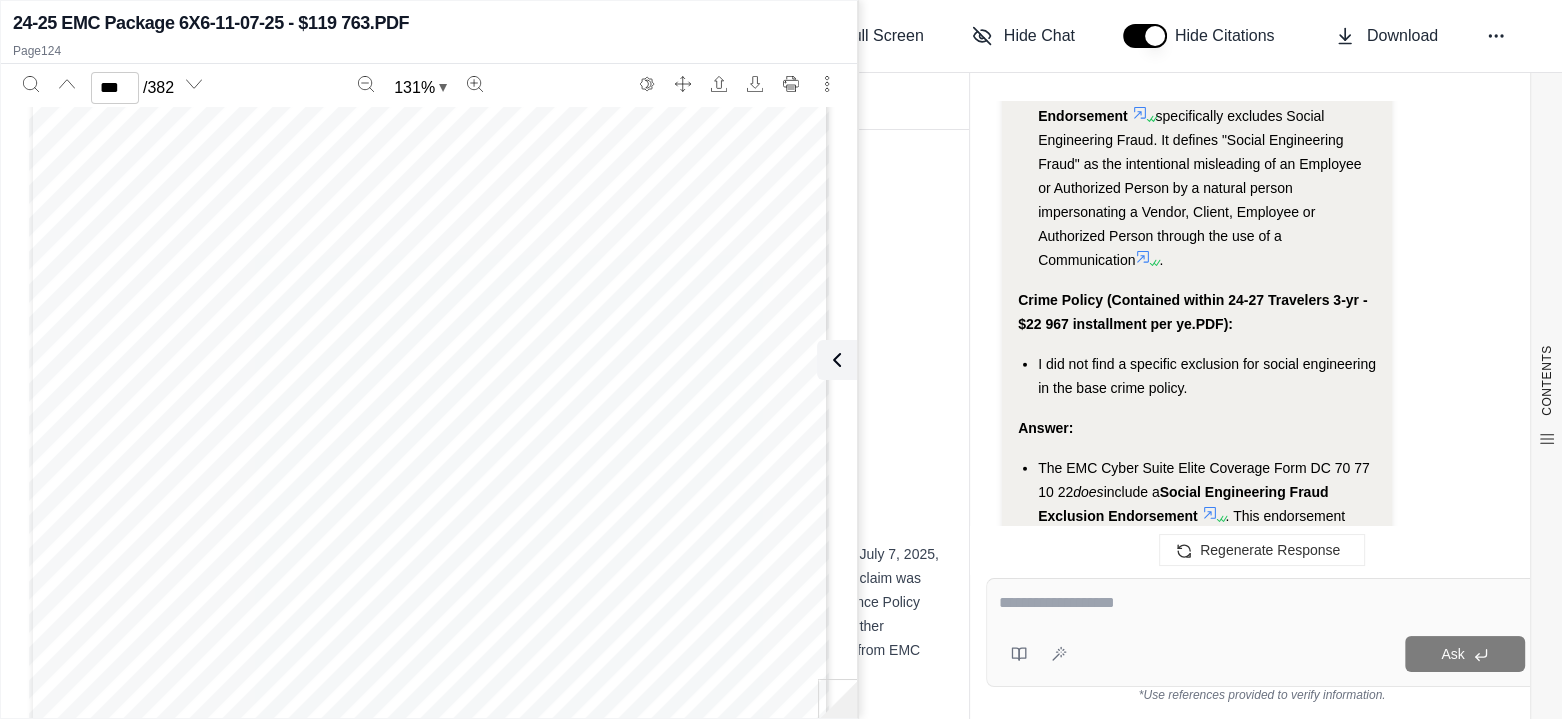 scroll, scrollTop: 127700, scrollLeft: 0, axis: vertical 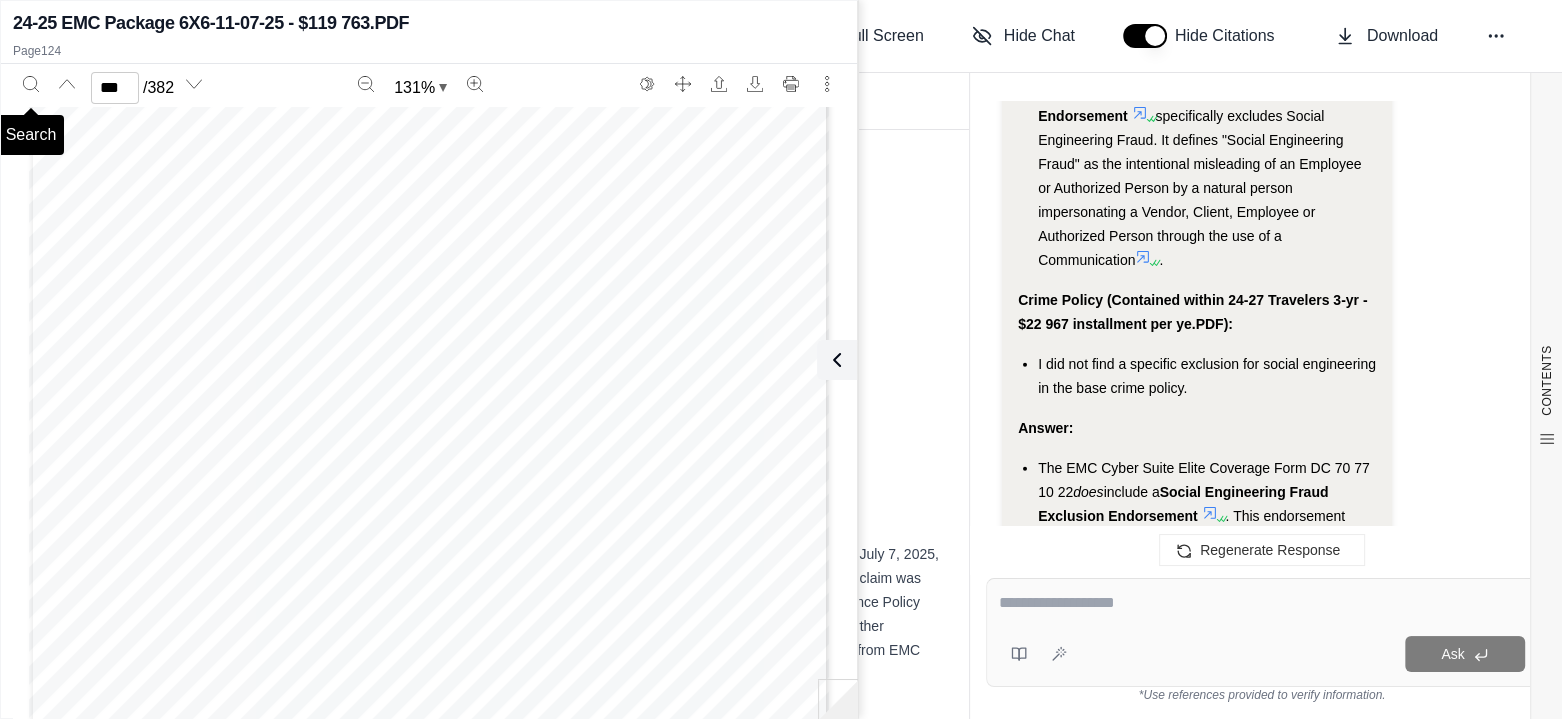 click 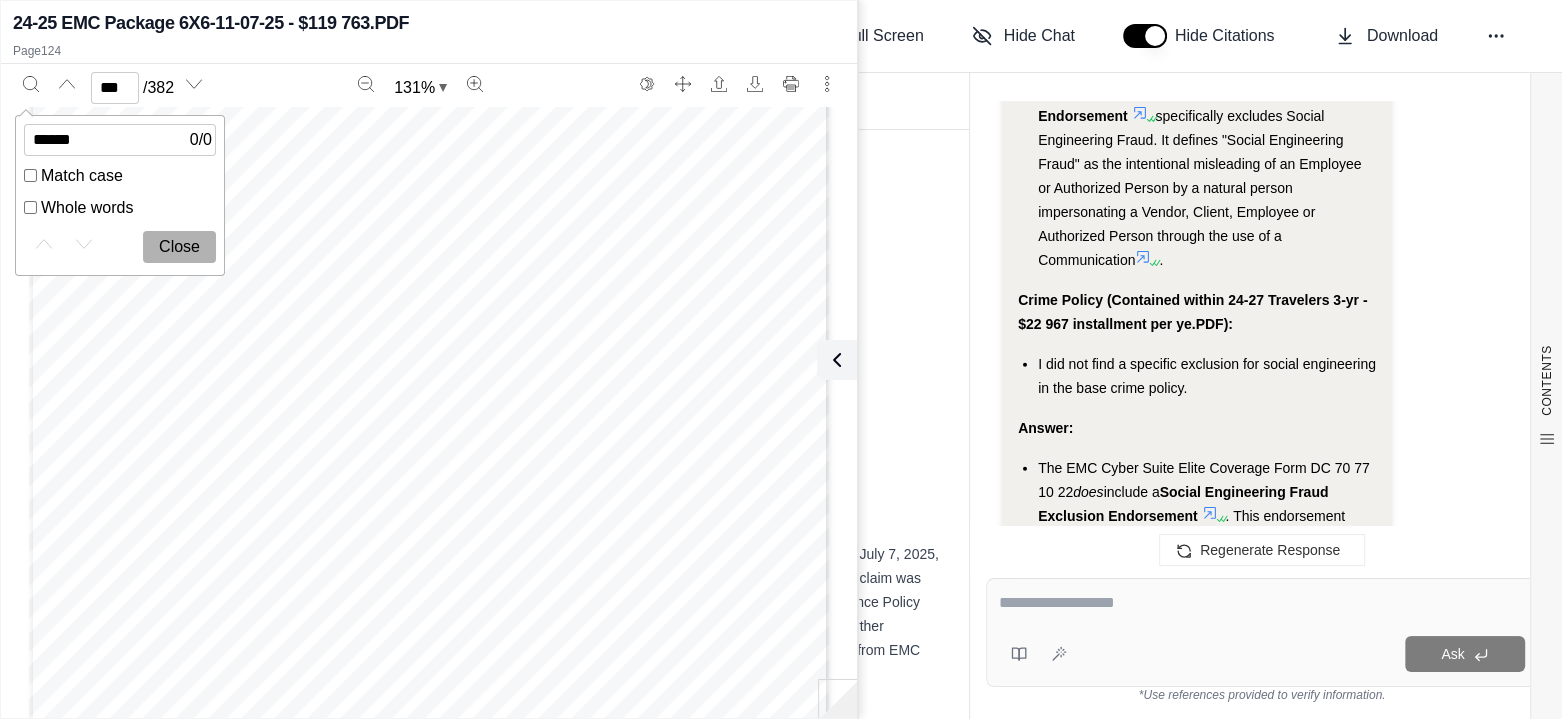 type on "******" 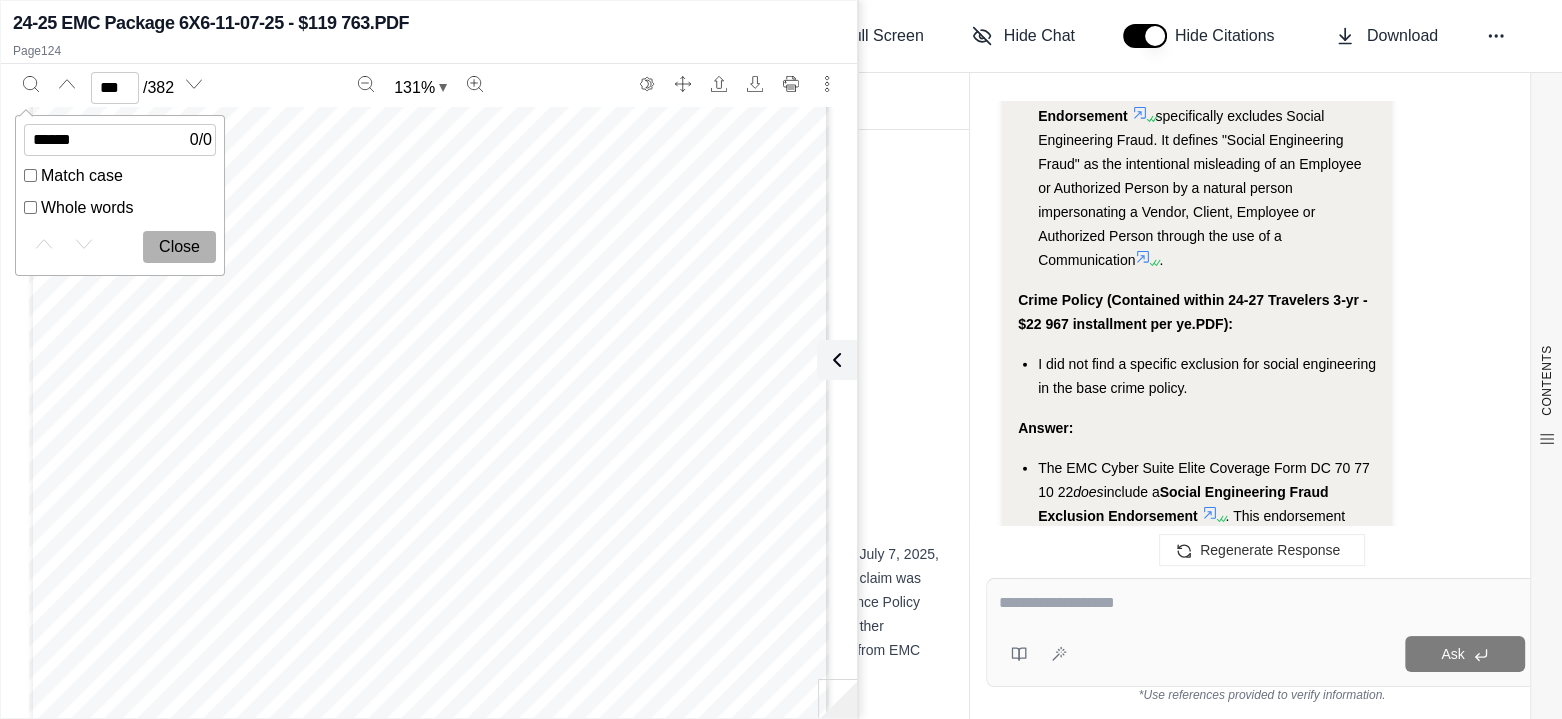 scroll, scrollTop: 148400, scrollLeft: 0, axis: vertical 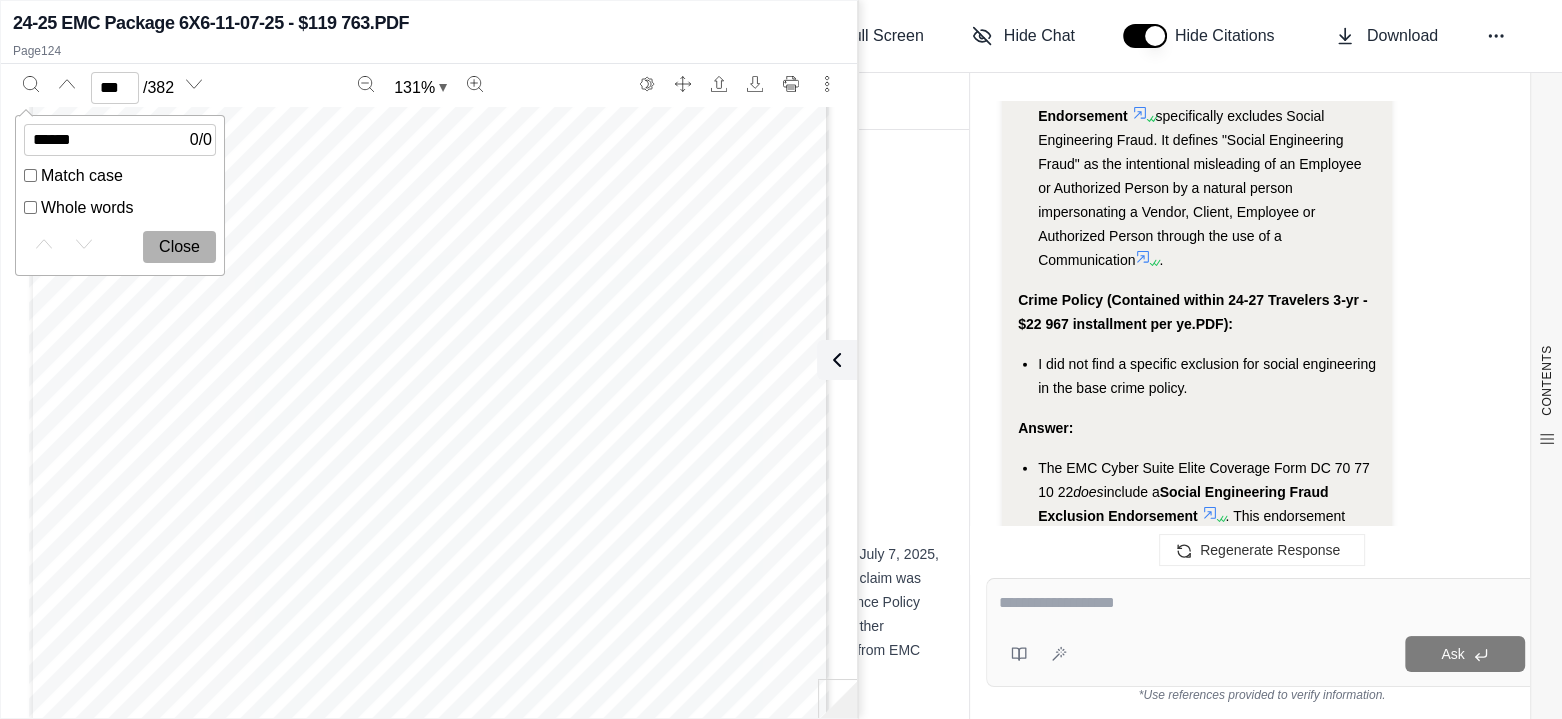 click on "Close" at bounding box center [179, 247] 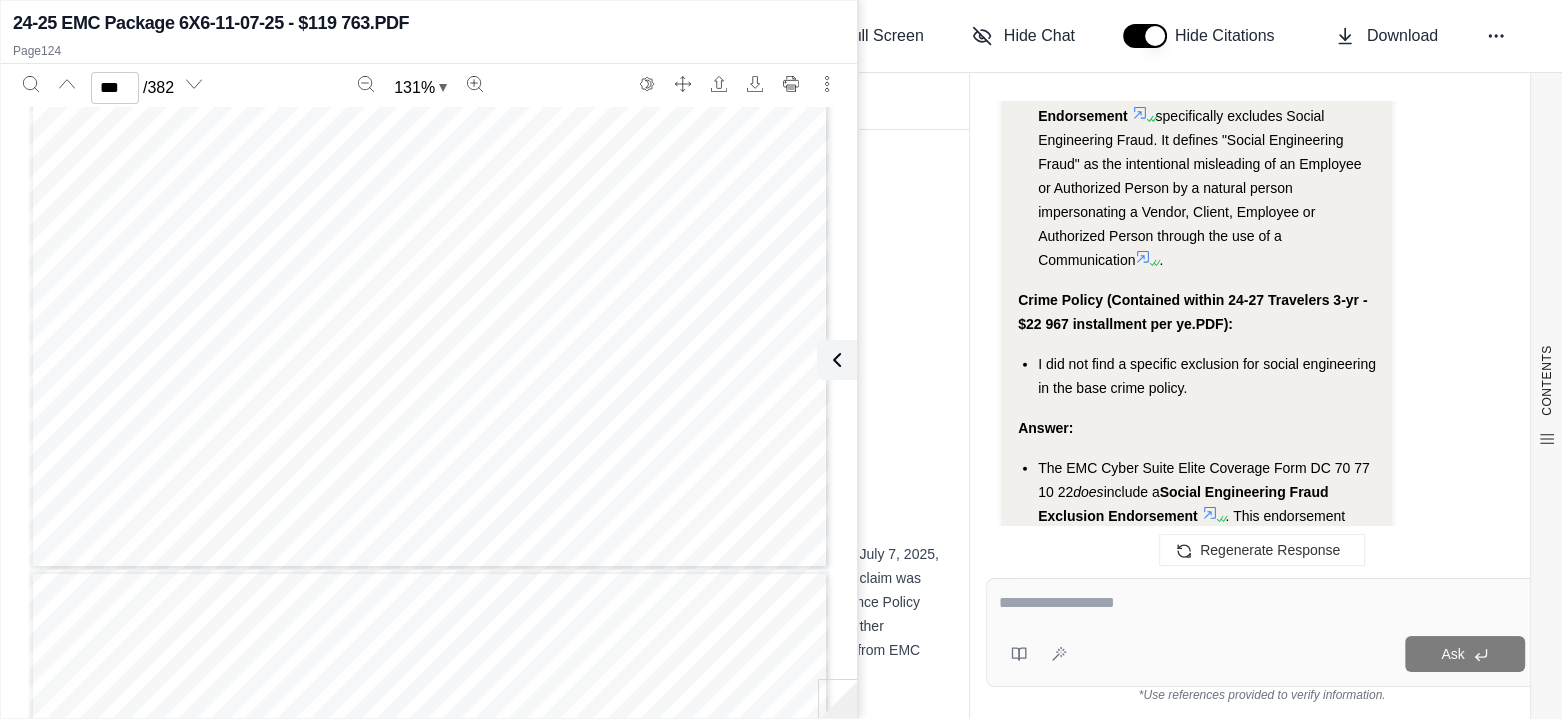 type on "***" 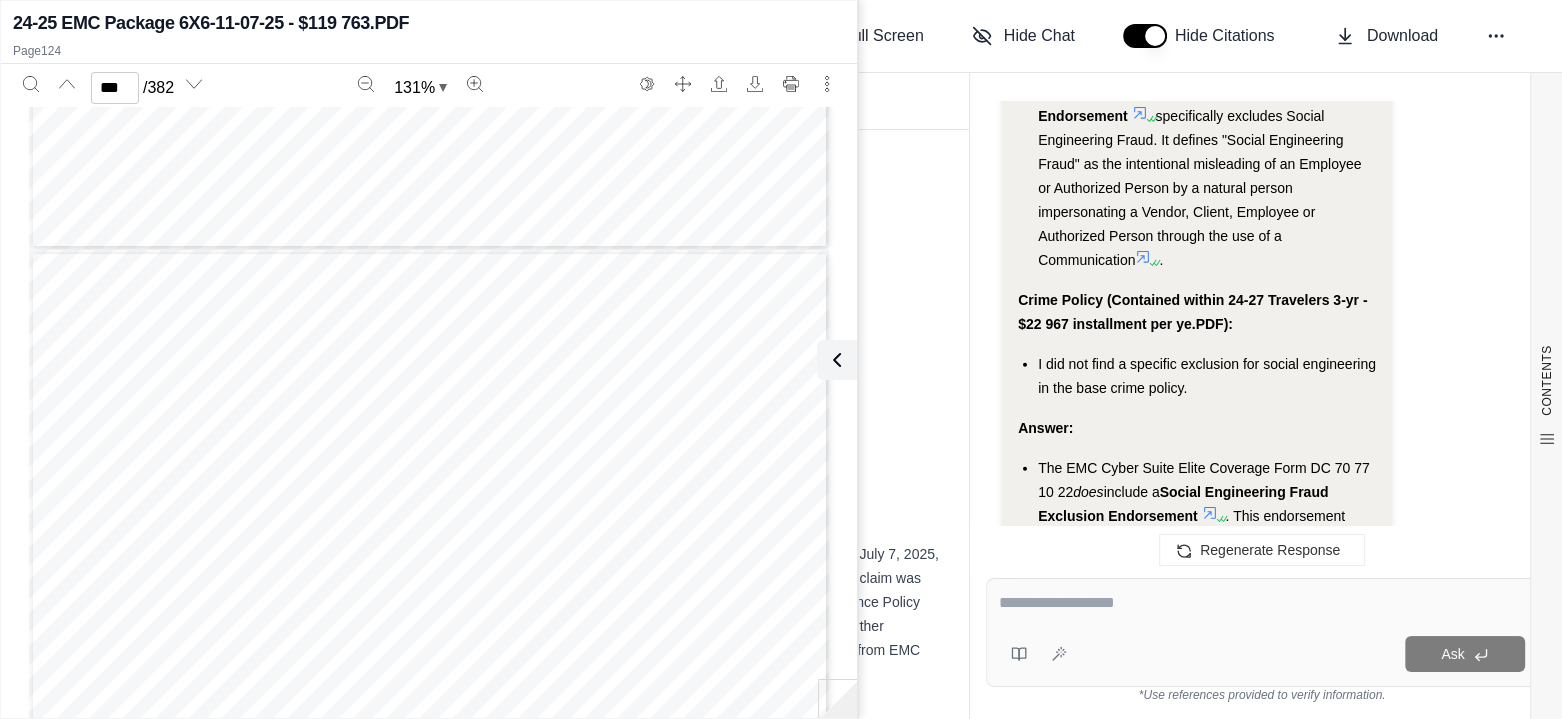 scroll, scrollTop: 151200, scrollLeft: 0, axis: vertical 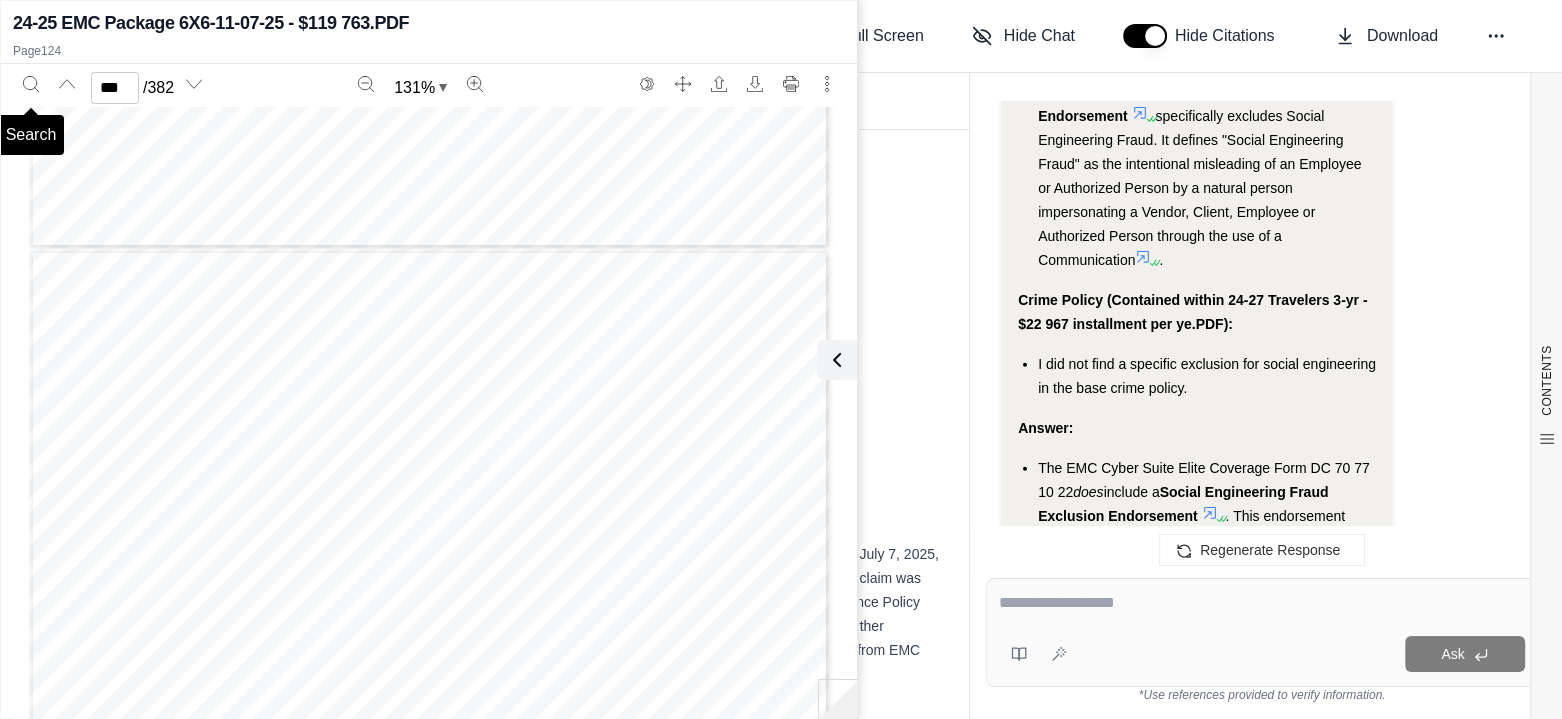click 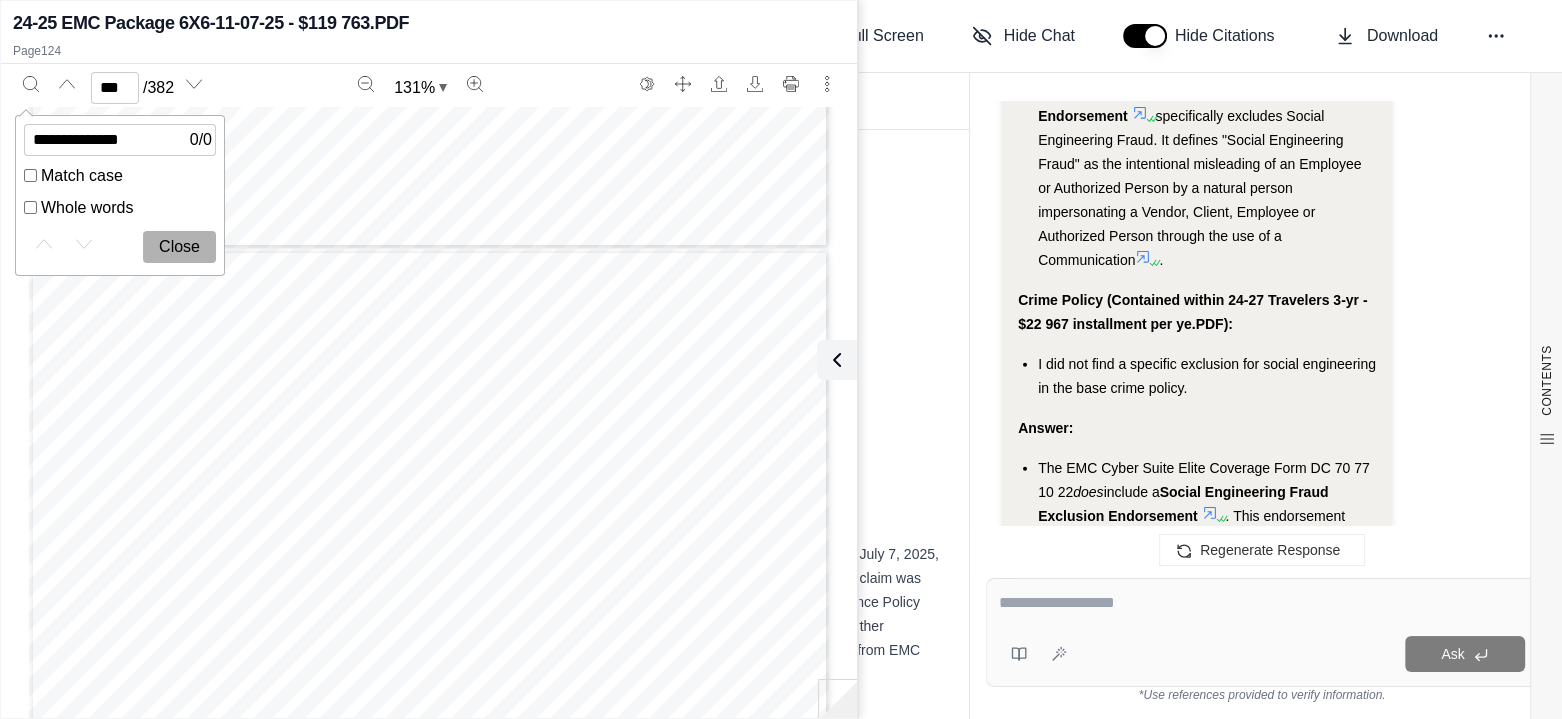 type on "**********" 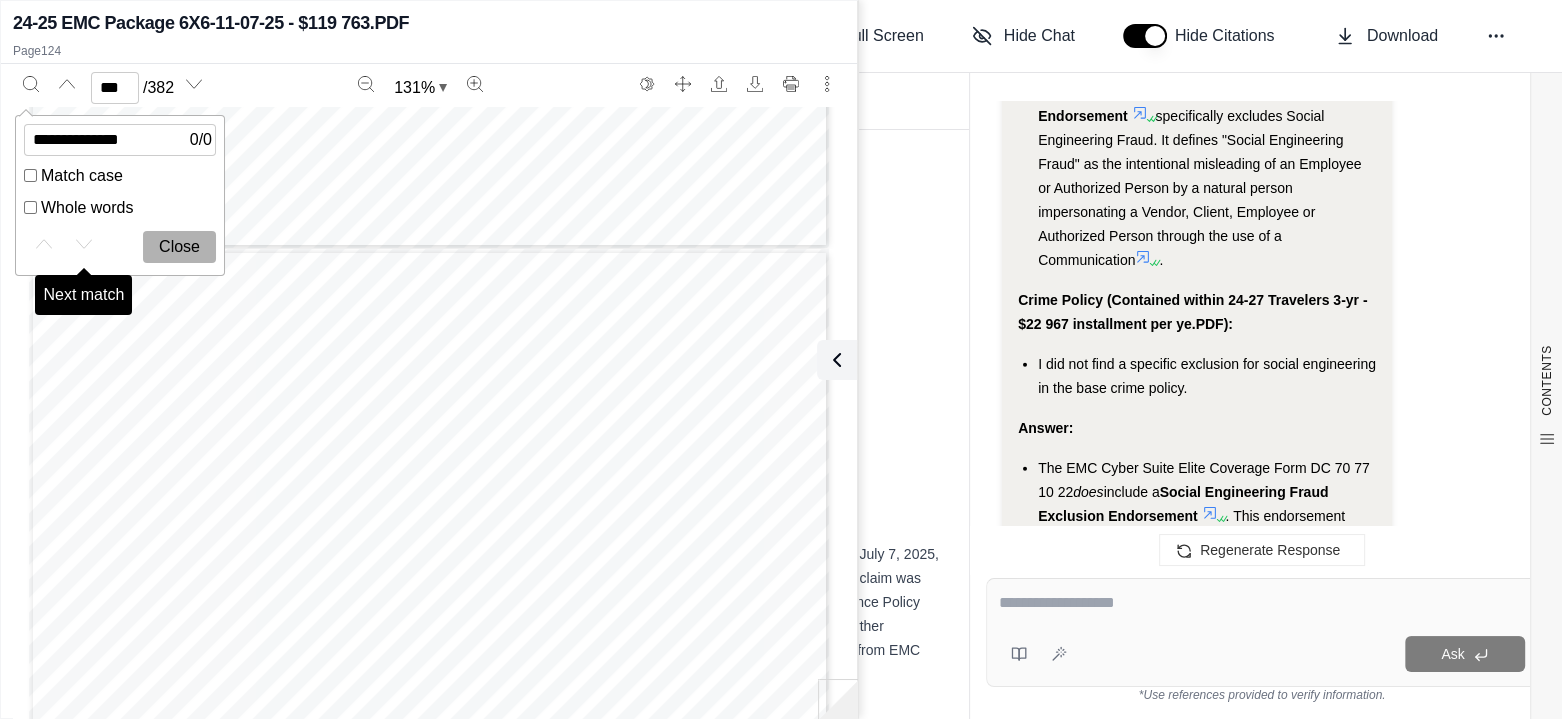 click 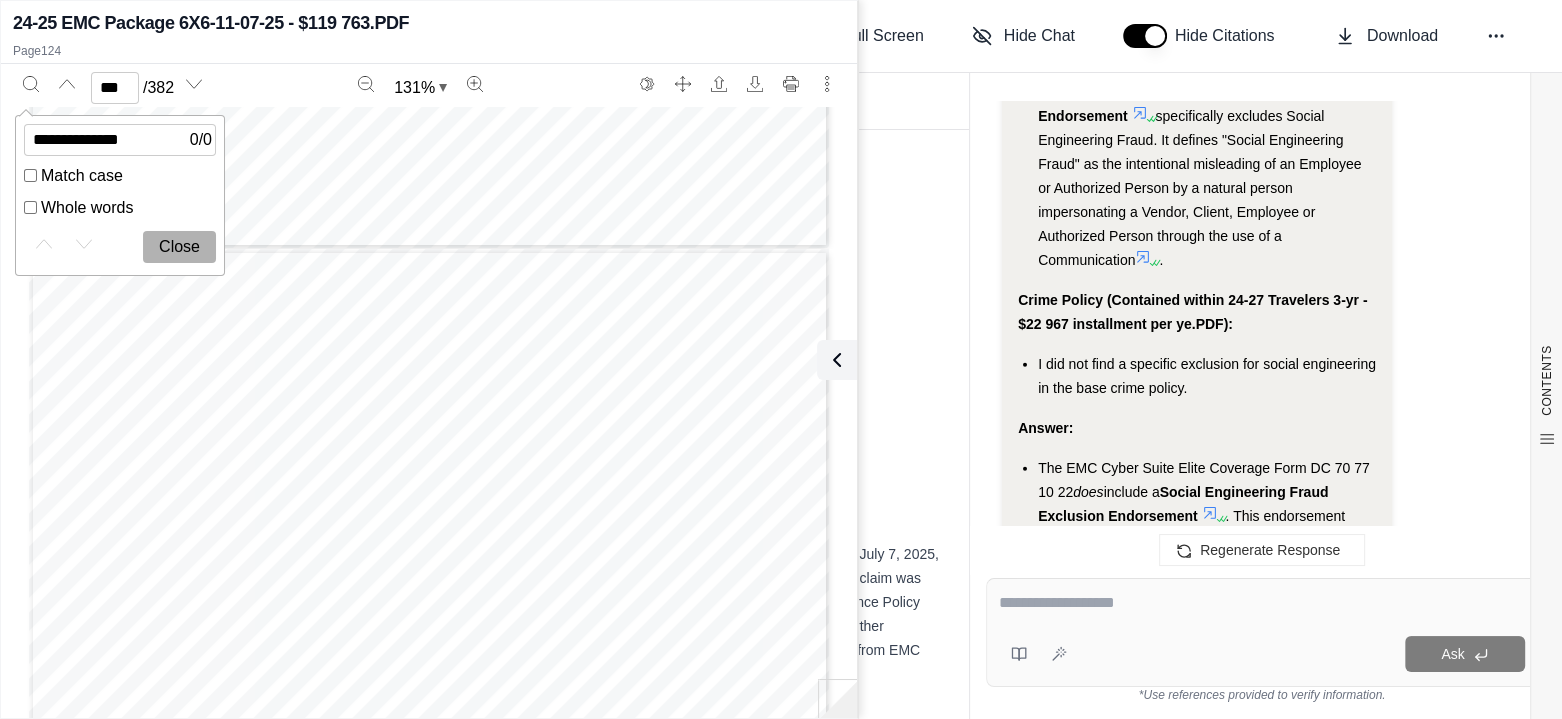 click at bounding box center (429, -270) 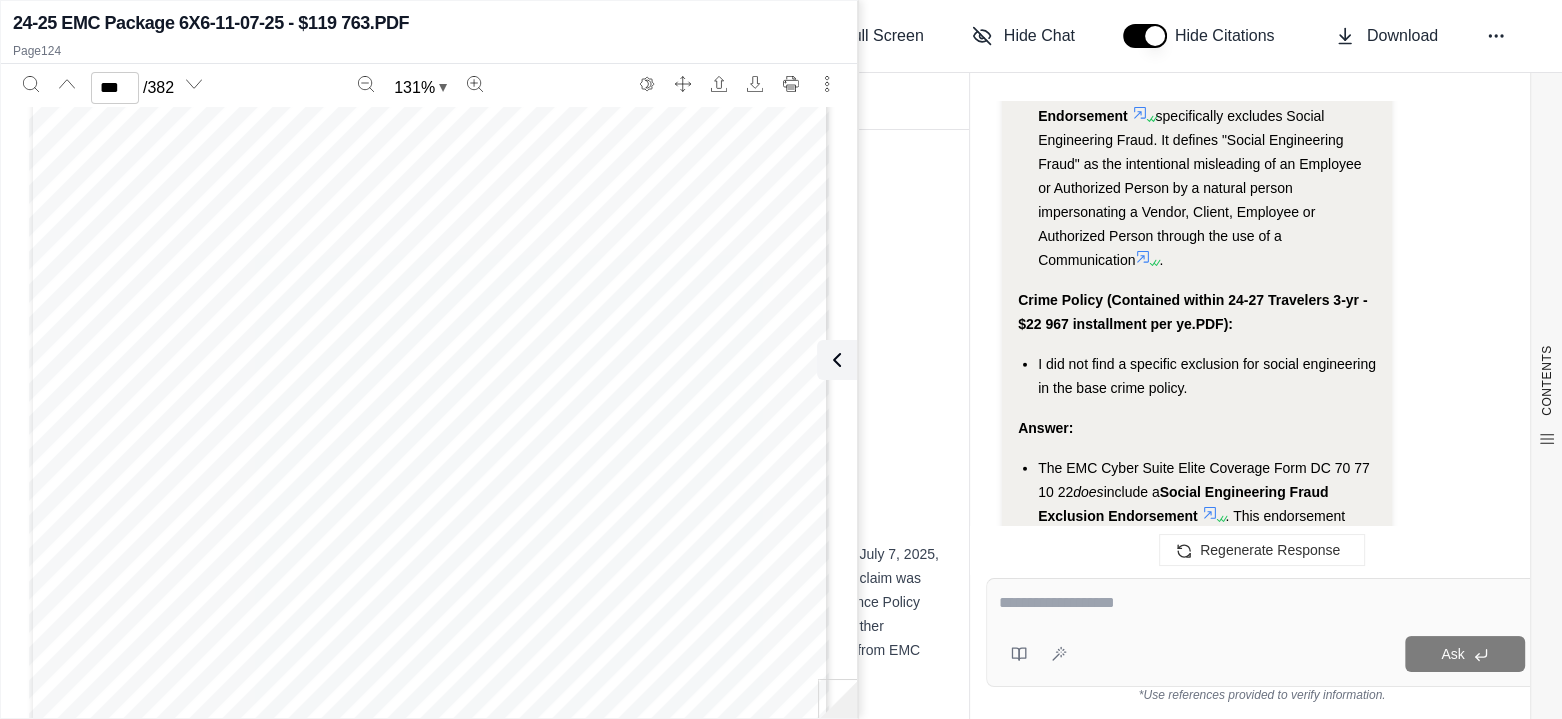 scroll, scrollTop: 158500, scrollLeft: 0, axis: vertical 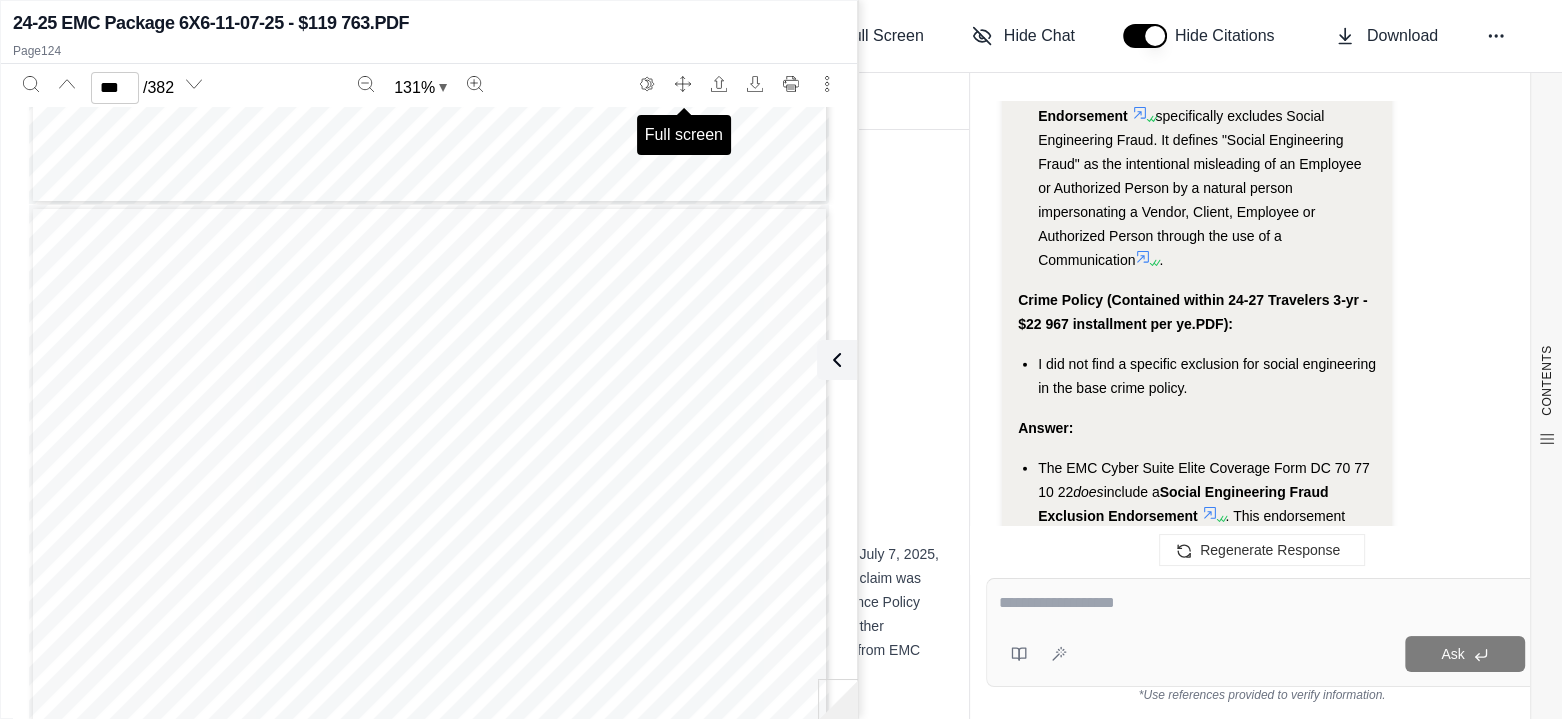 click 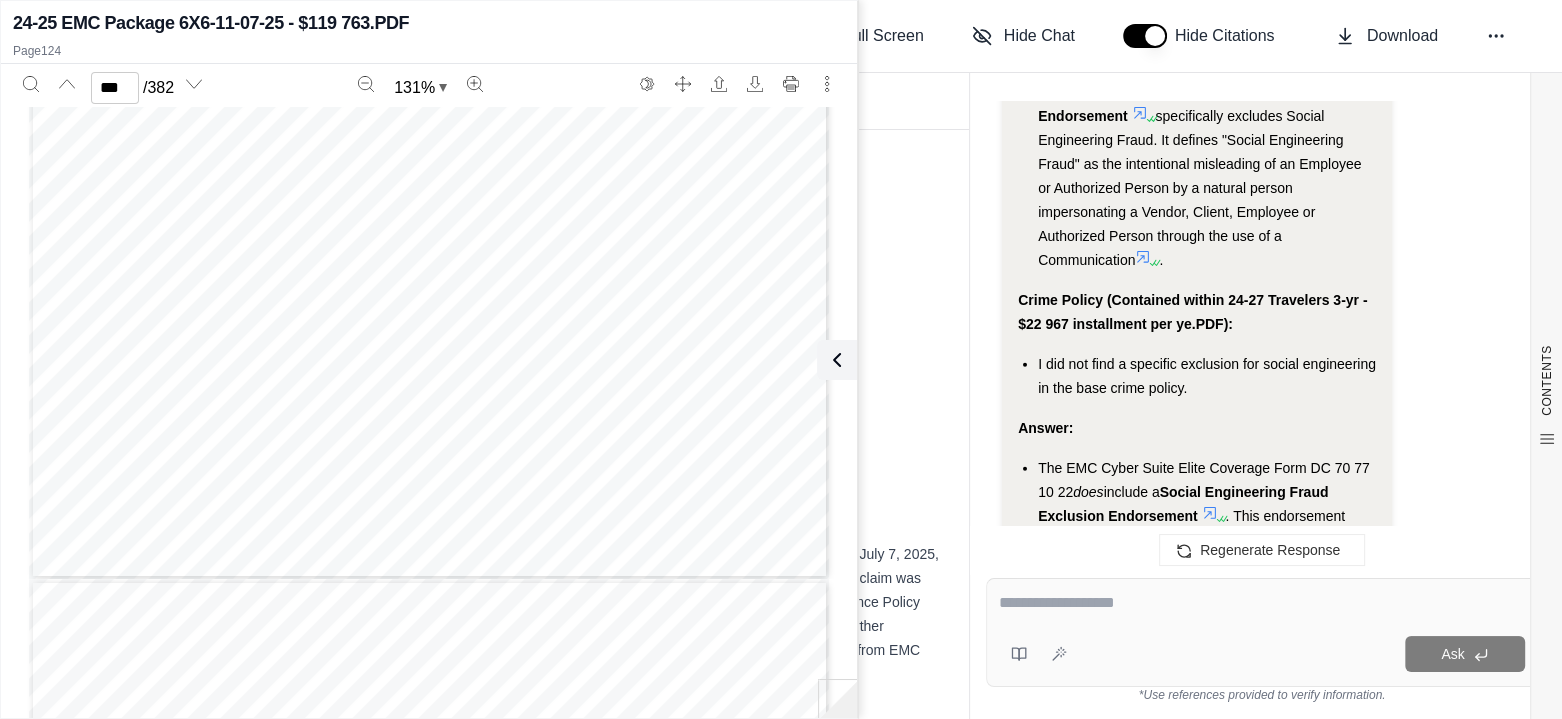 scroll, scrollTop: 165900, scrollLeft: 0, axis: vertical 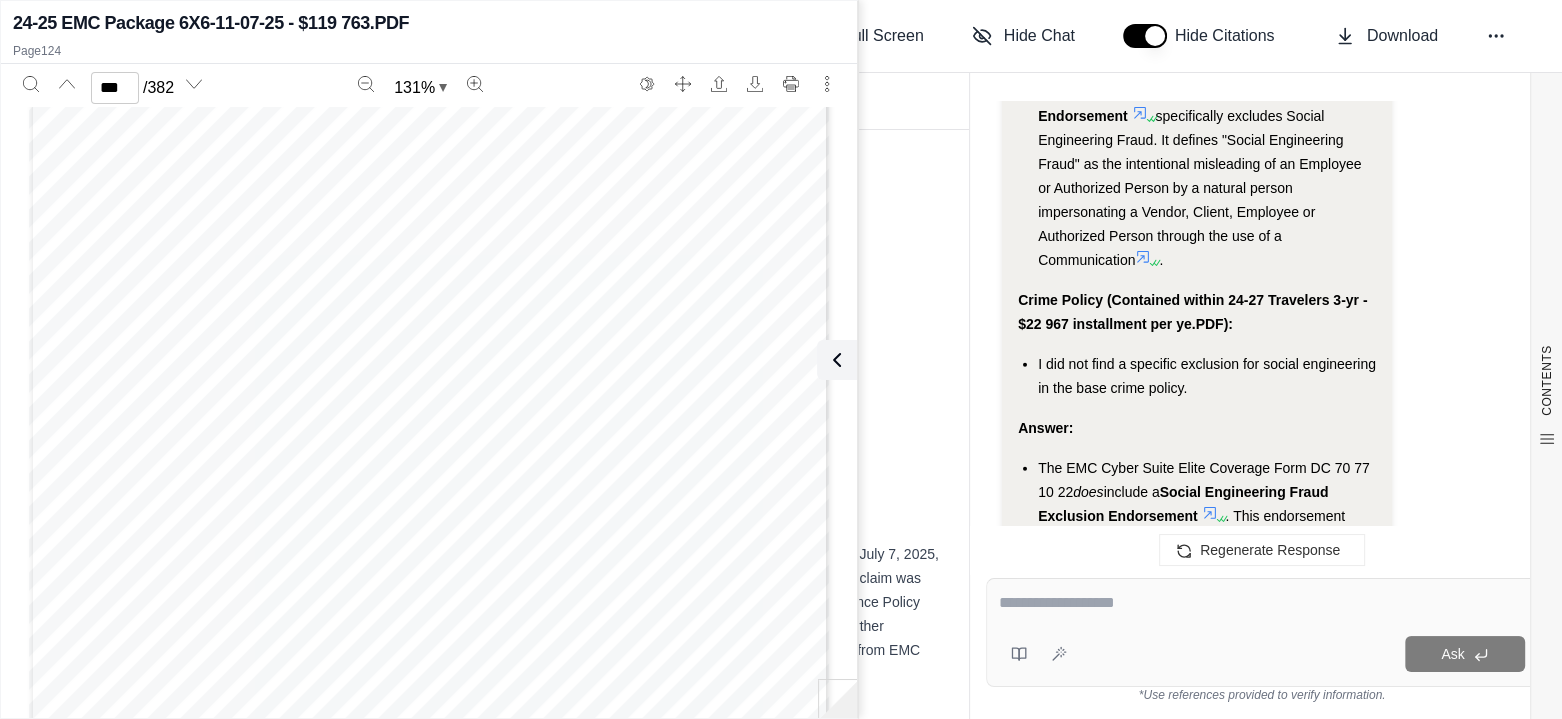 click at bounding box center (838, 699) 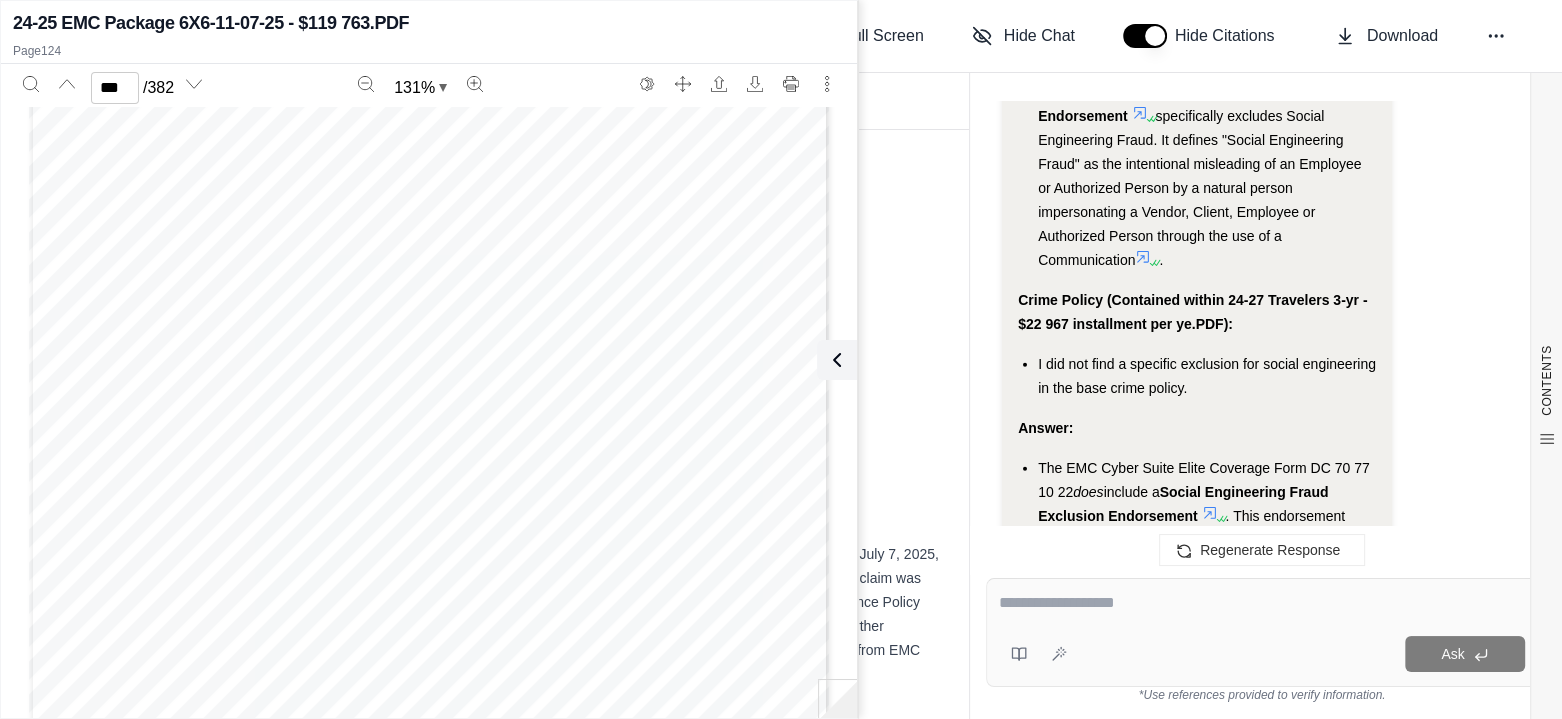 scroll, scrollTop: 341304, scrollLeft: 0, axis: vertical 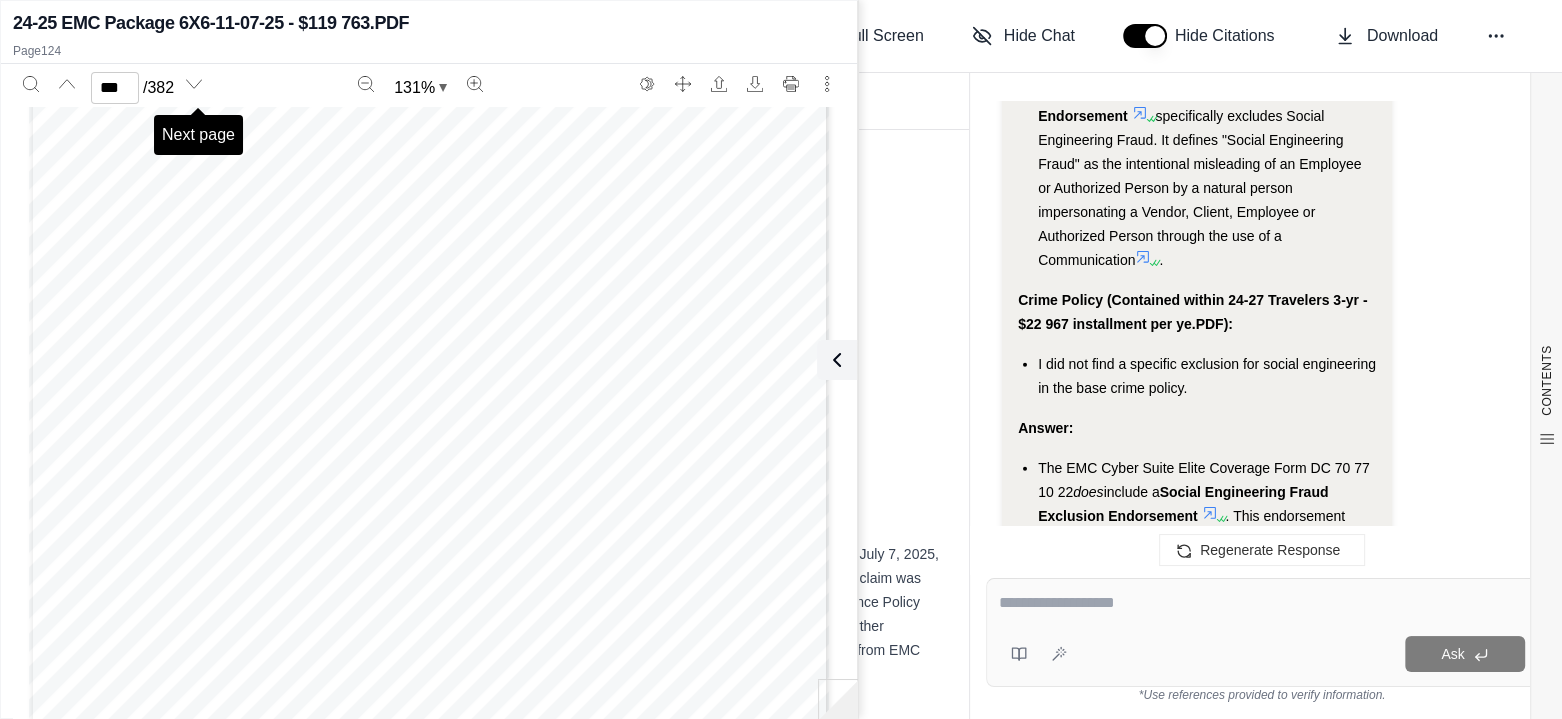 click at bounding box center (194, 84) 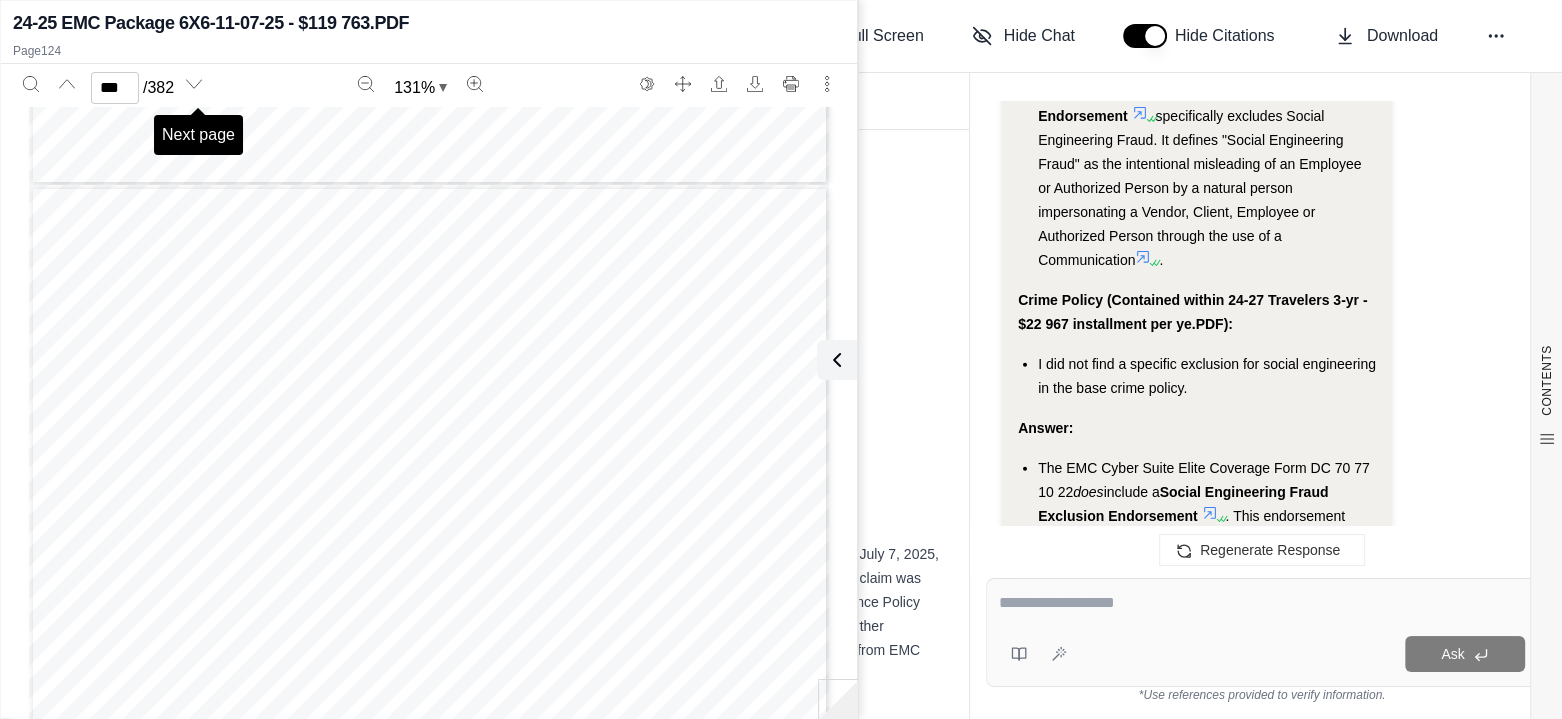 click at bounding box center [194, 84] 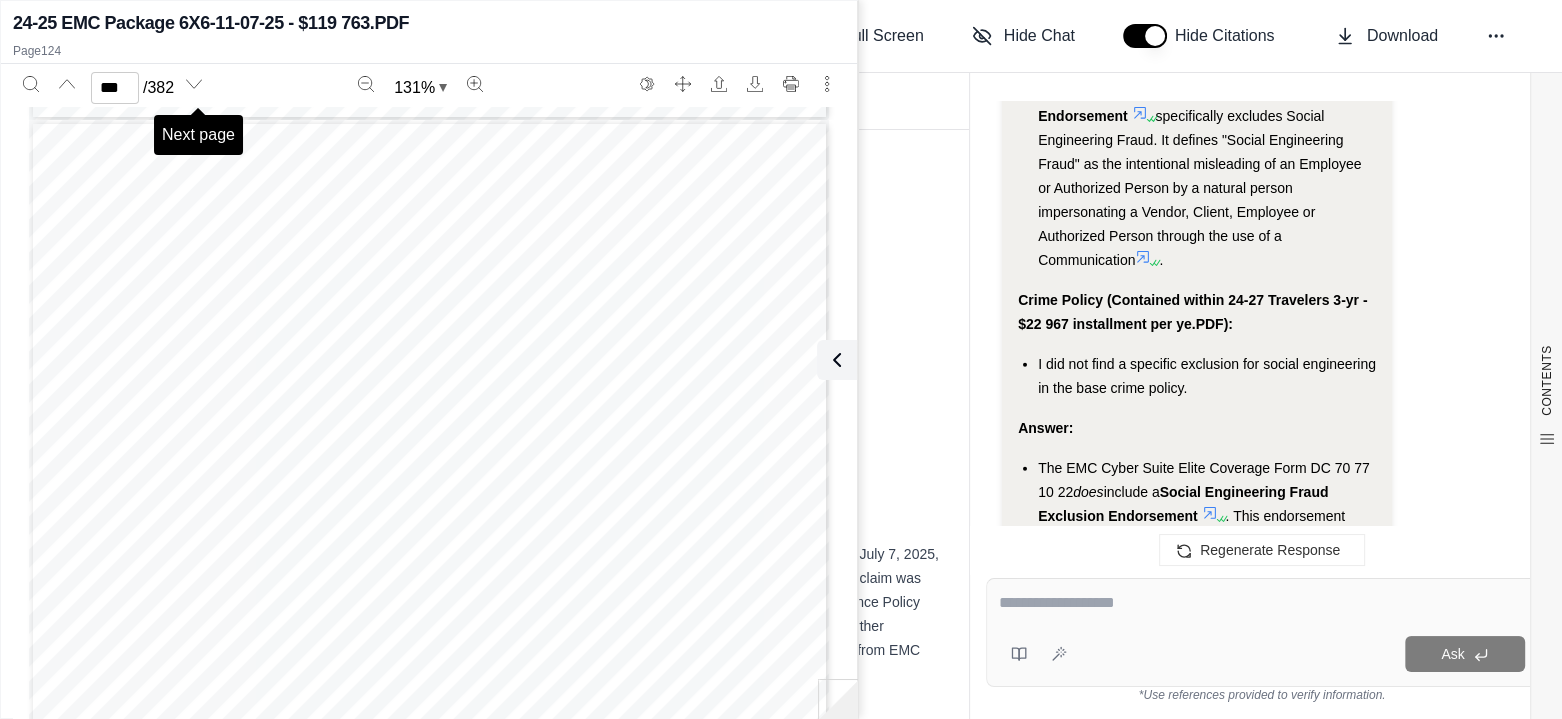 click at bounding box center [194, 84] 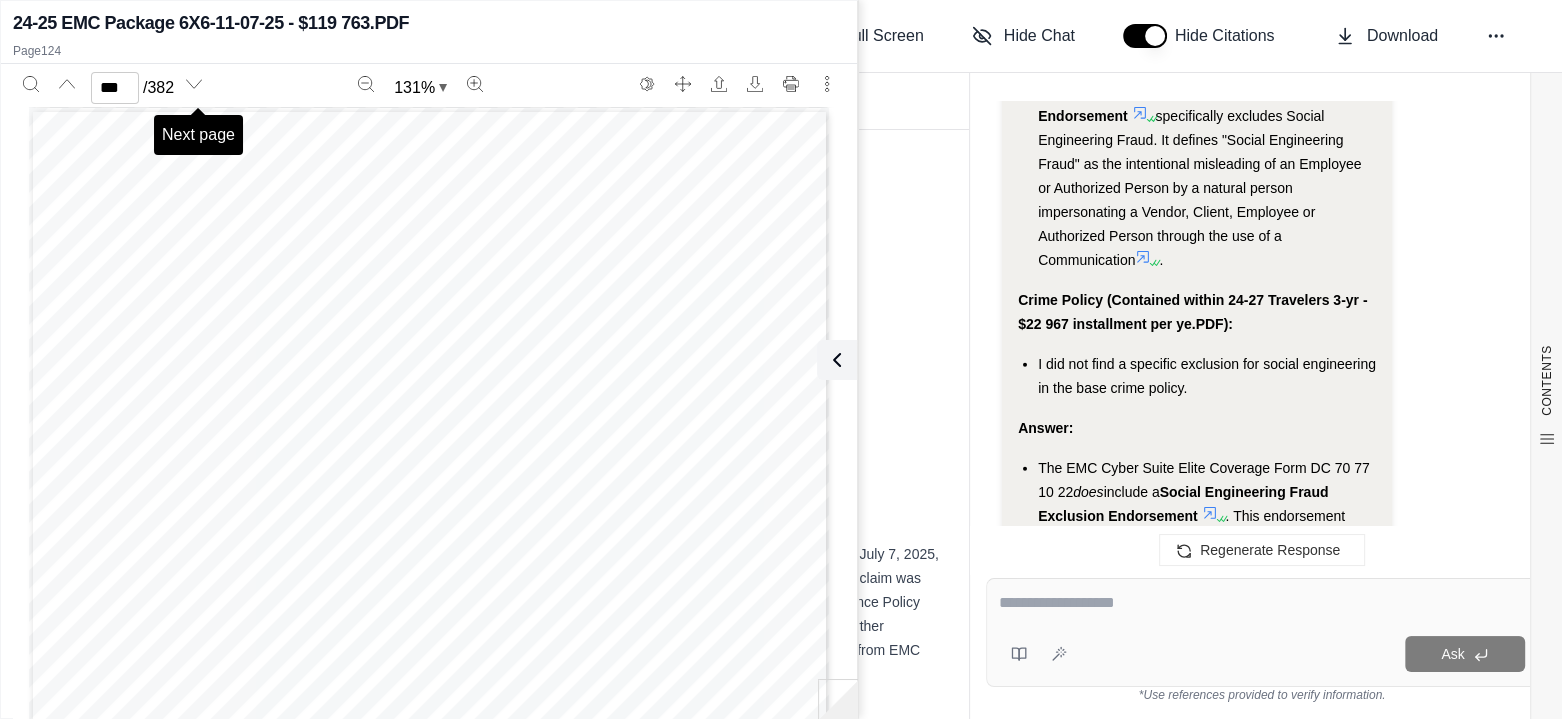 click at bounding box center (194, 84) 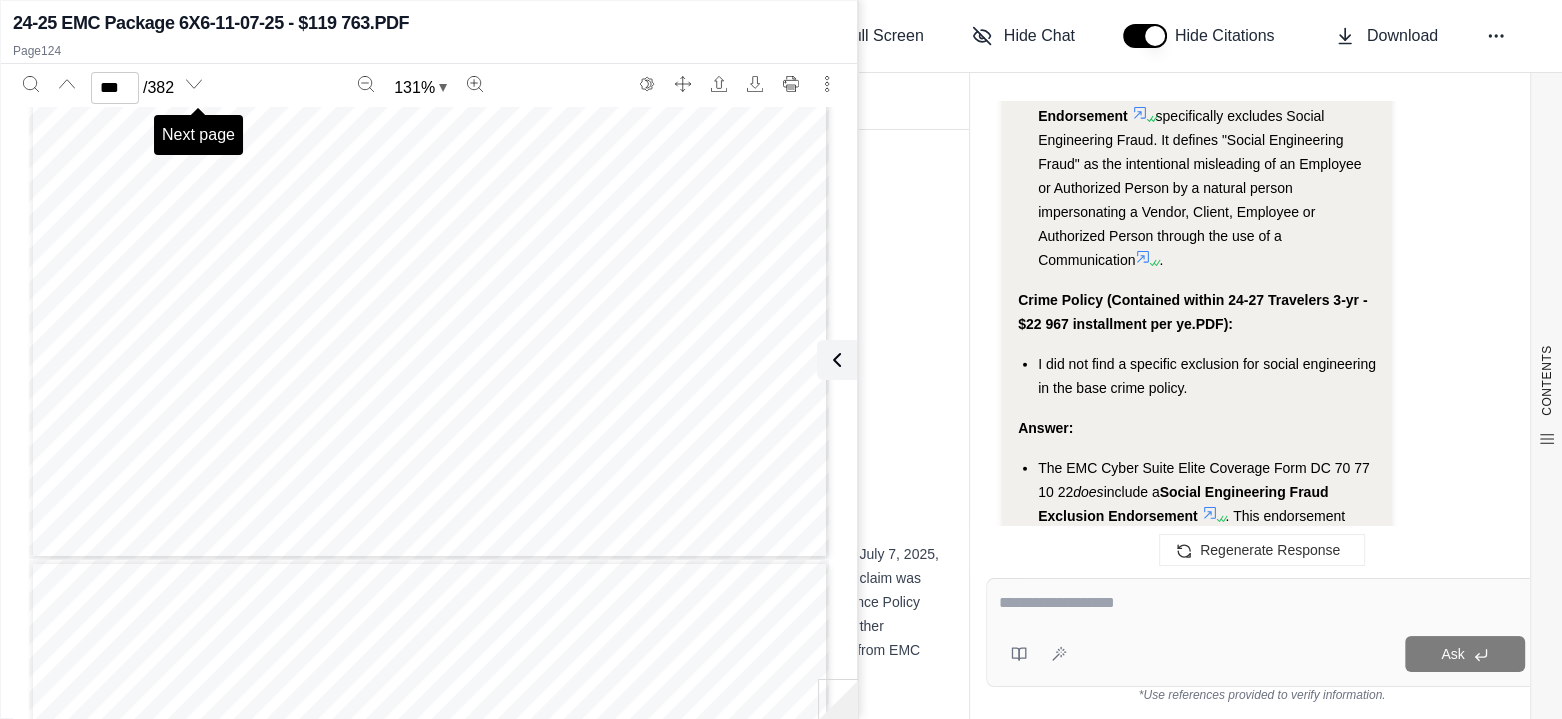 click at bounding box center [194, 84] 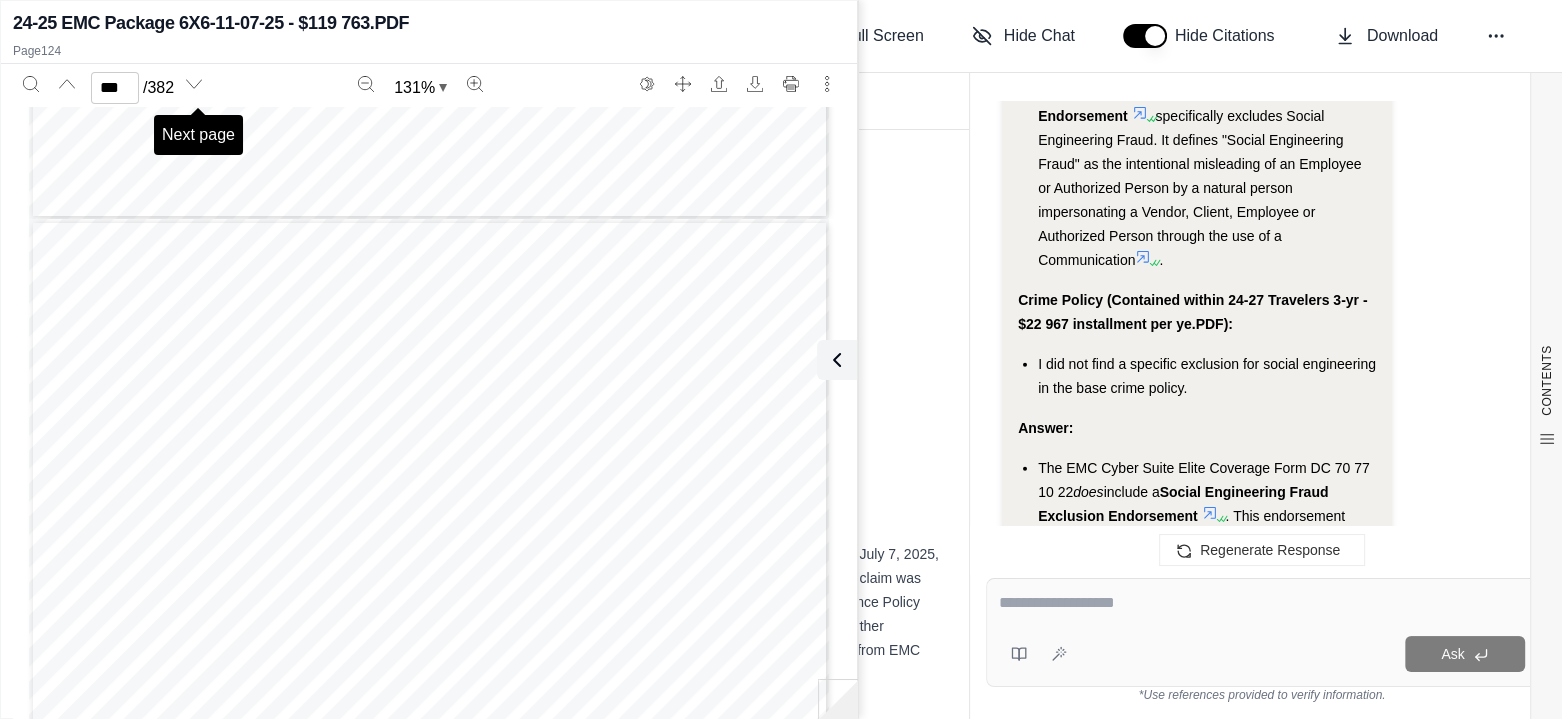 click at bounding box center [194, 84] 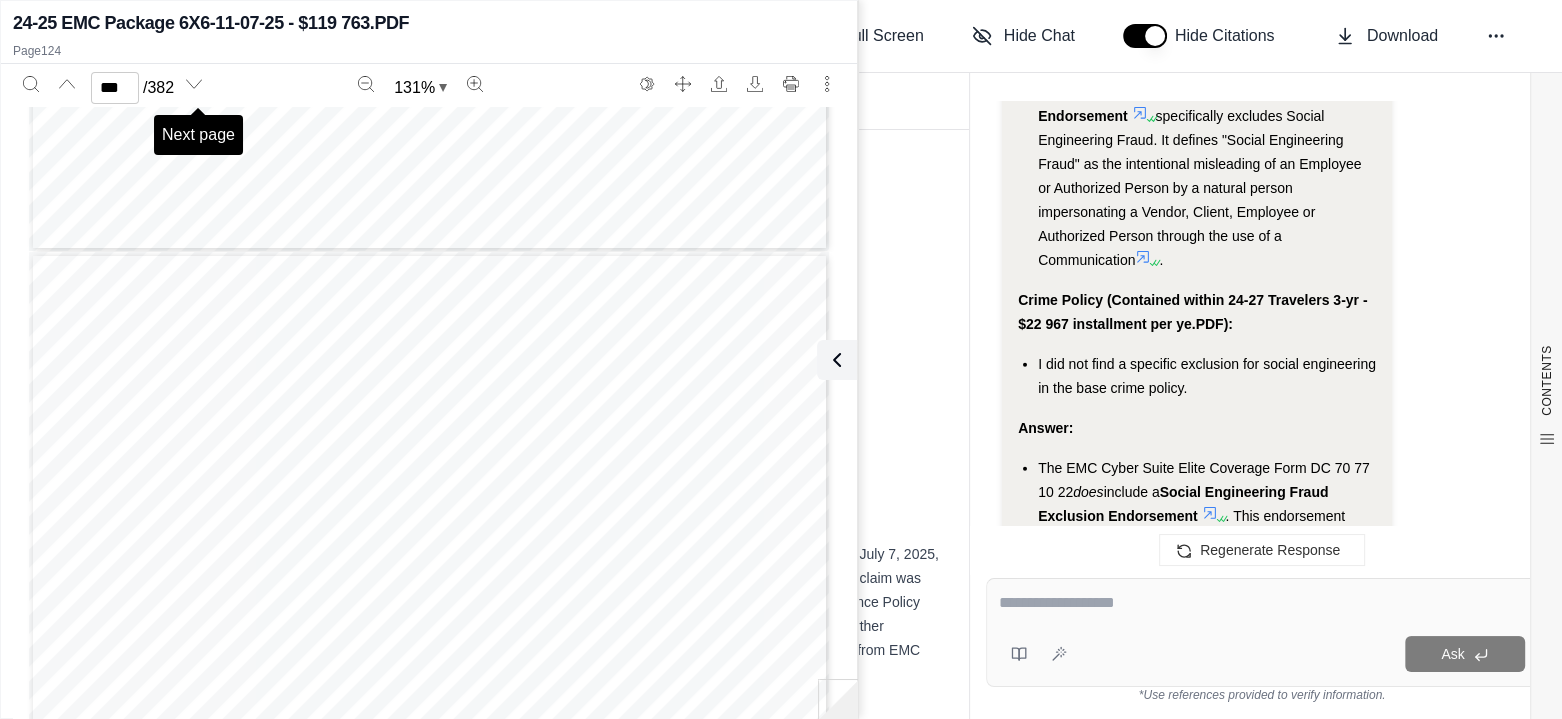 click at bounding box center [194, 84] 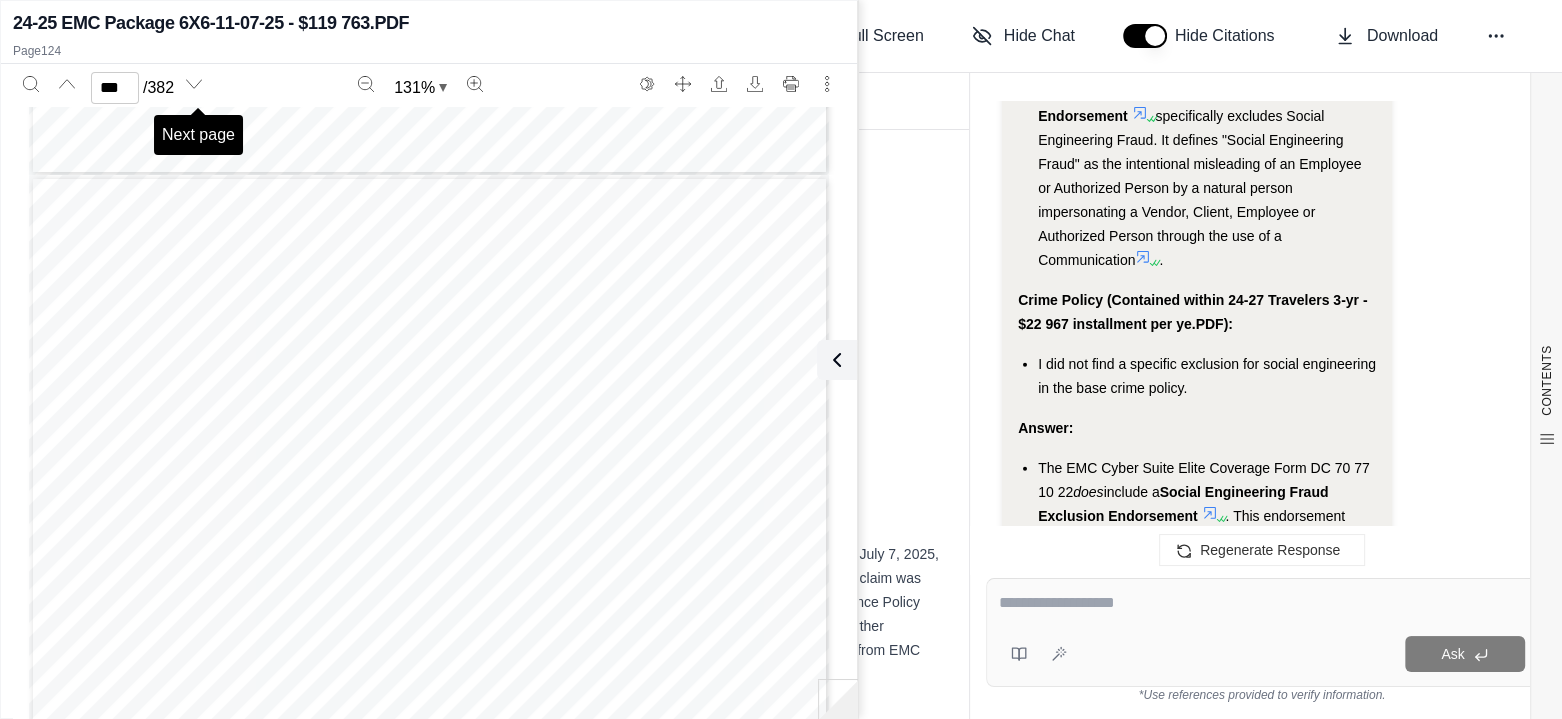 click at bounding box center (194, 84) 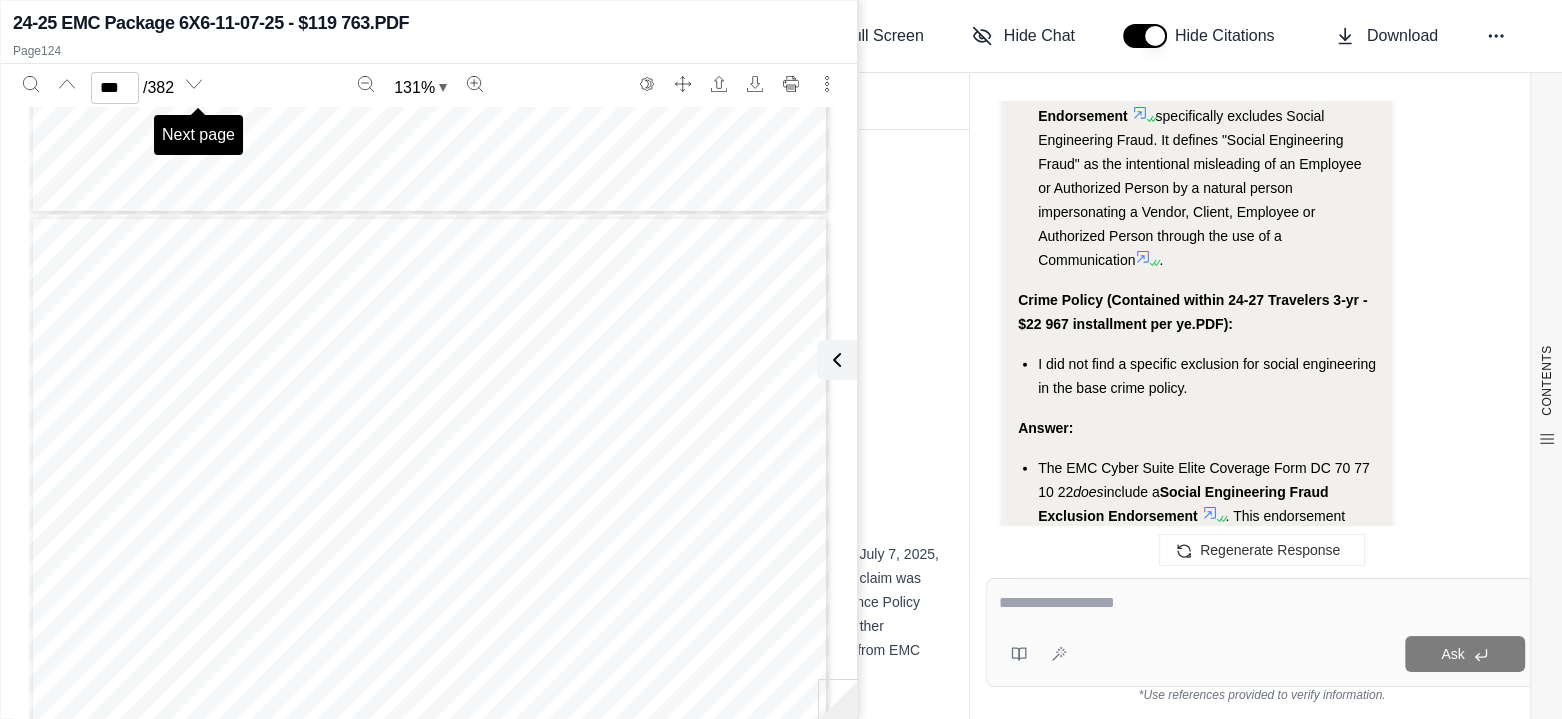 click at bounding box center (194, 84) 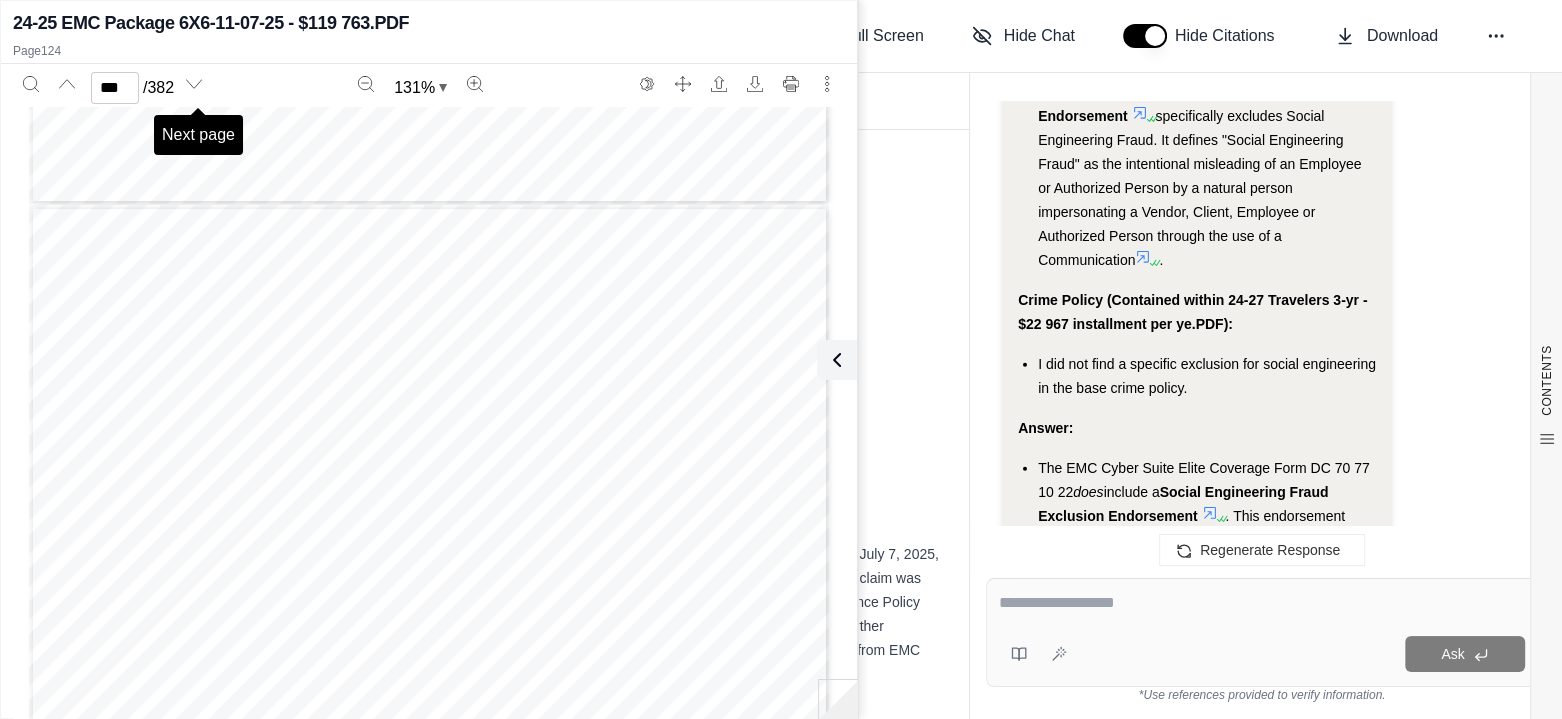 click at bounding box center [194, 84] 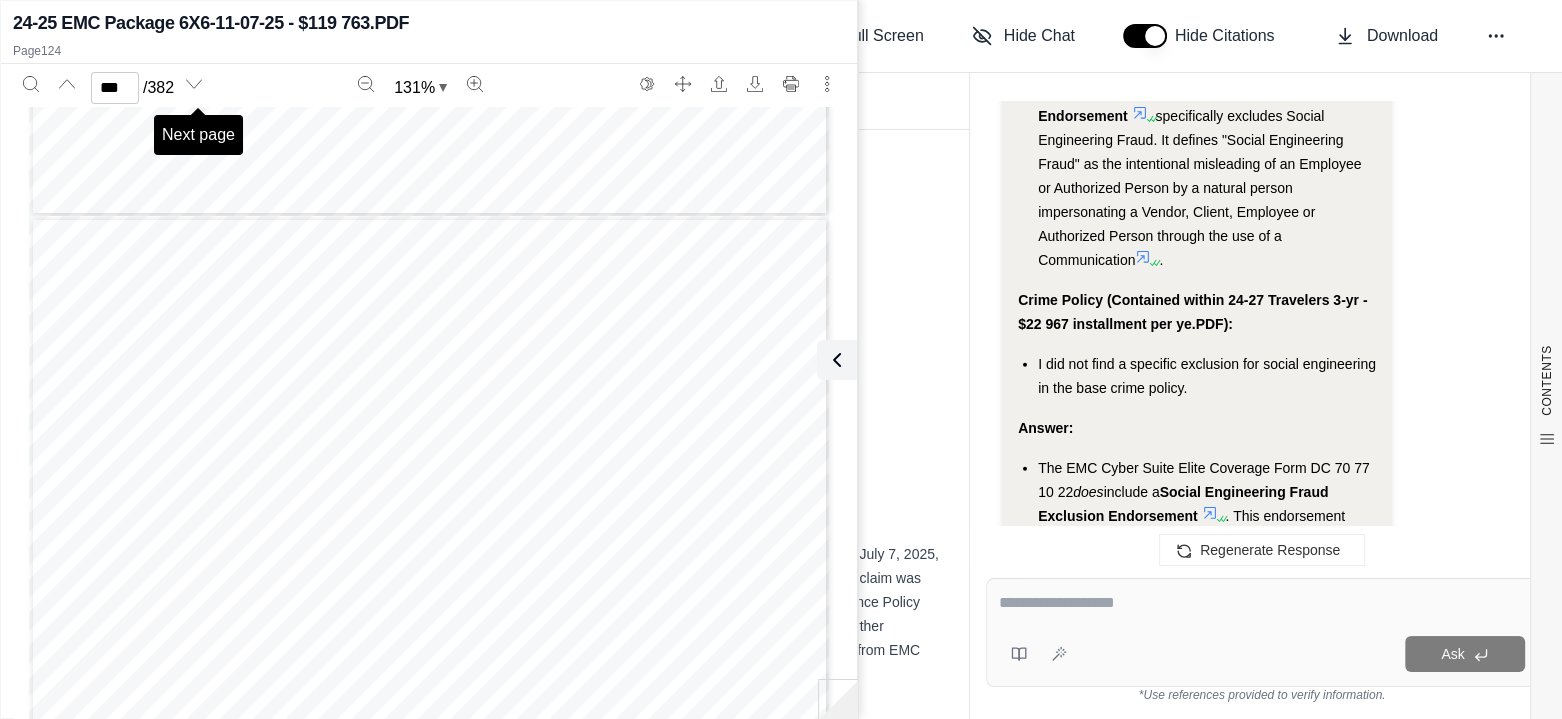 click at bounding box center (194, 84) 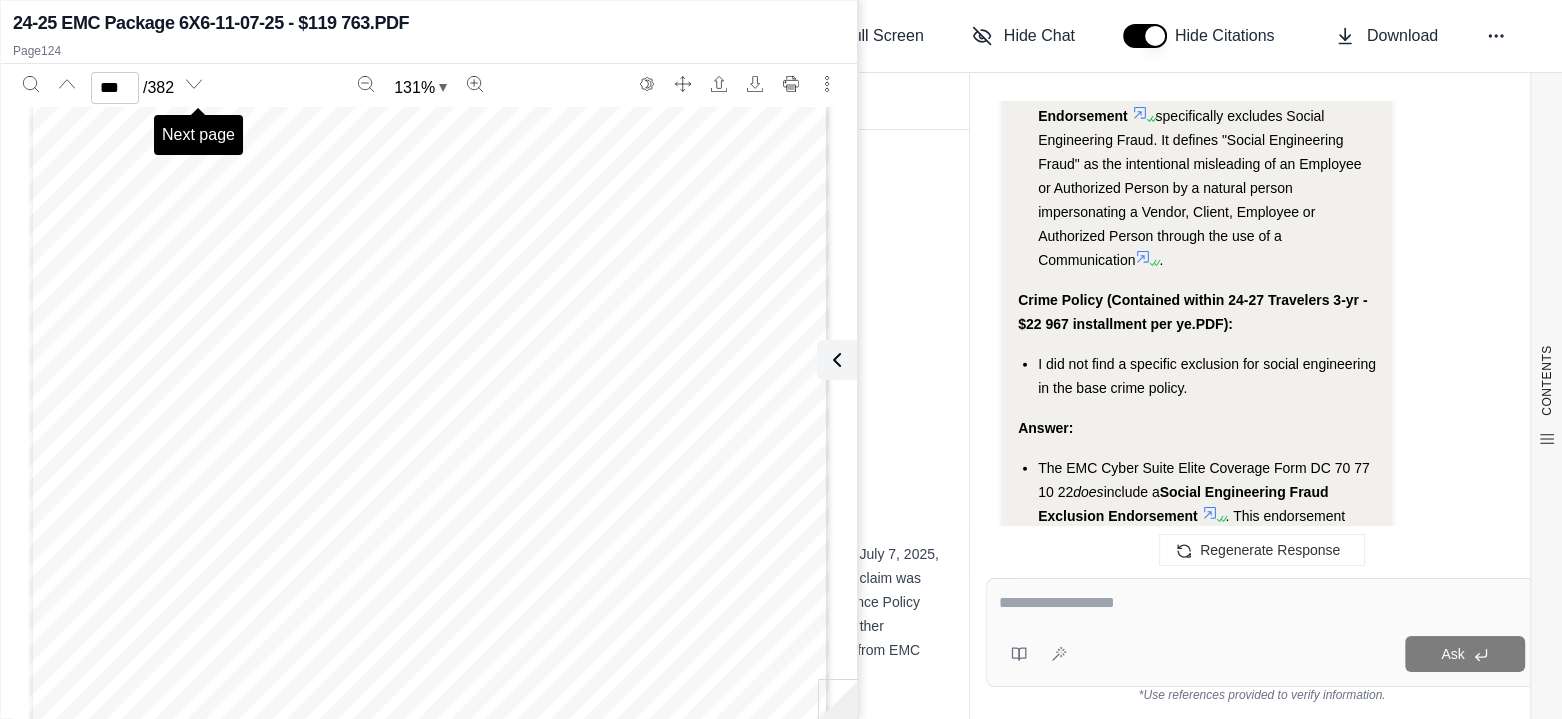 click at bounding box center (194, 84) 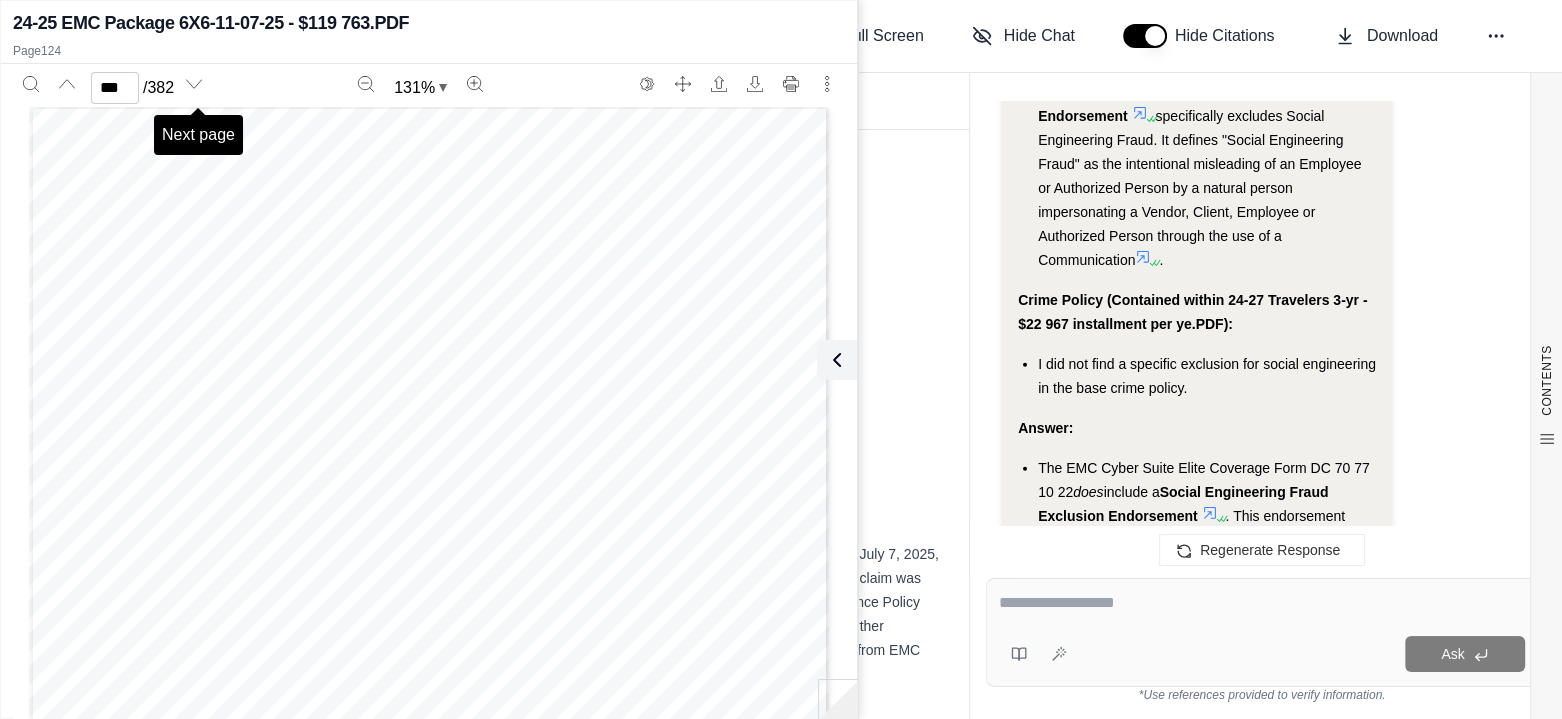 click at bounding box center [194, 84] 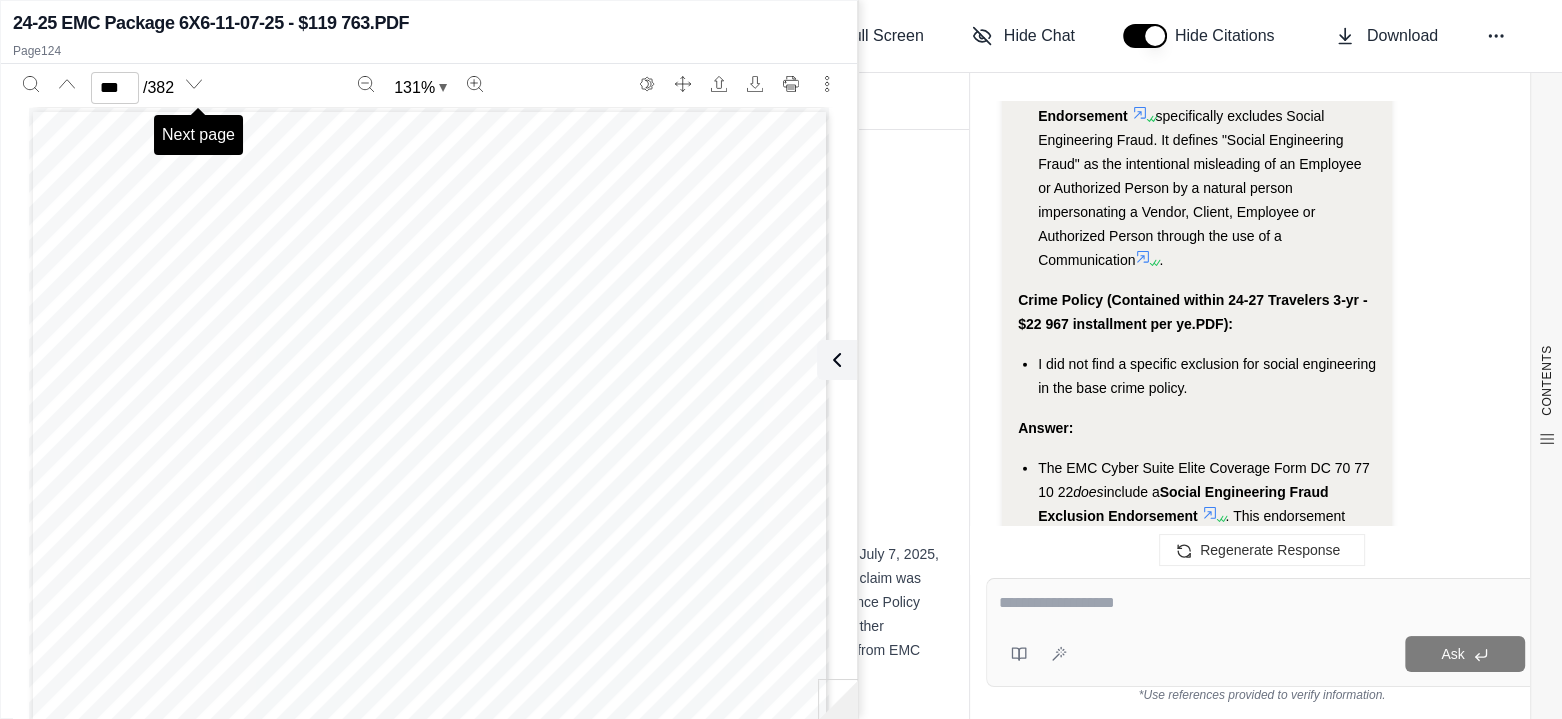 click at bounding box center (194, 84) 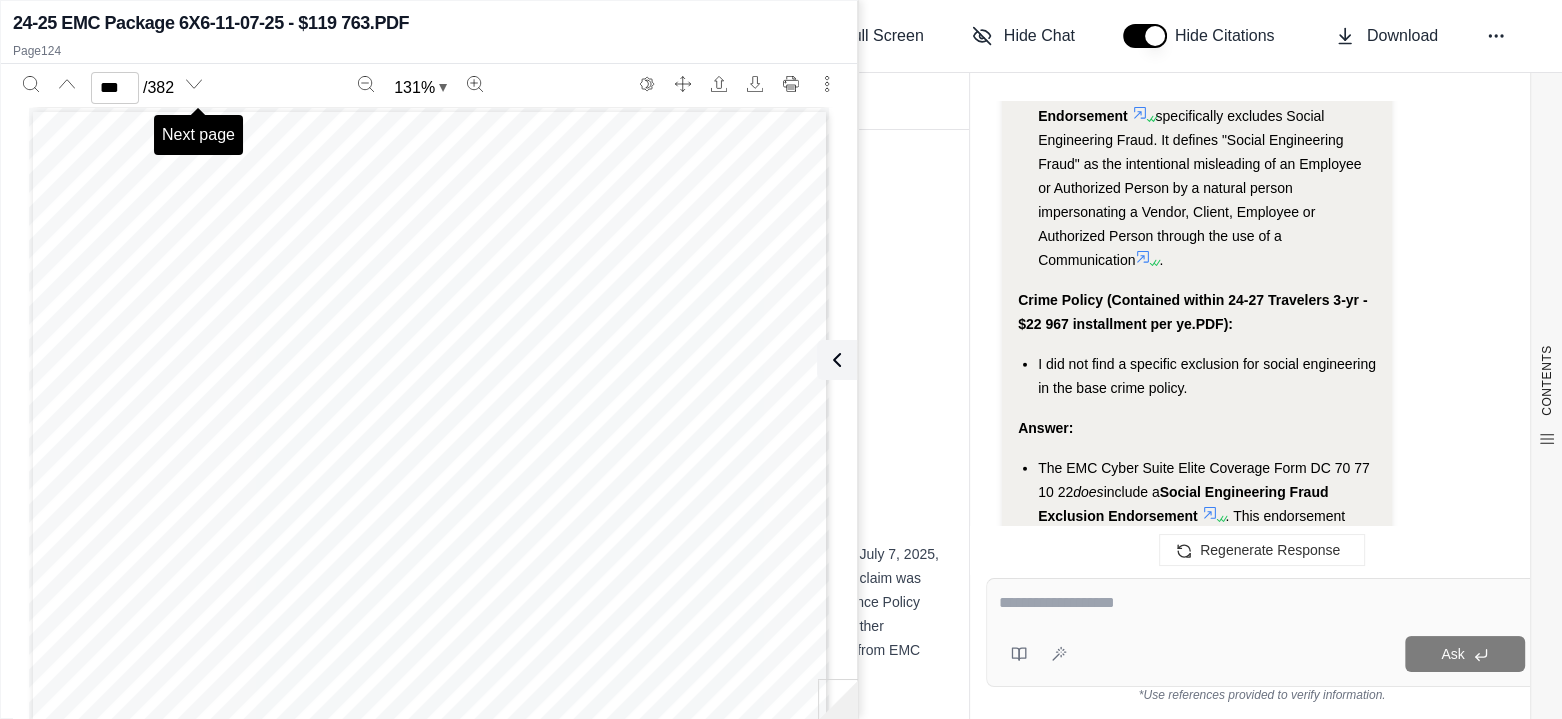 click at bounding box center [194, 84] 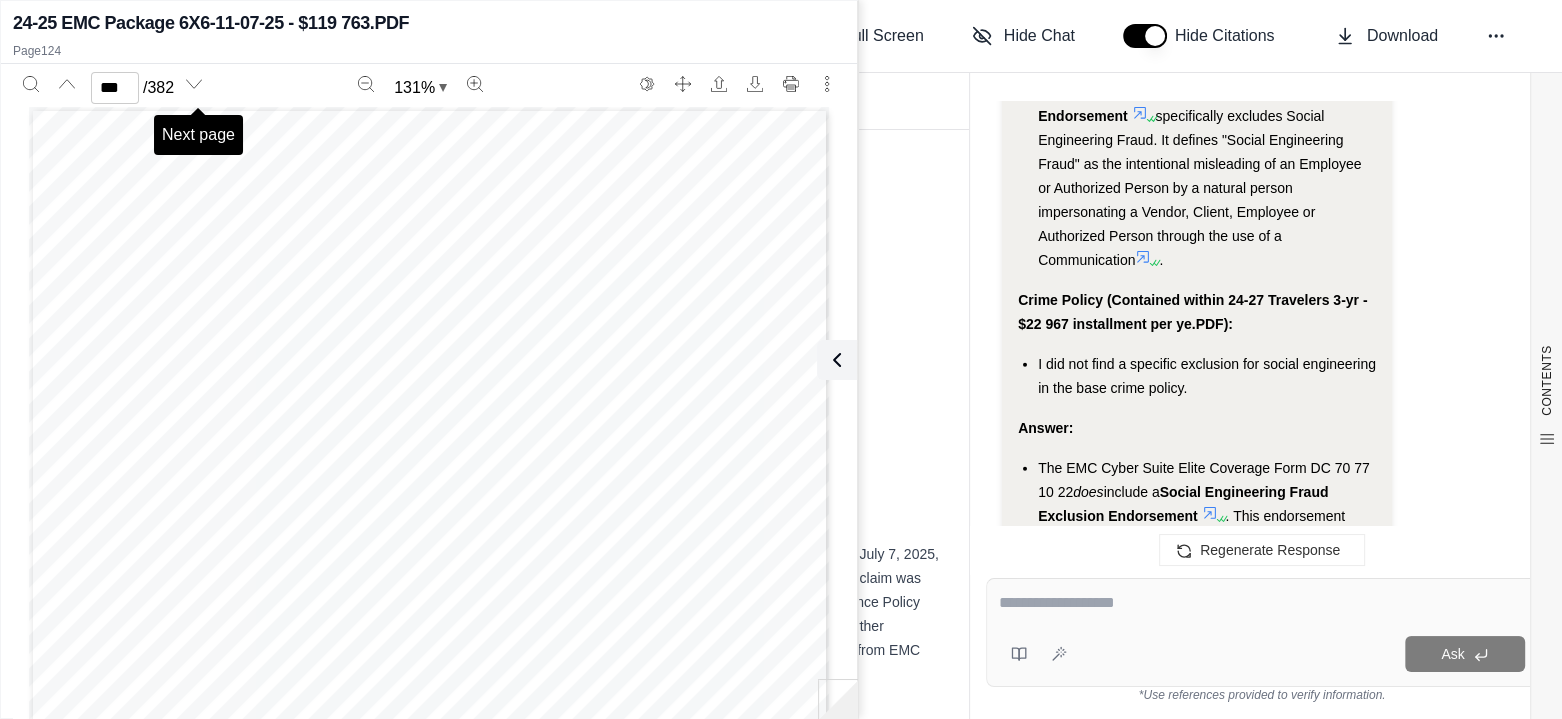 click at bounding box center [194, 84] 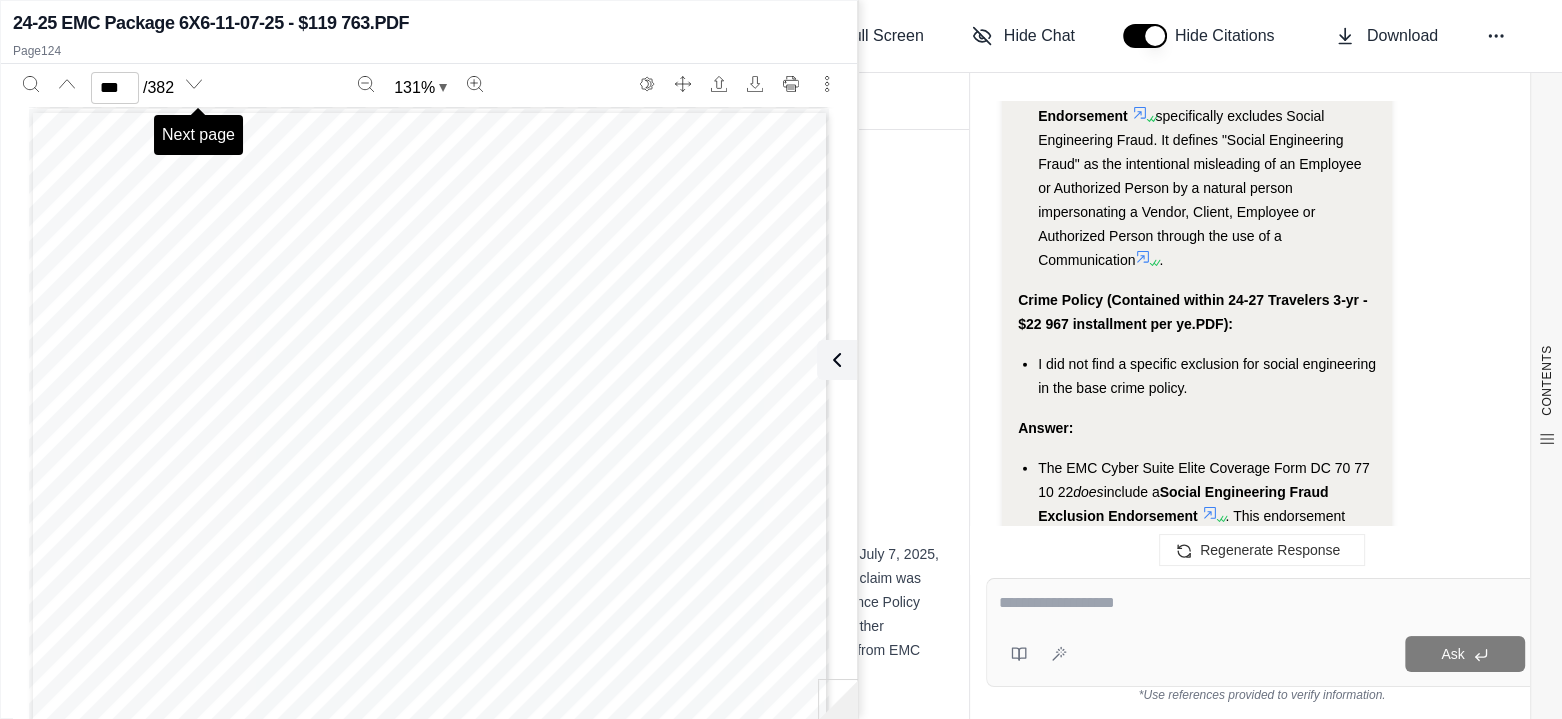 click at bounding box center [194, 84] 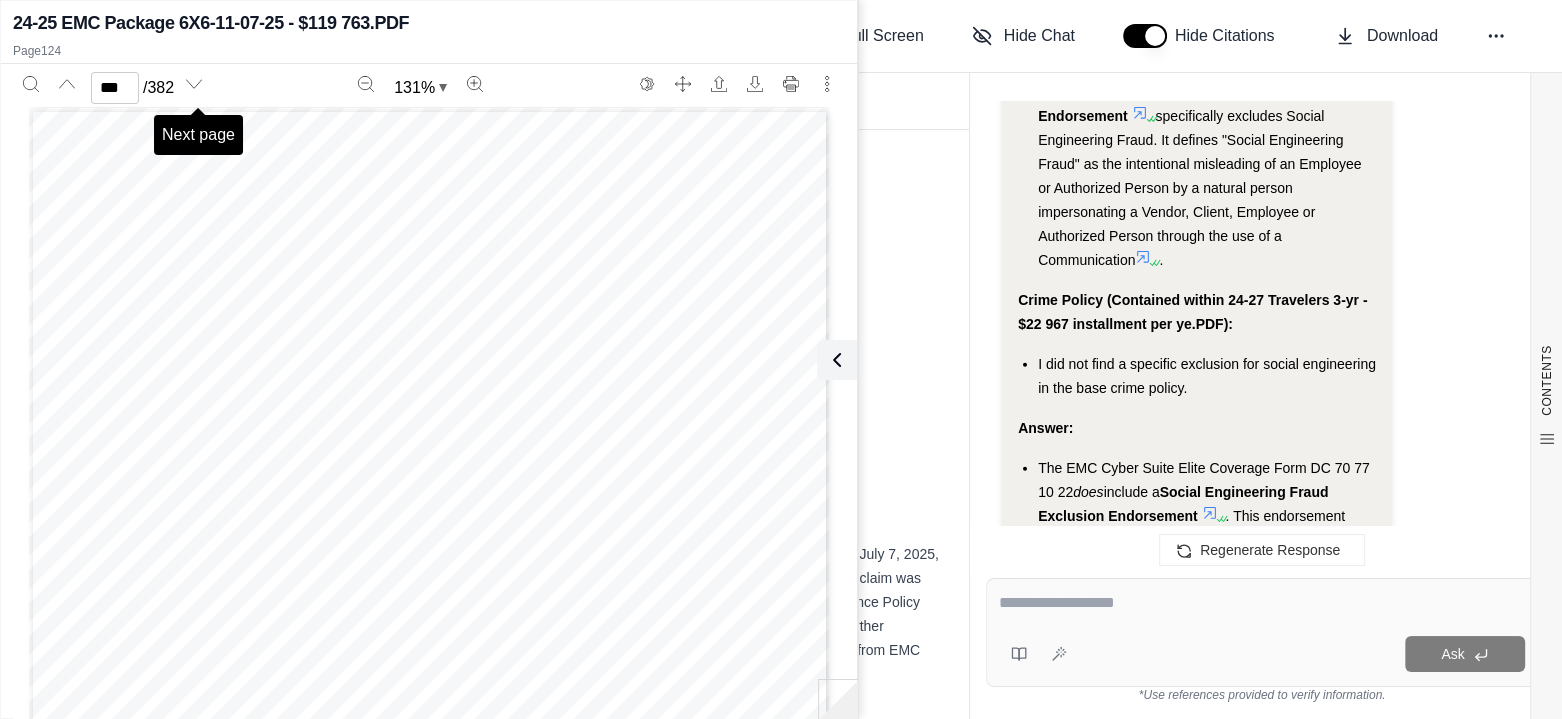 click at bounding box center (194, 84) 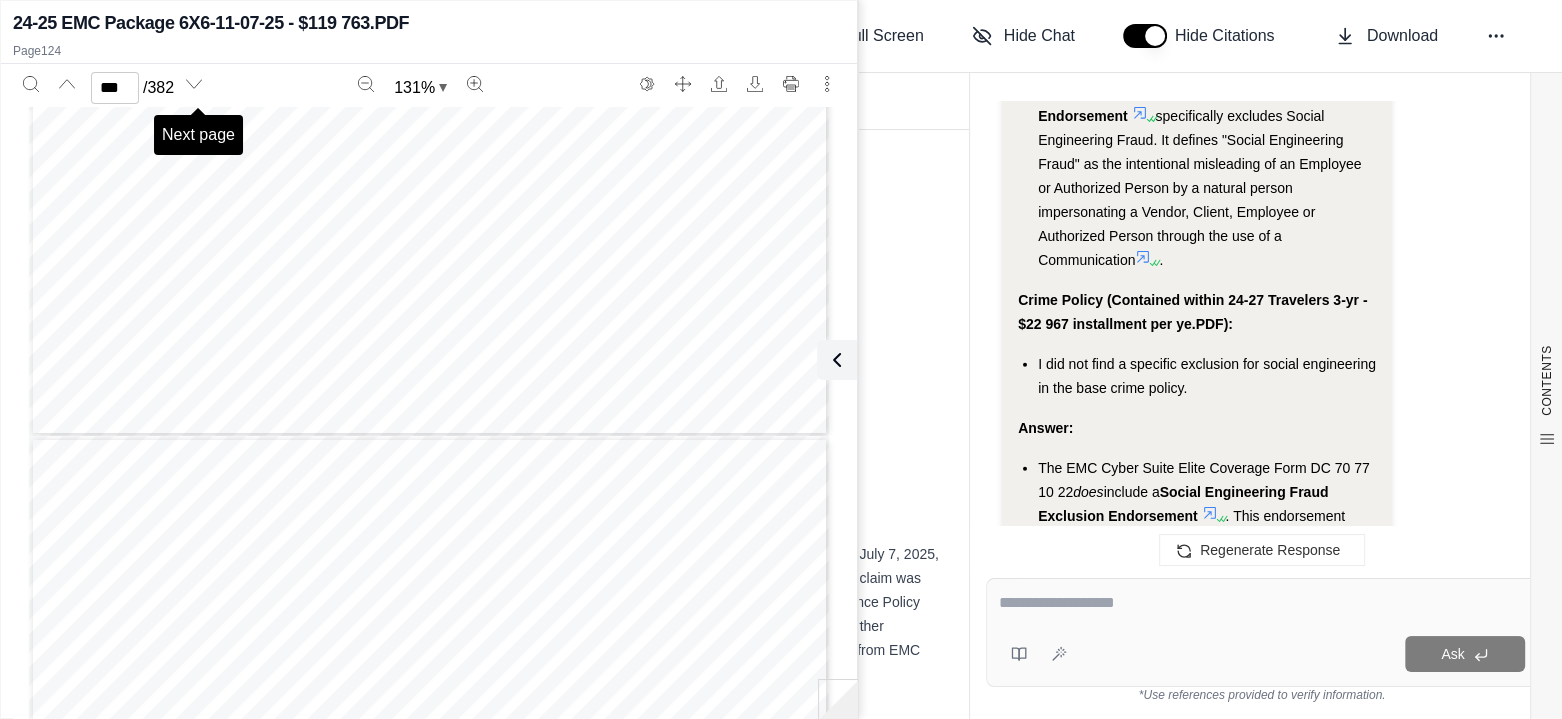 click at bounding box center (194, 84) 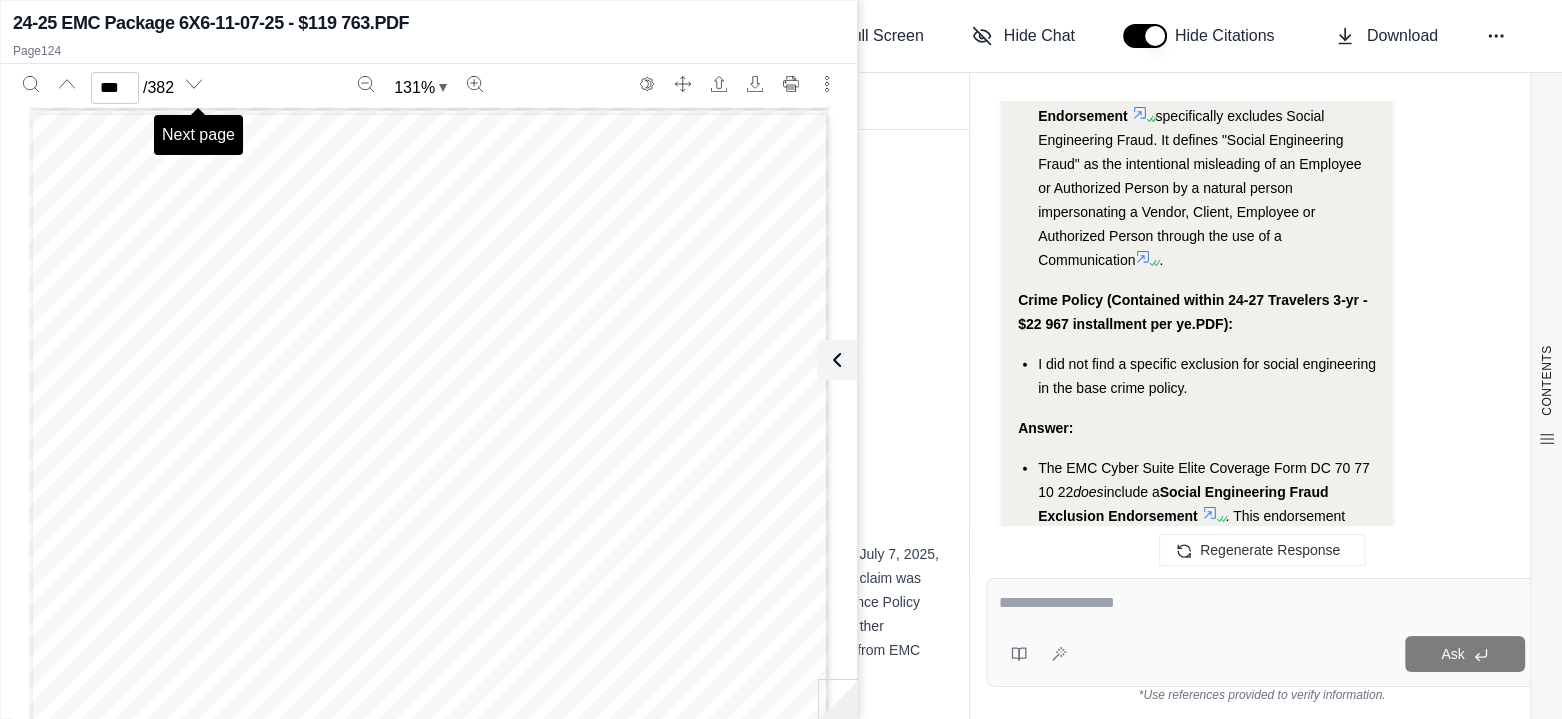 click at bounding box center [194, 84] 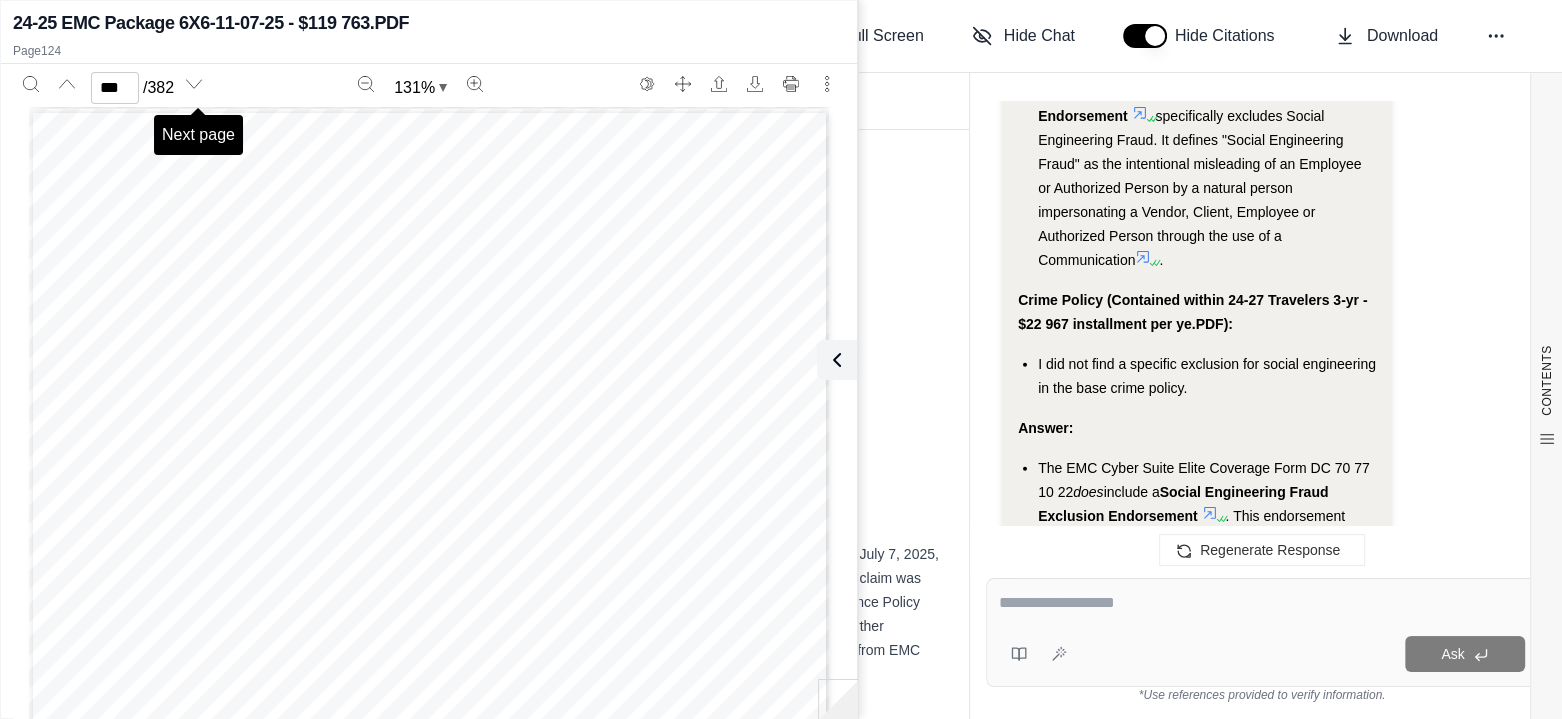 click at bounding box center (194, 84) 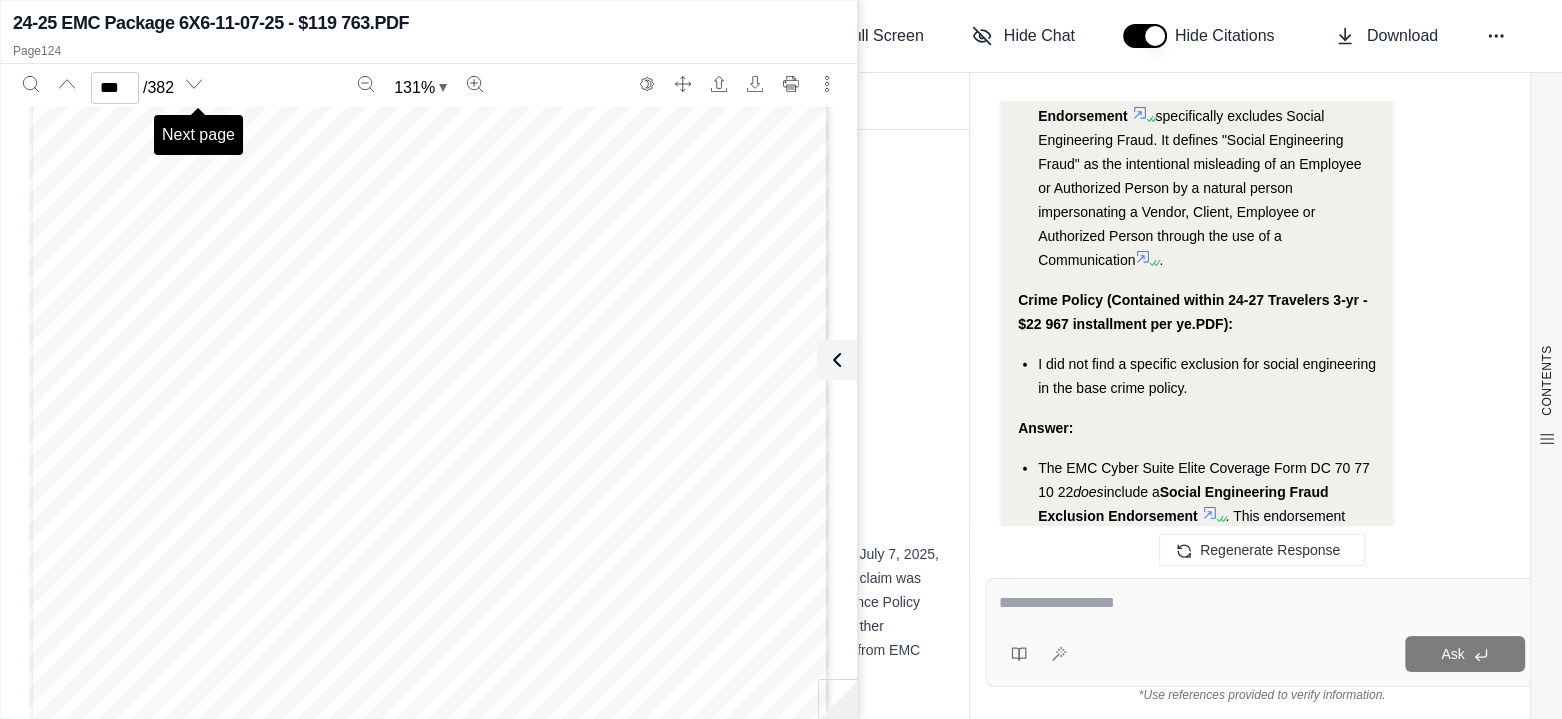 click at bounding box center (194, 84) 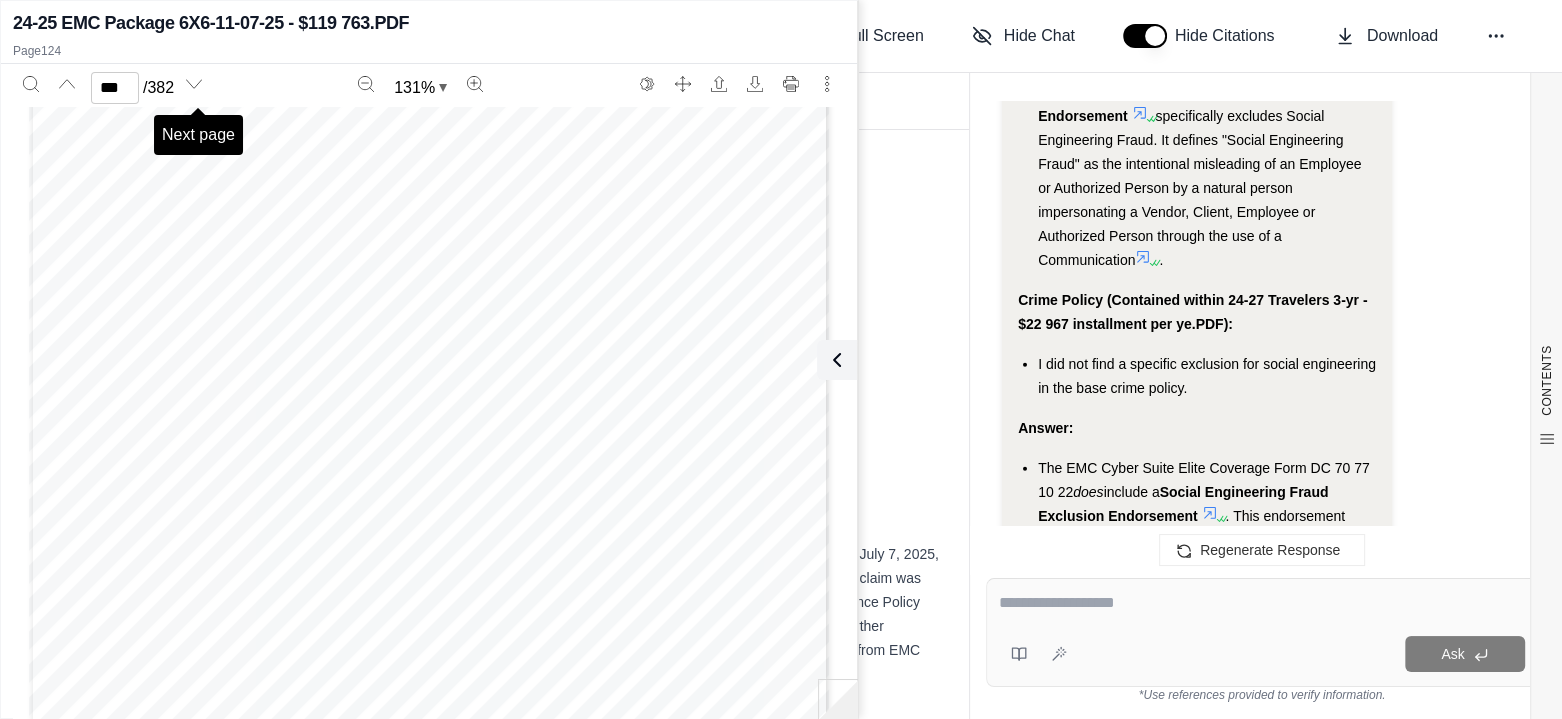 click at bounding box center [194, 84] 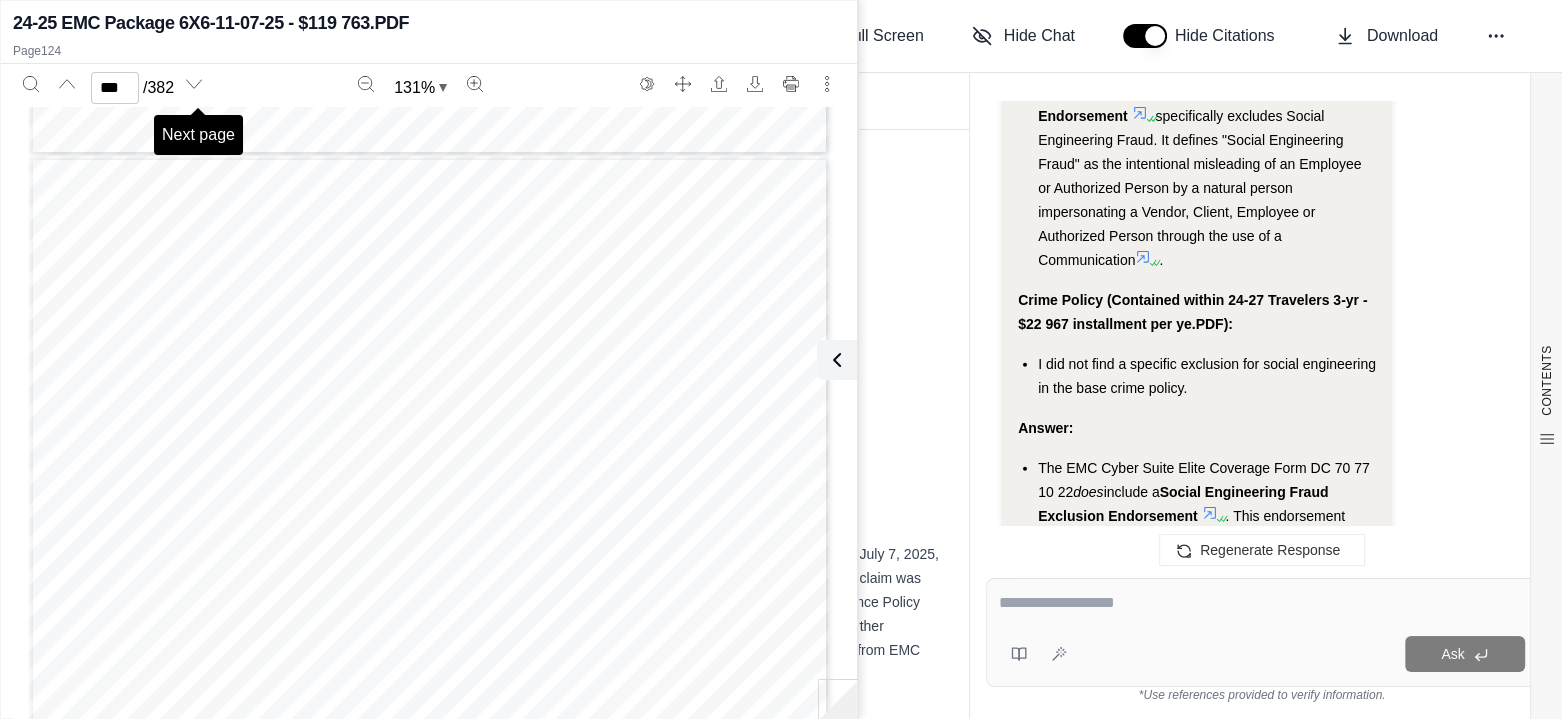 click at bounding box center [194, 84] 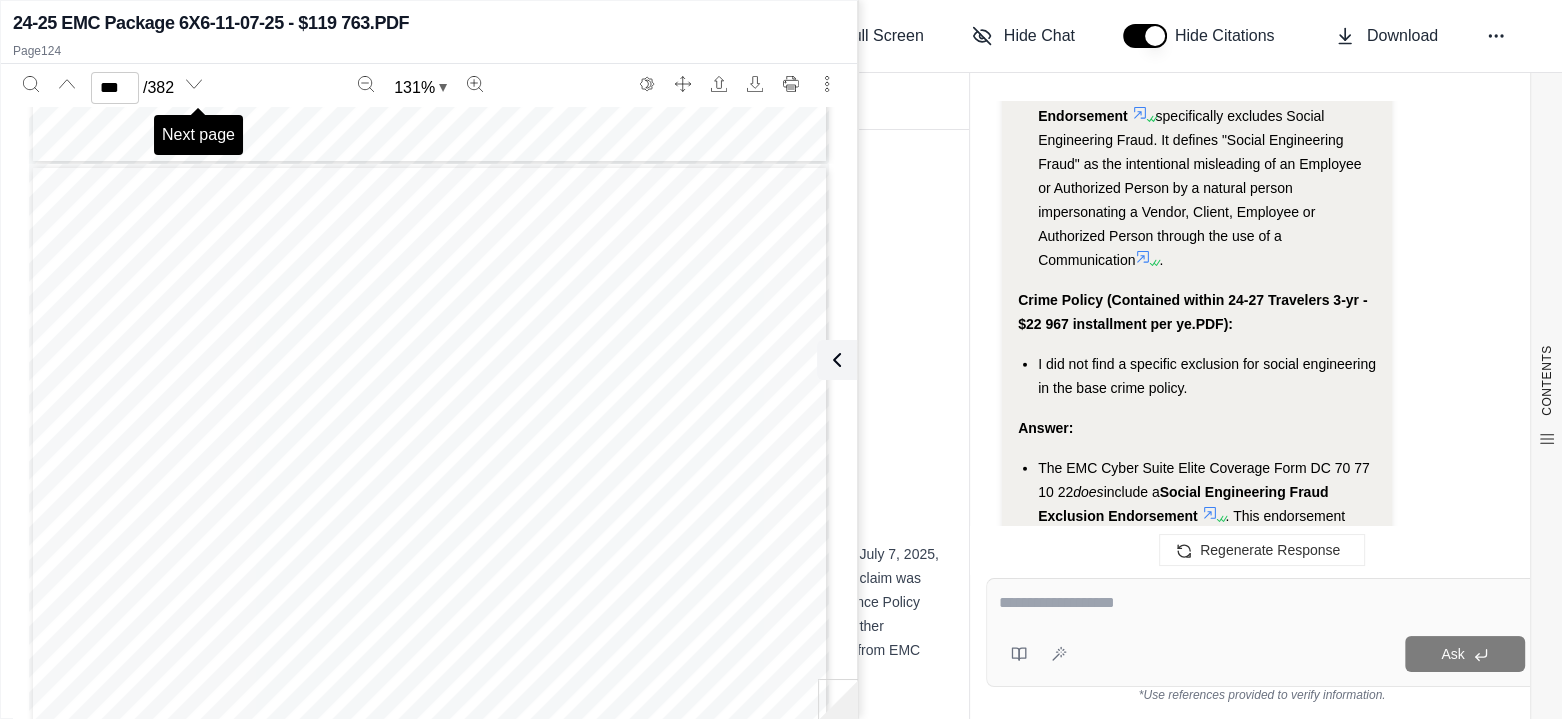click at bounding box center (194, 84) 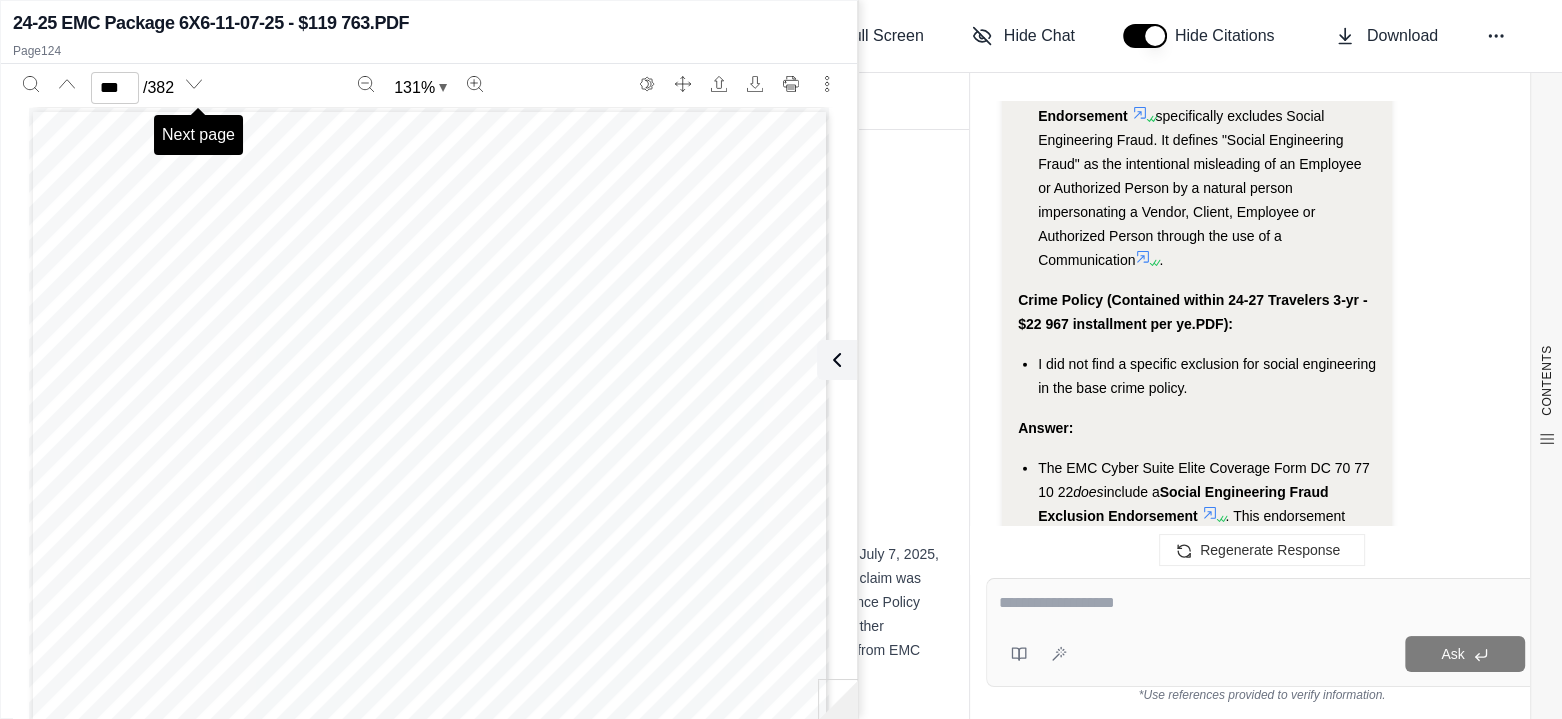 click at bounding box center (194, 84) 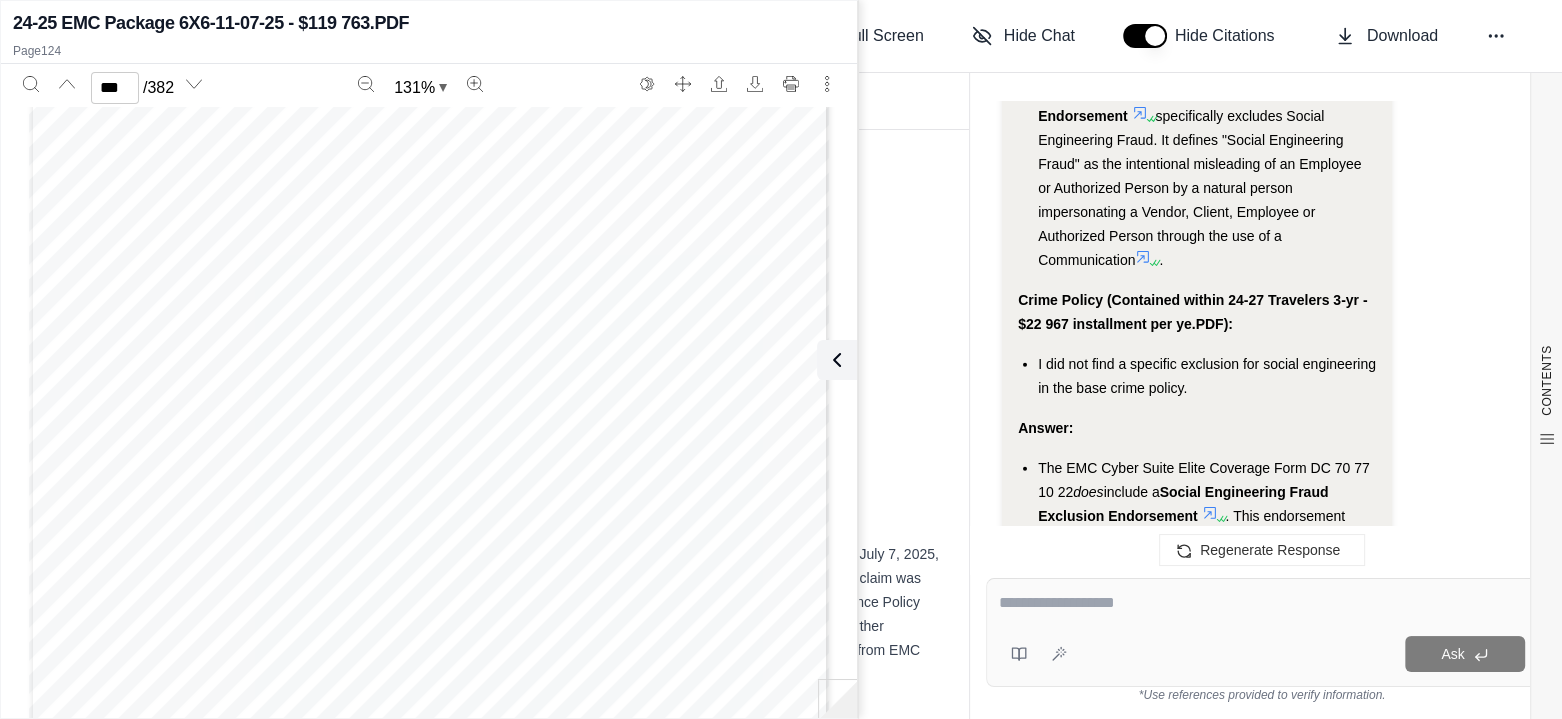 scroll, scrollTop: 373142, scrollLeft: 0, axis: vertical 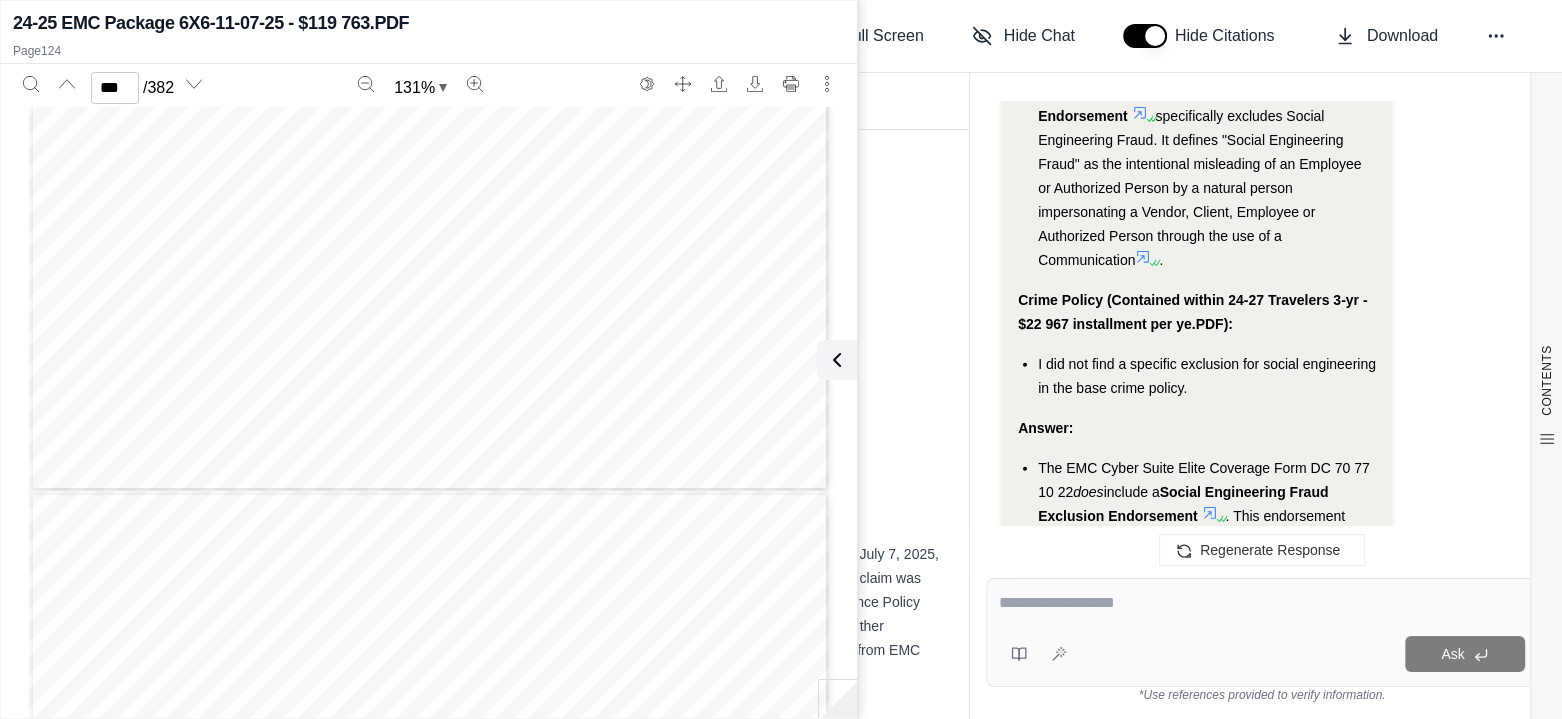 type on "***" 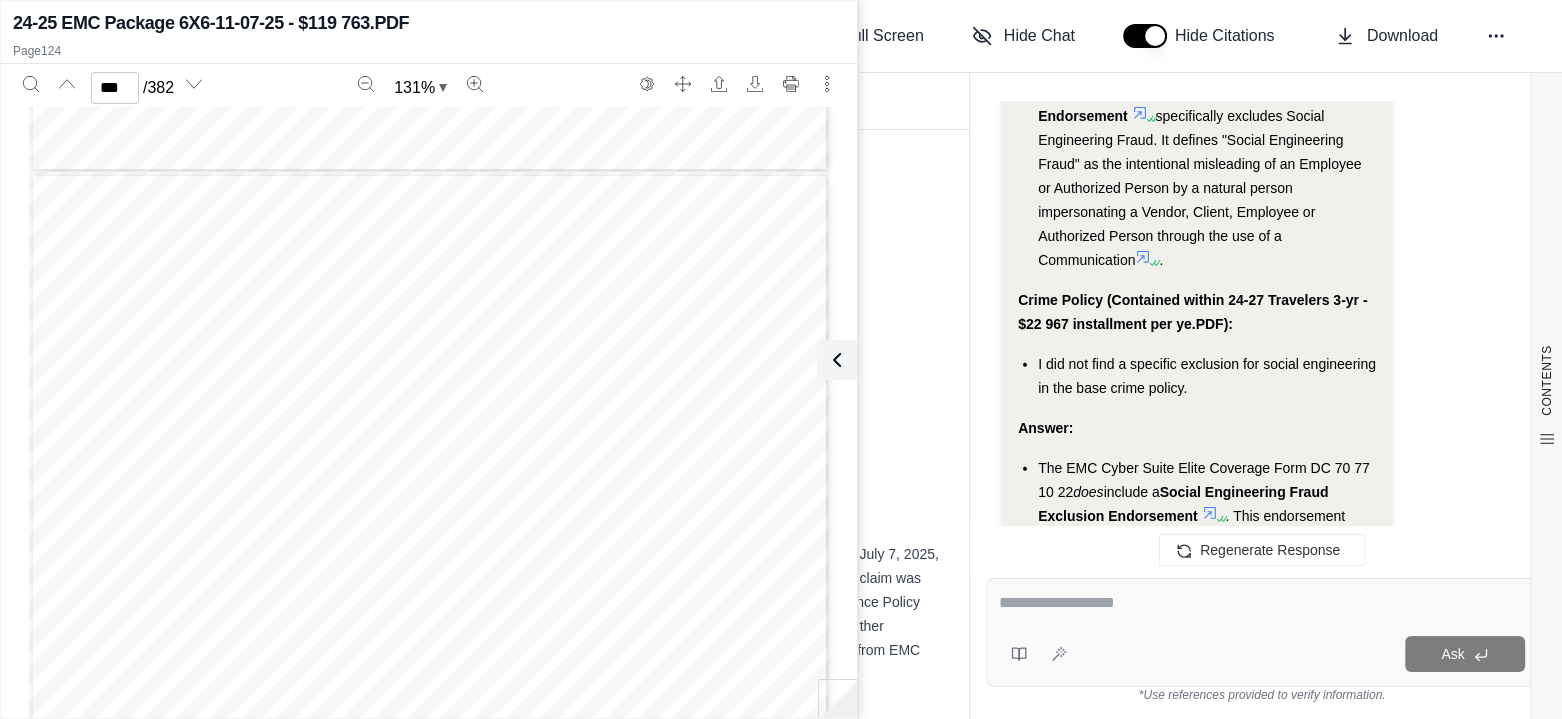 scroll, scrollTop: 374142, scrollLeft: 0, axis: vertical 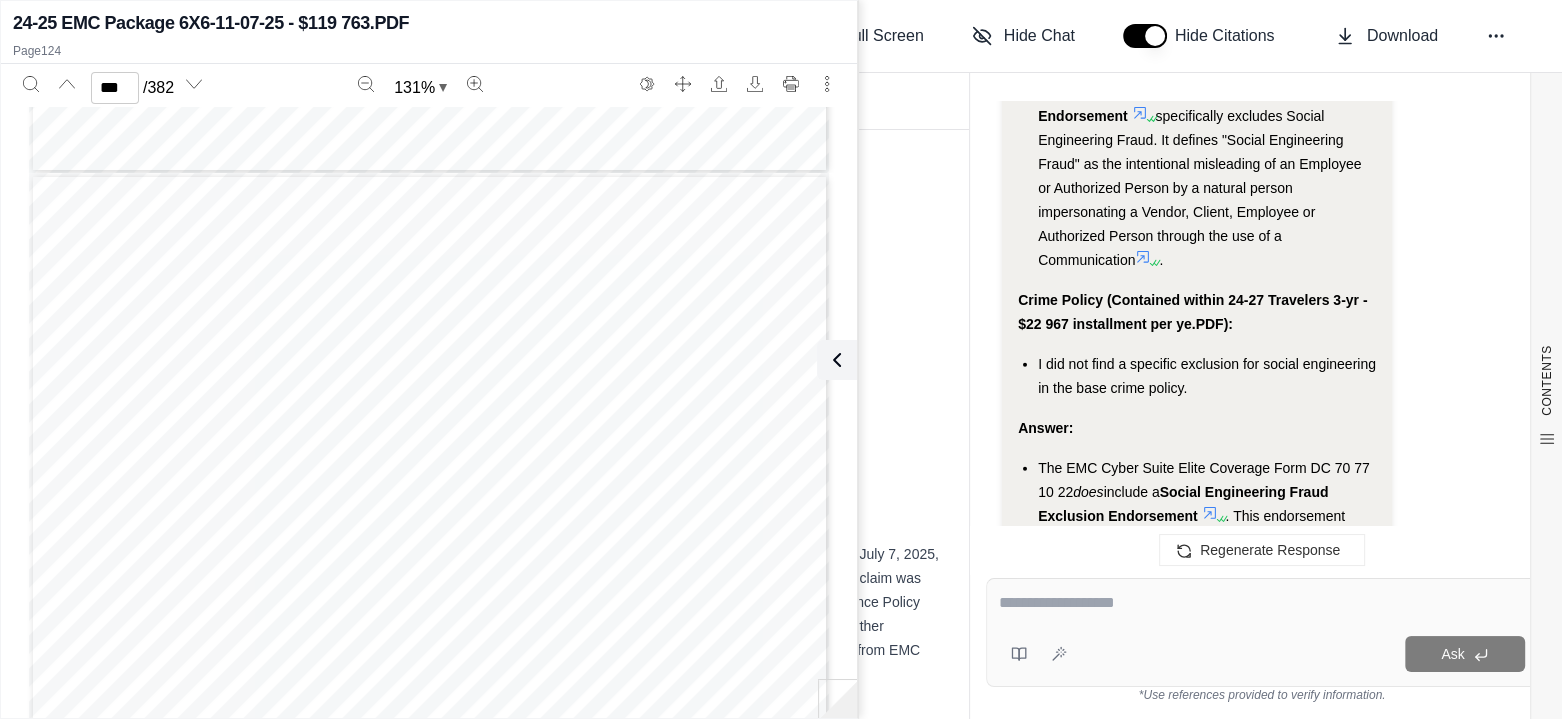 click at bounding box center [1262, 603] 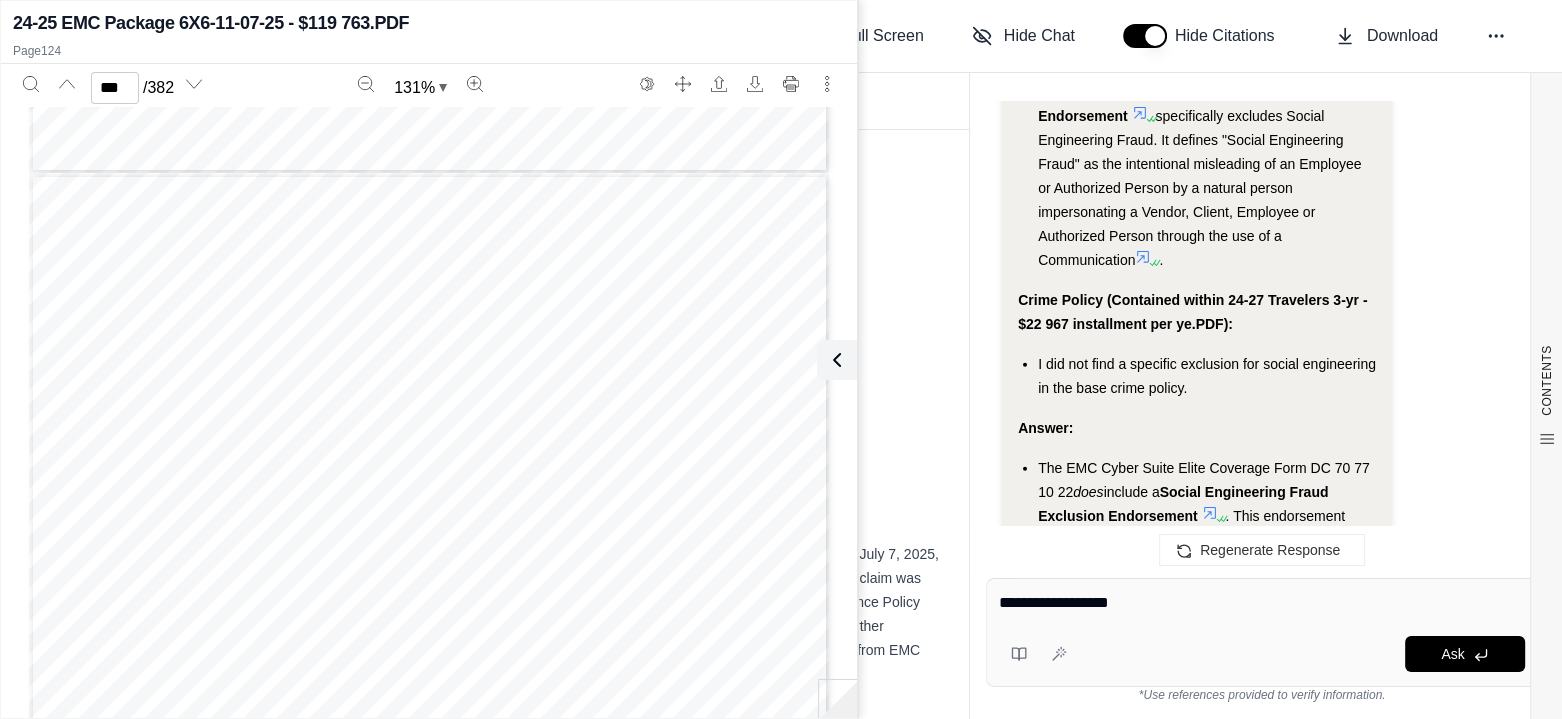 type on "**********" 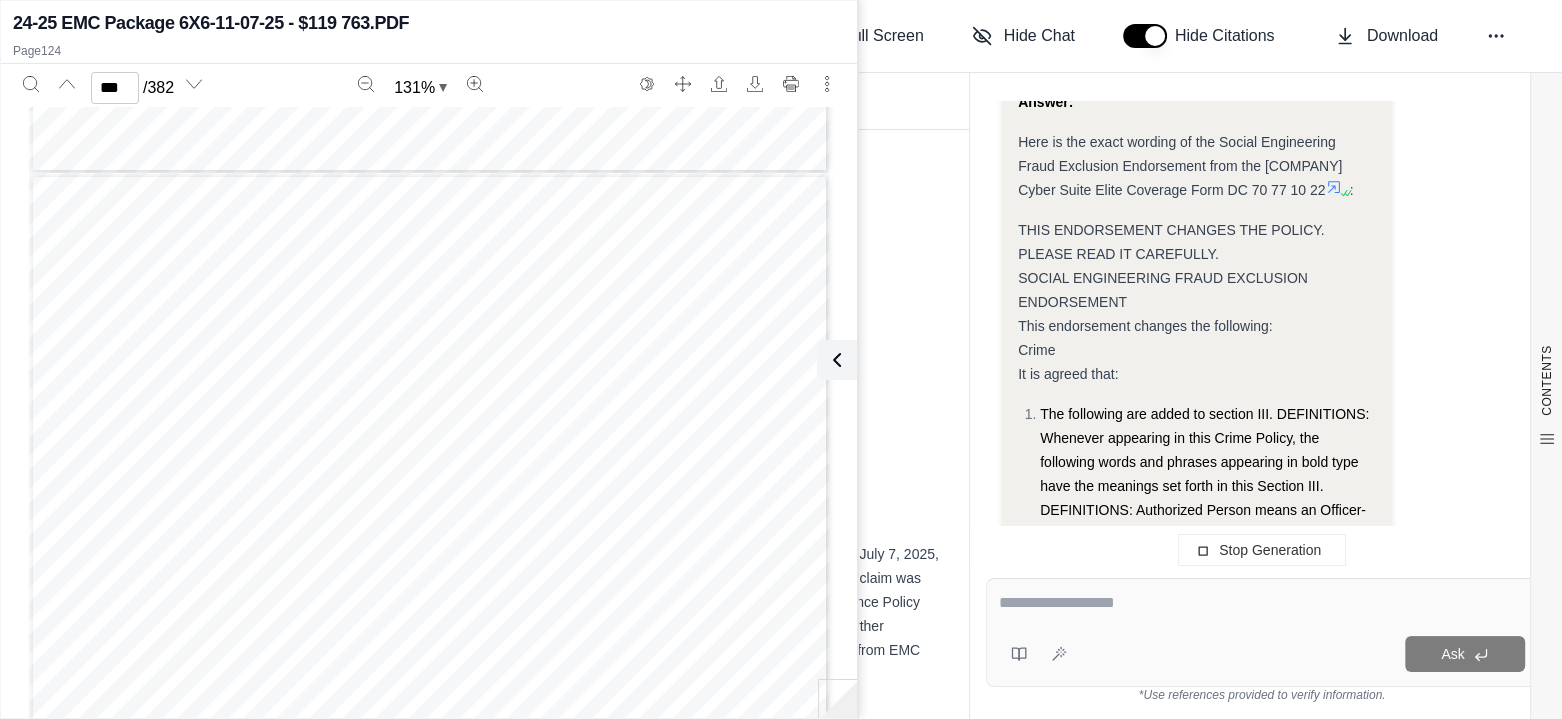 scroll, scrollTop: 16547, scrollLeft: 0, axis: vertical 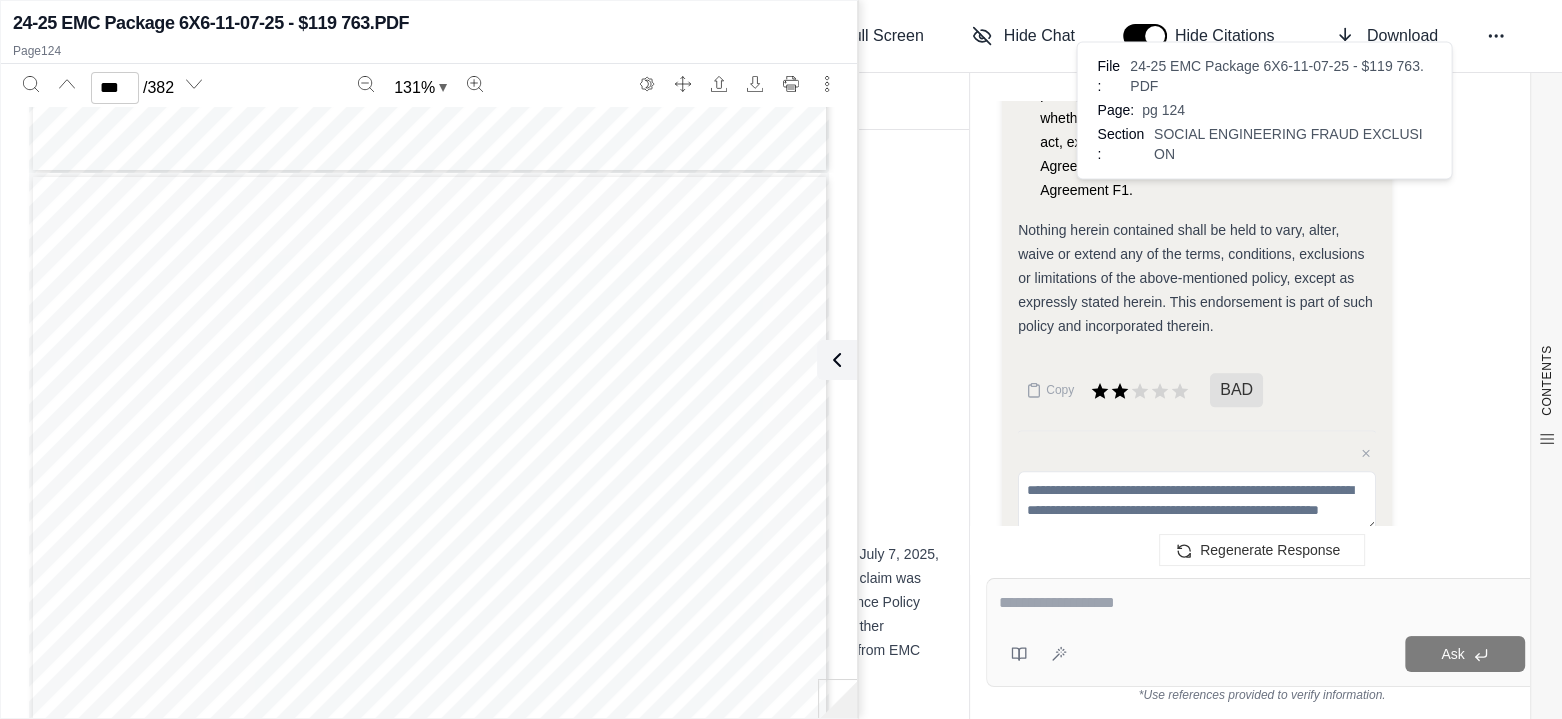 click on "Okay, I will provide the exact wording of the Social Engineering Fraud Exclusion Endorsement from the EMC Cyber Suite Elite Coverage Form DC 70 77 10 22 .
Here is the wording:
THIS ENDORSEMENT CHANGES THE POLICY. PLEASE READ IT CAREFULLY. SOCIAL ENGINEERING FRAUD EXCLUSION ENDORSEMENT This endorsement changes the following: Crime It is agreed that:
directs the Employee or Authorized Person to transfer, pay, or deliver Money or Securities;
contains a misrepresentation of a material fact; and
is relied upon by the Employee or Authorized Person, believing the material fact to be true.
Social Engineering Fraud means the intentional misleading of an Employee or Authorized Person by a natural person impersonating:
a Vendor, or that Vendor's attorney;
a Client, or that Client's attorney;
an Employee; or
The following replaces section IV. EXCLUSIONS, R.:
R. This Crime Policy will not apply to loss resulting directly or indirectly from:
Answer:
File: Page: pg 124 Section: File: :" at bounding box center (1197, -1338) 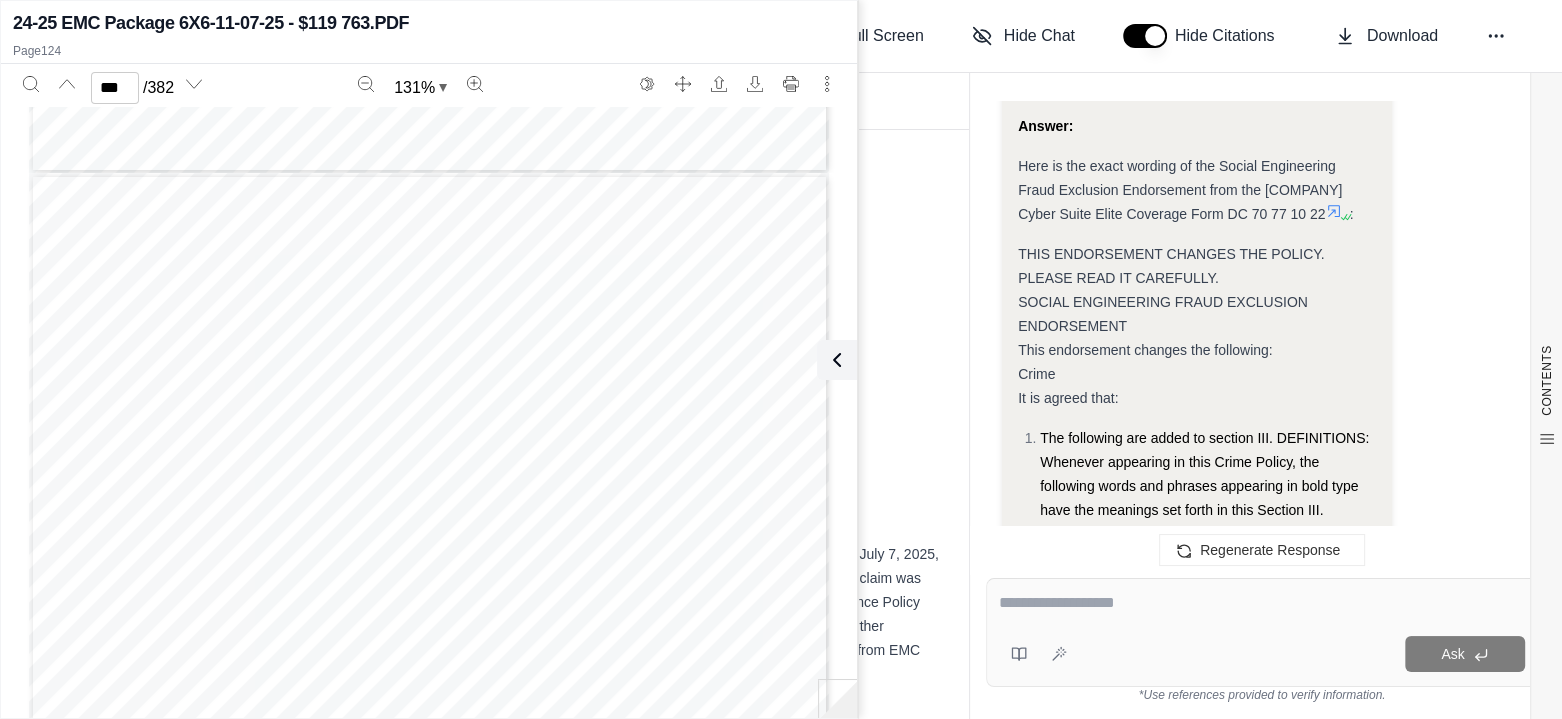 scroll, scrollTop: 15547, scrollLeft: 0, axis: vertical 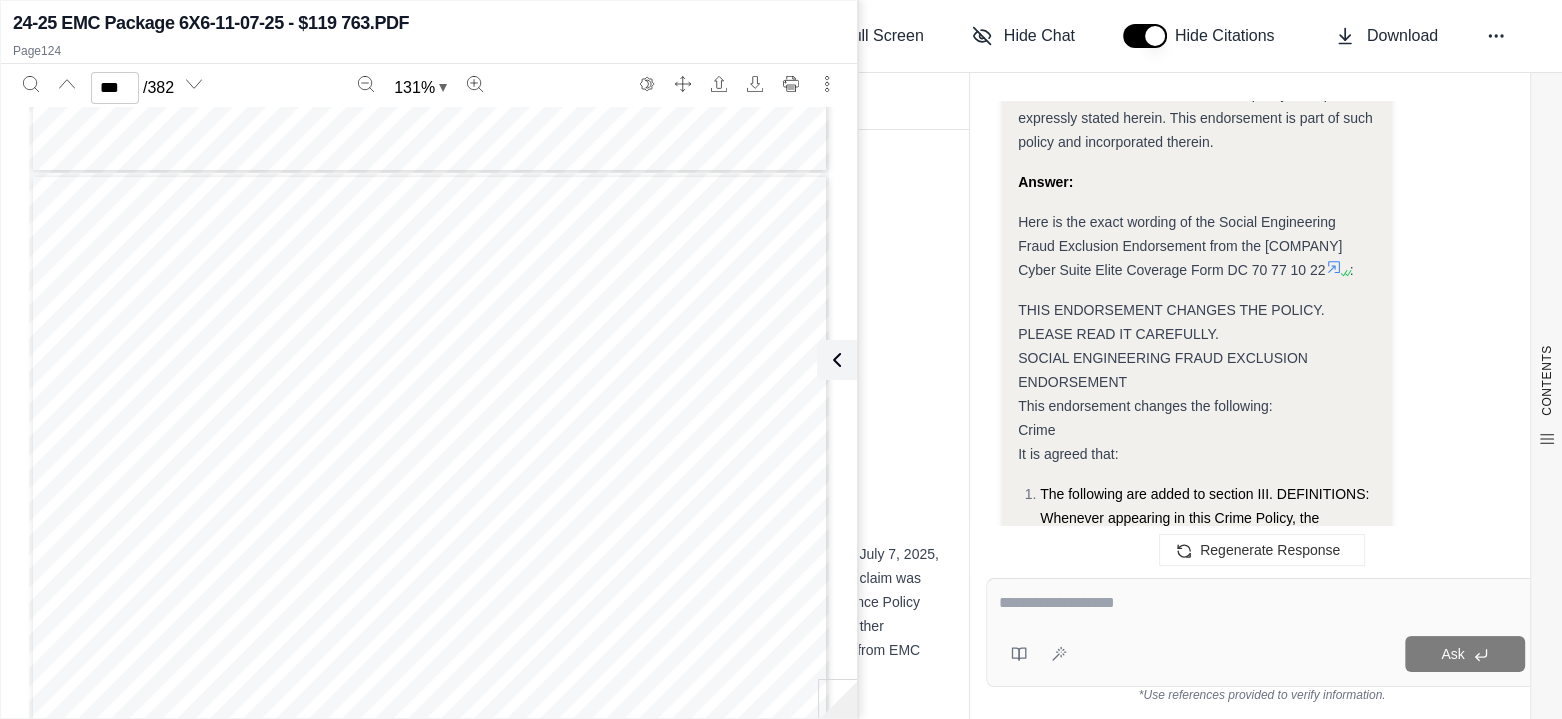 click 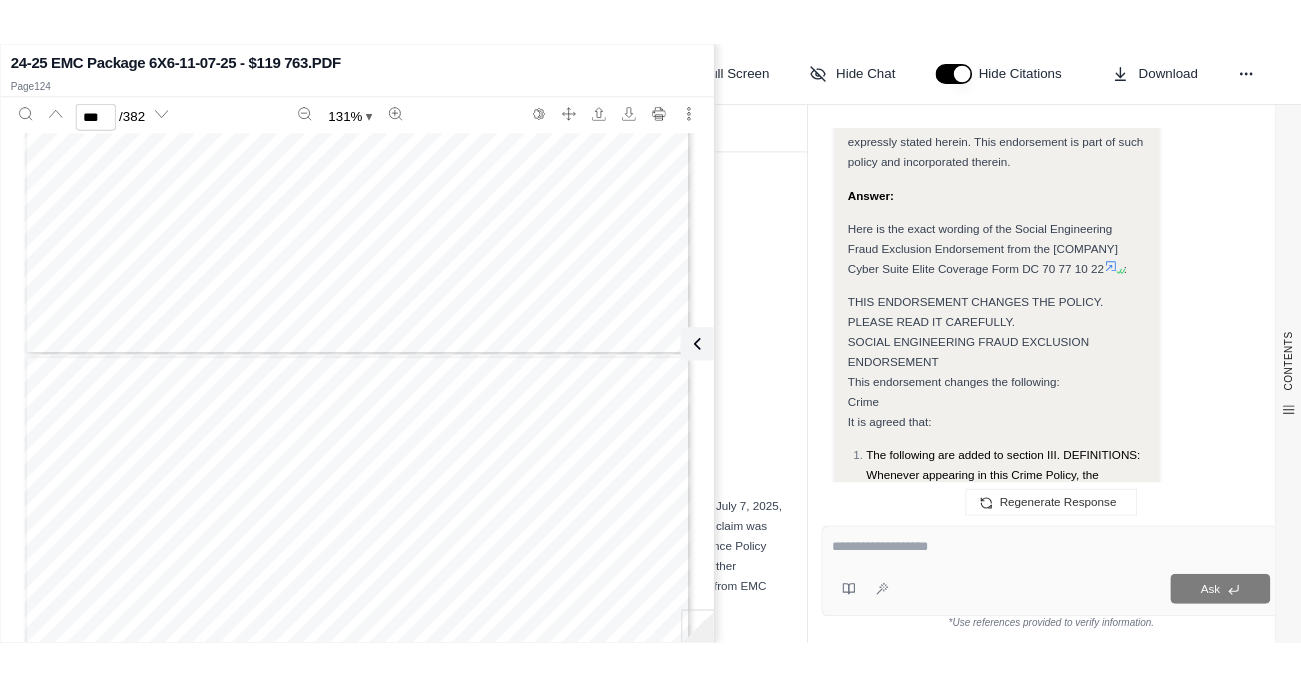 scroll, scrollTop: 373542, scrollLeft: 0, axis: vertical 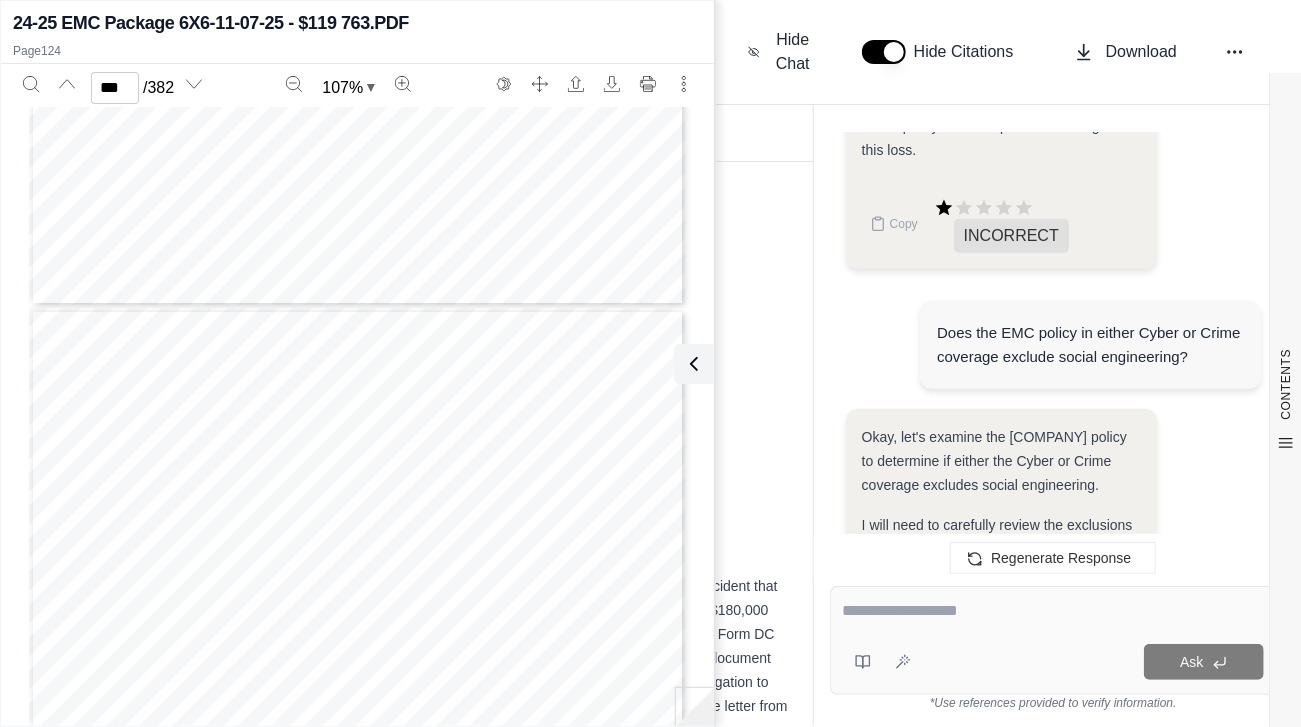 click at bounding box center (357, 733) 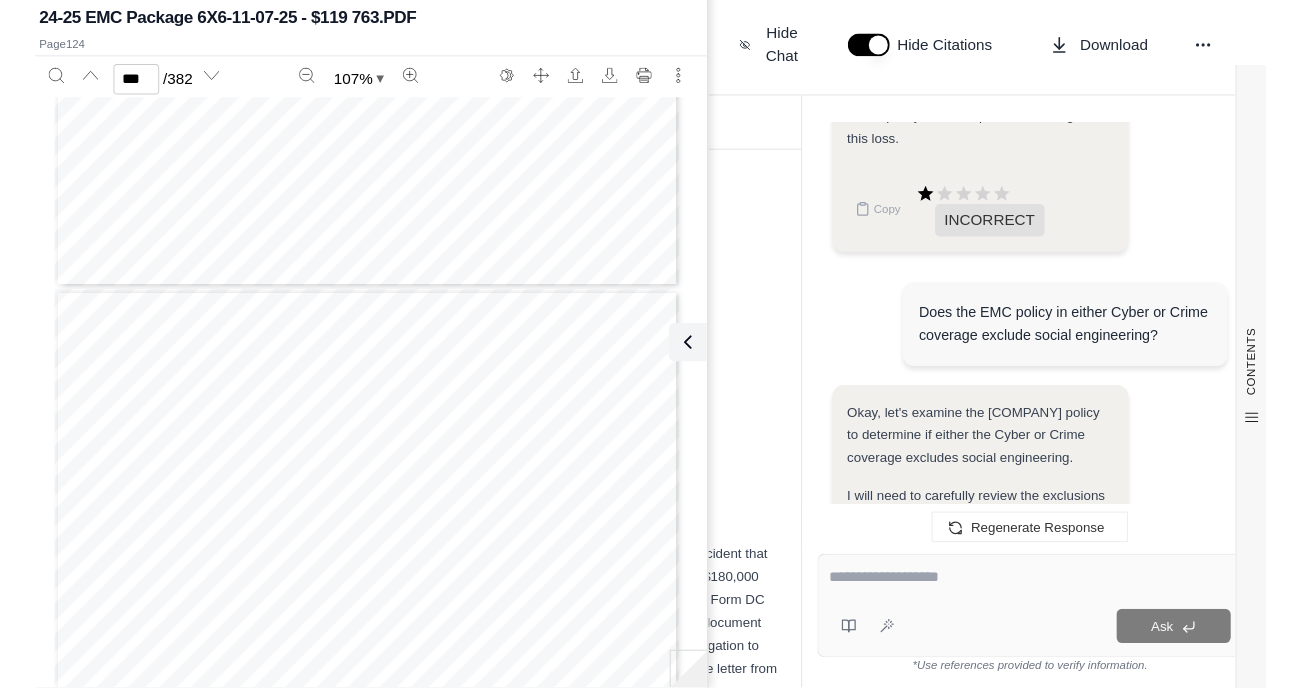 scroll, scrollTop: 0, scrollLeft: 0, axis: both 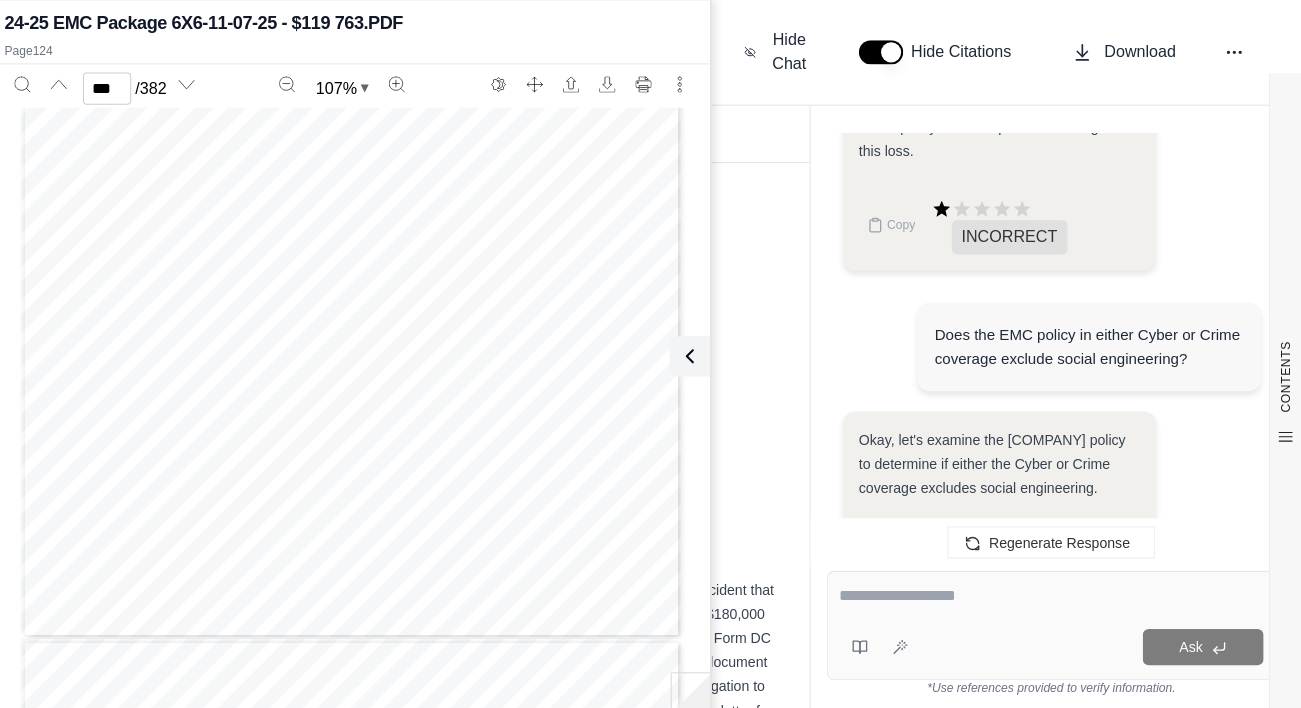type on "***" 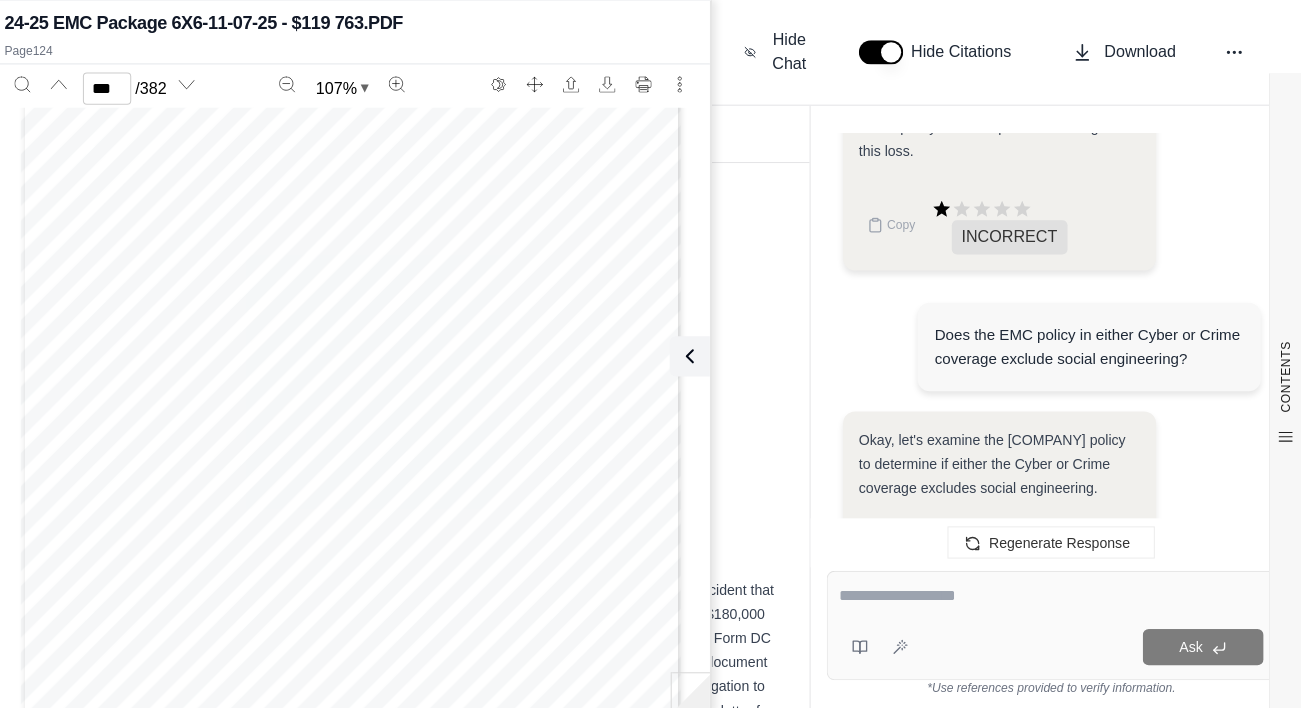 scroll, scrollTop: 304187, scrollLeft: 0, axis: vertical 